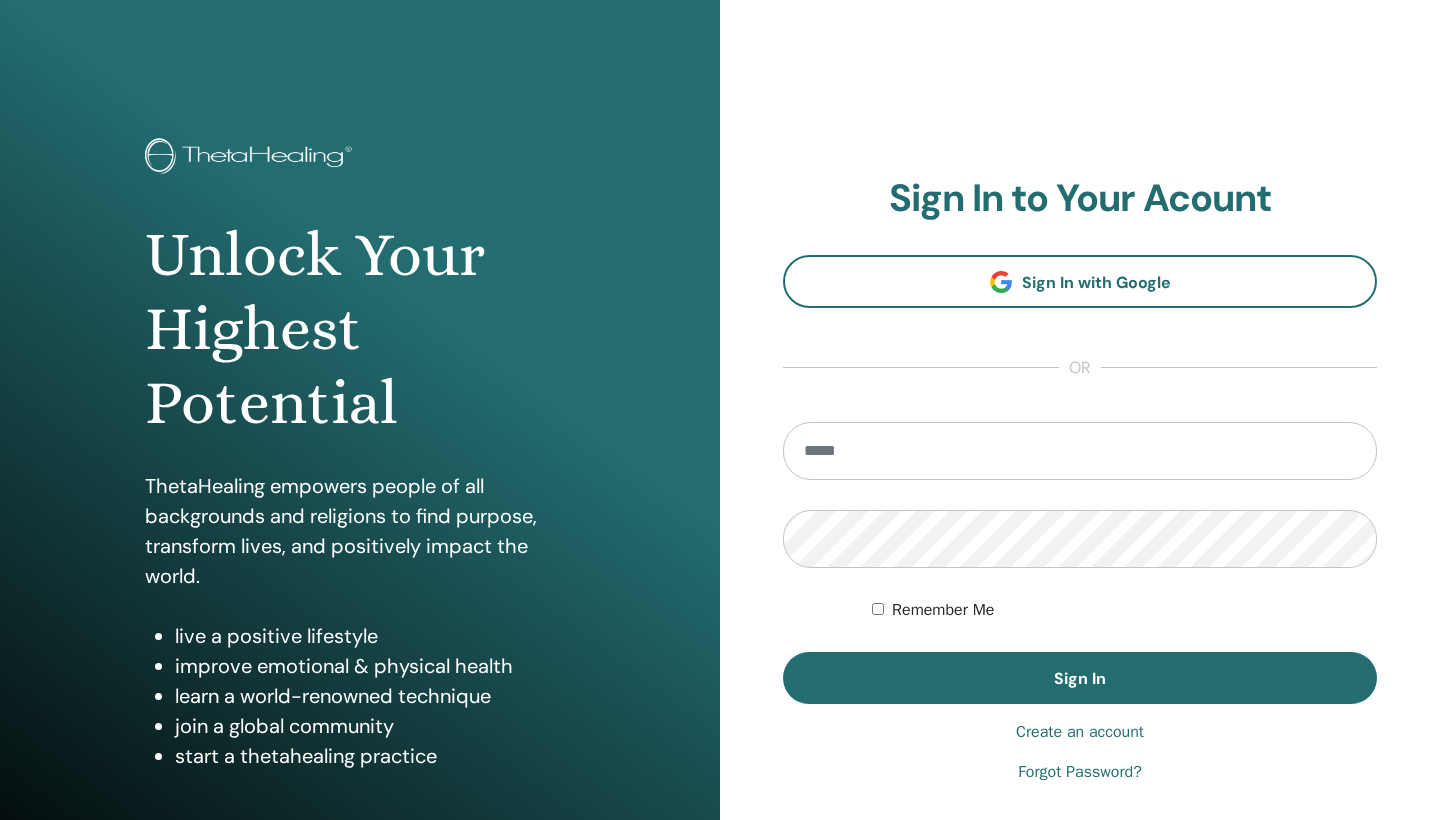scroll, scrollTop: 0, scrollLeft: 0, axis: both 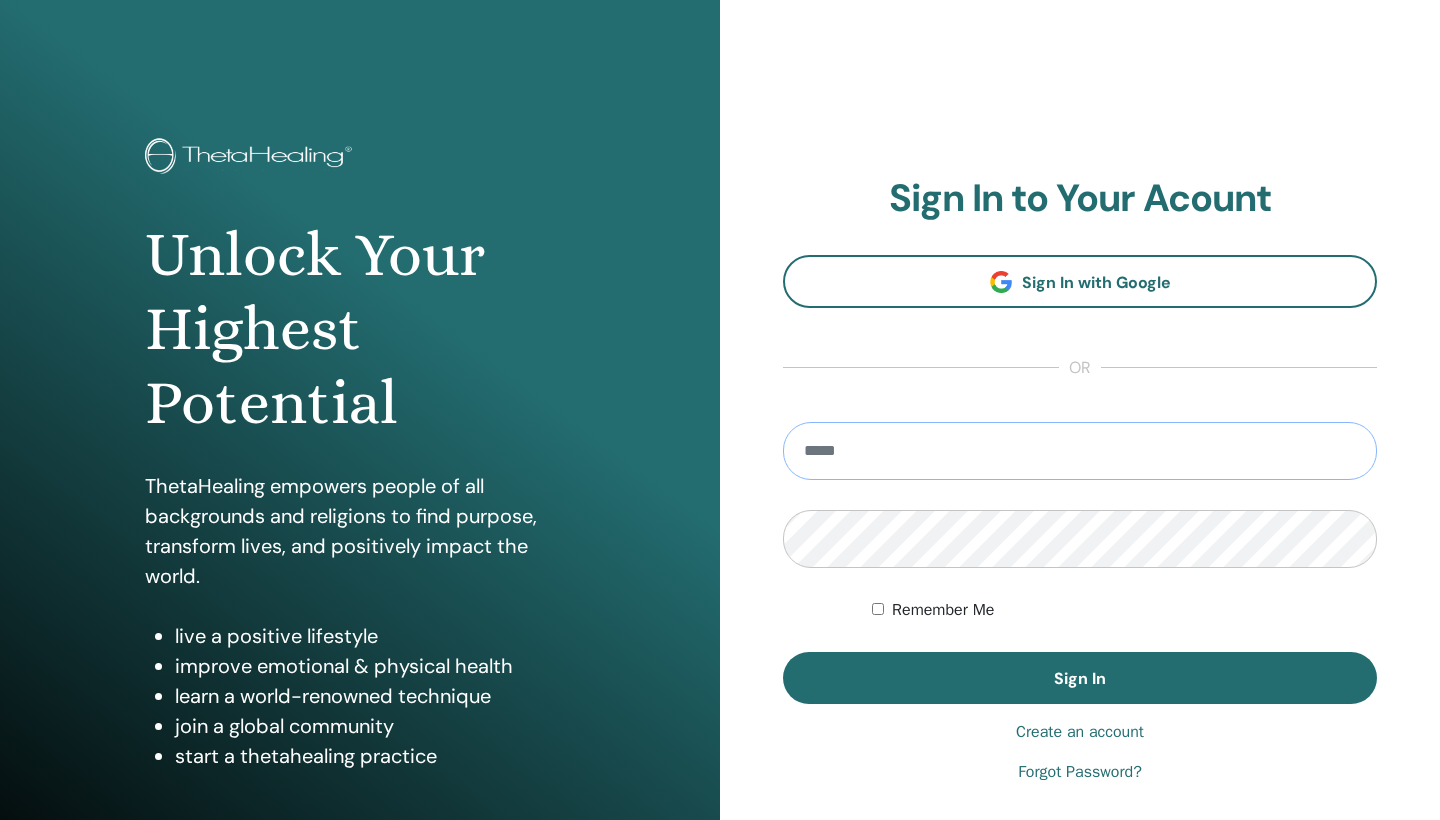 type on "**********" 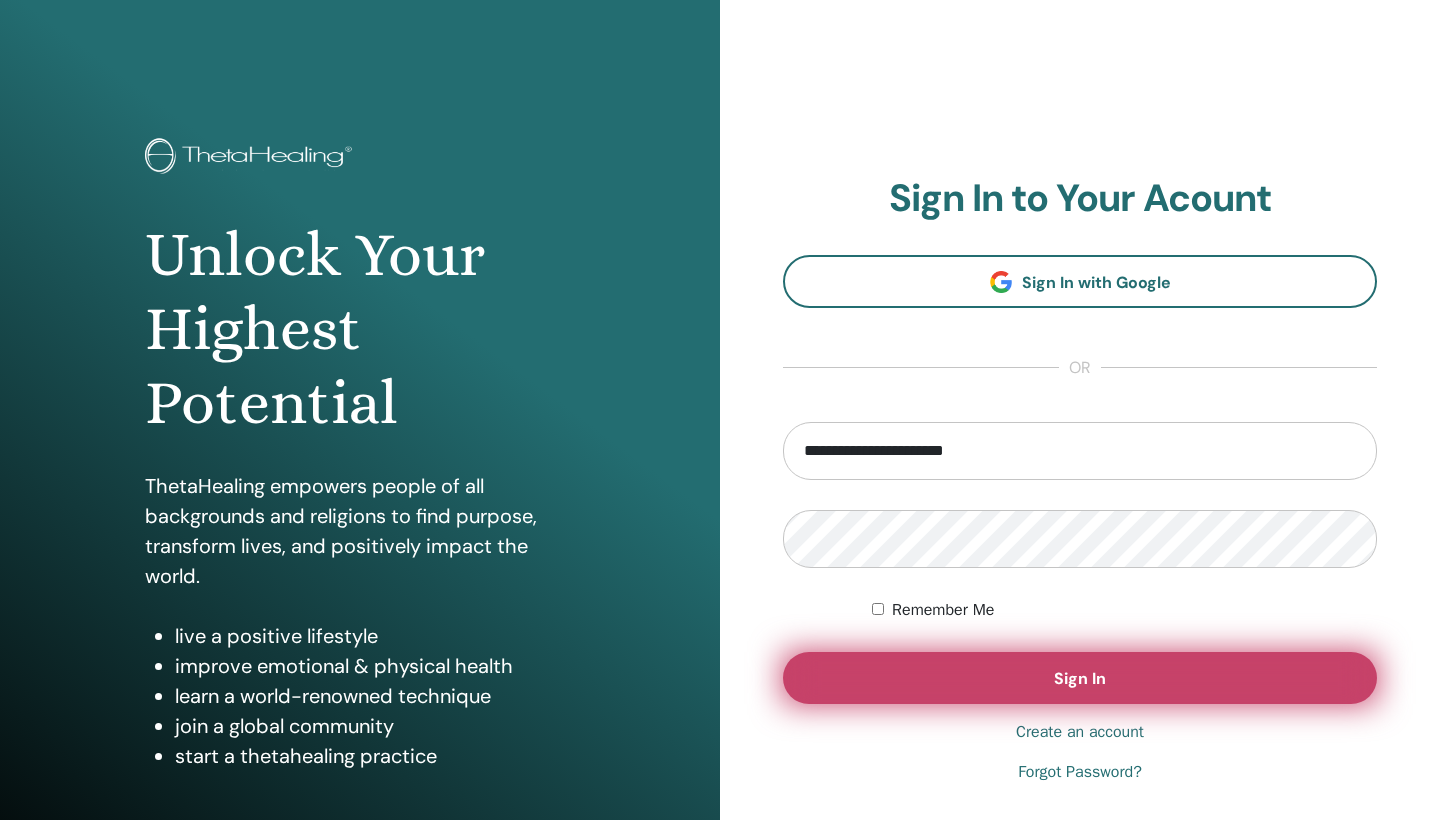 click on "Sign In" at bounding box center (1080, 678) 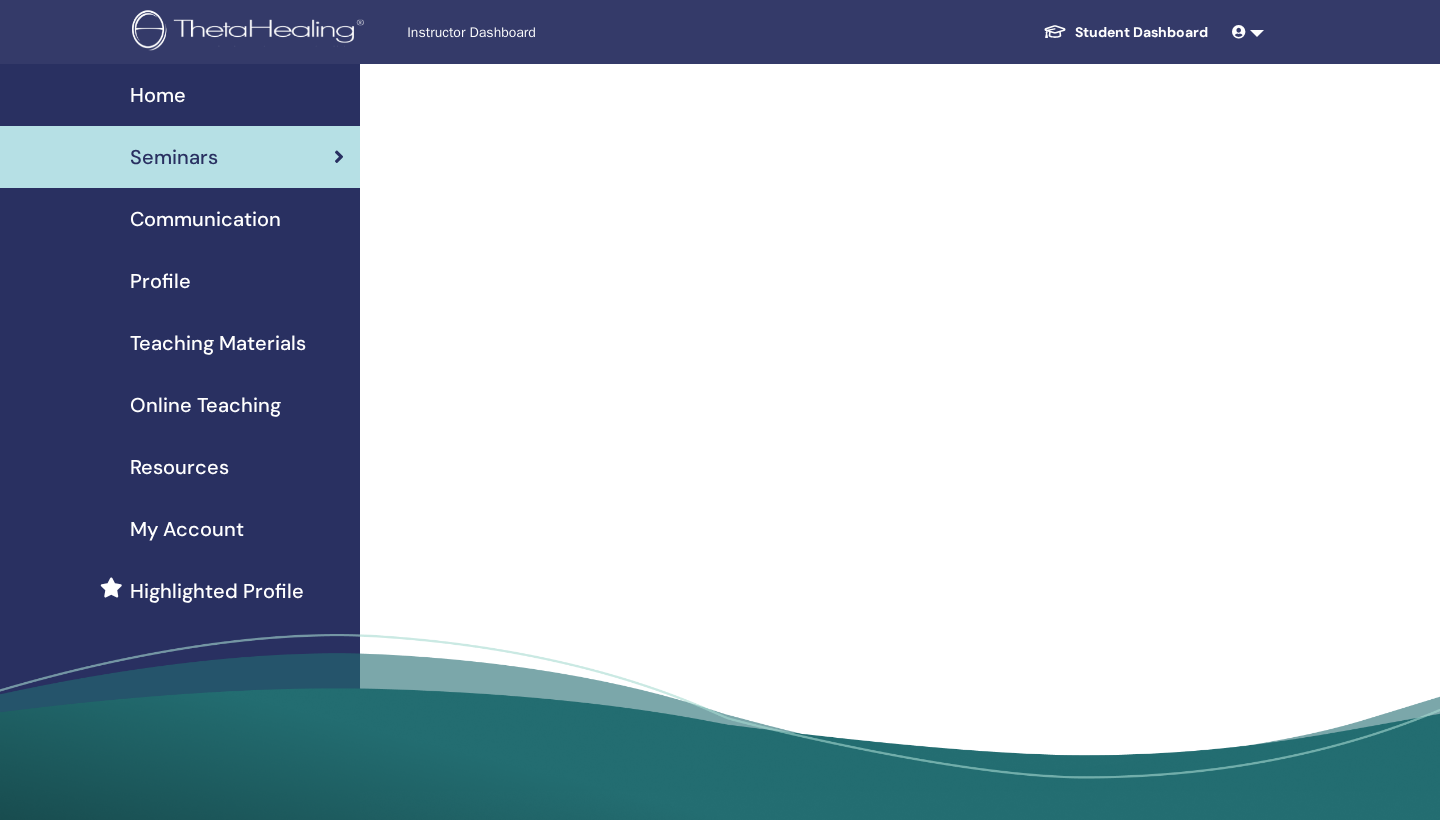 scroll, scrollTop: 0, scrollLeft: 0, axis: both 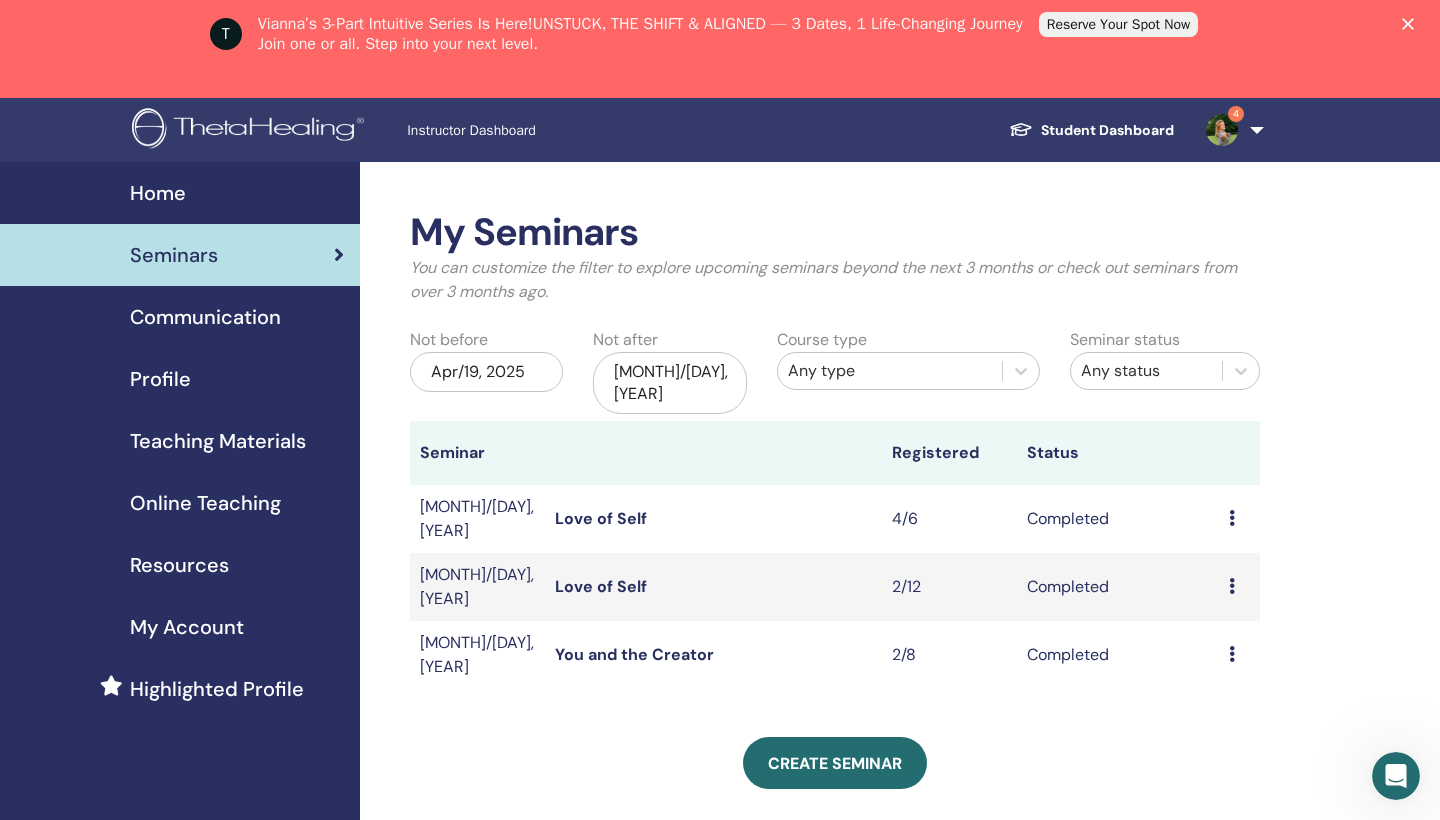 click on "Home" at bounding box center (158, 193) 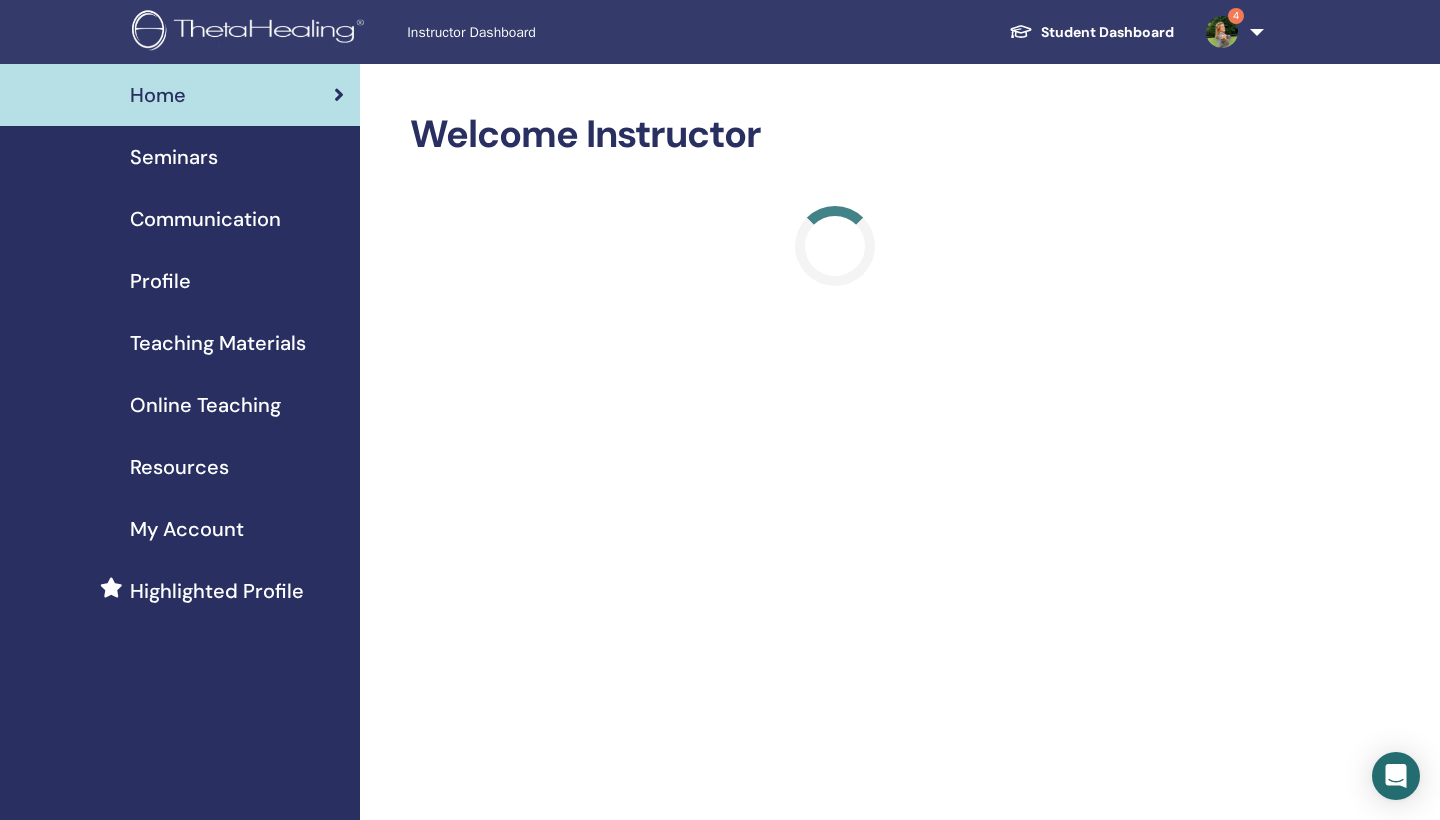 scroll, scrollTop: 0, scrollLeft: 0, axis: both 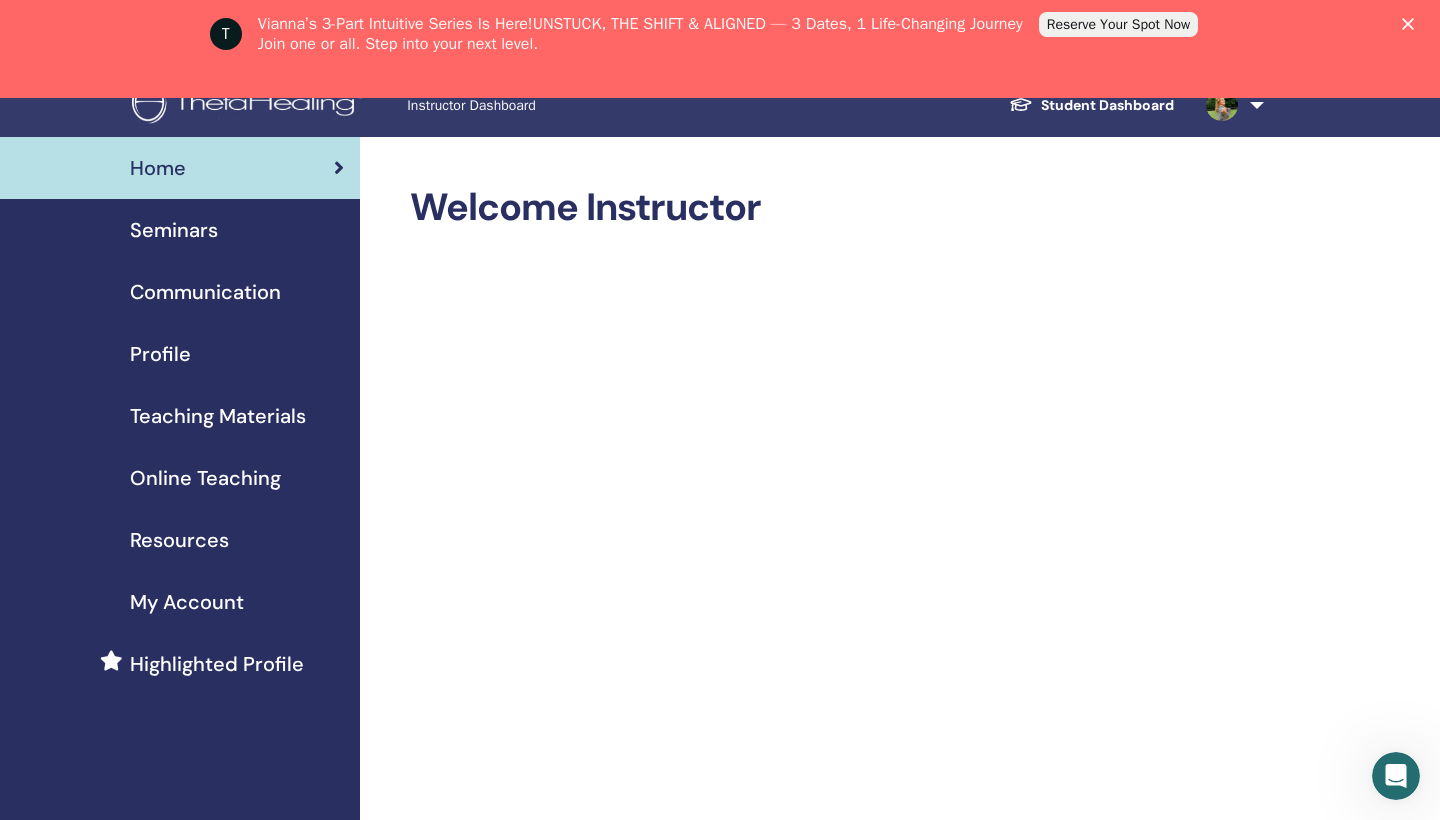 click on "Seminars" at bounding box center (174, 230) 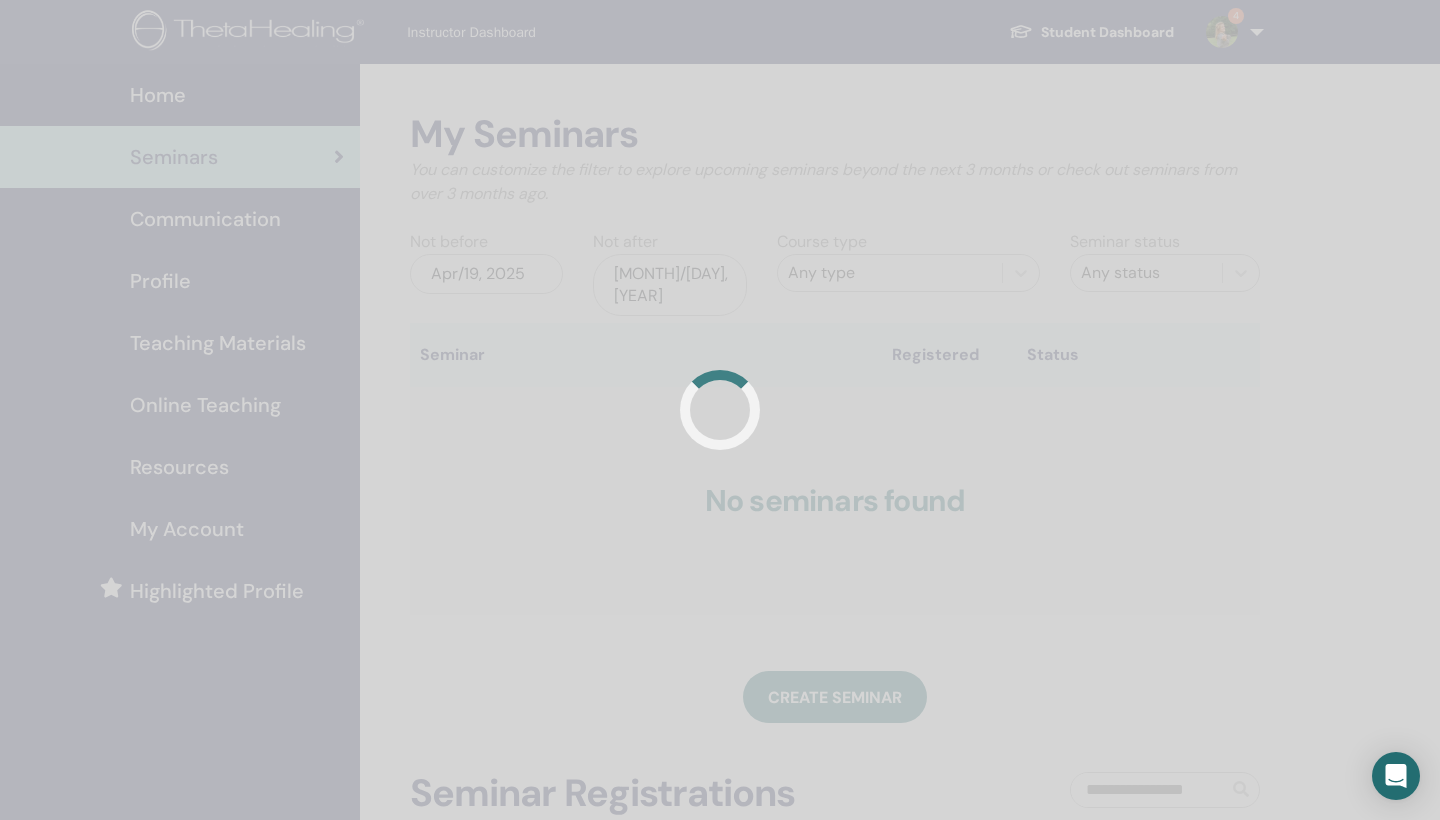 scroll, scrollTop: 0, scrollLeft: 0, axis: both 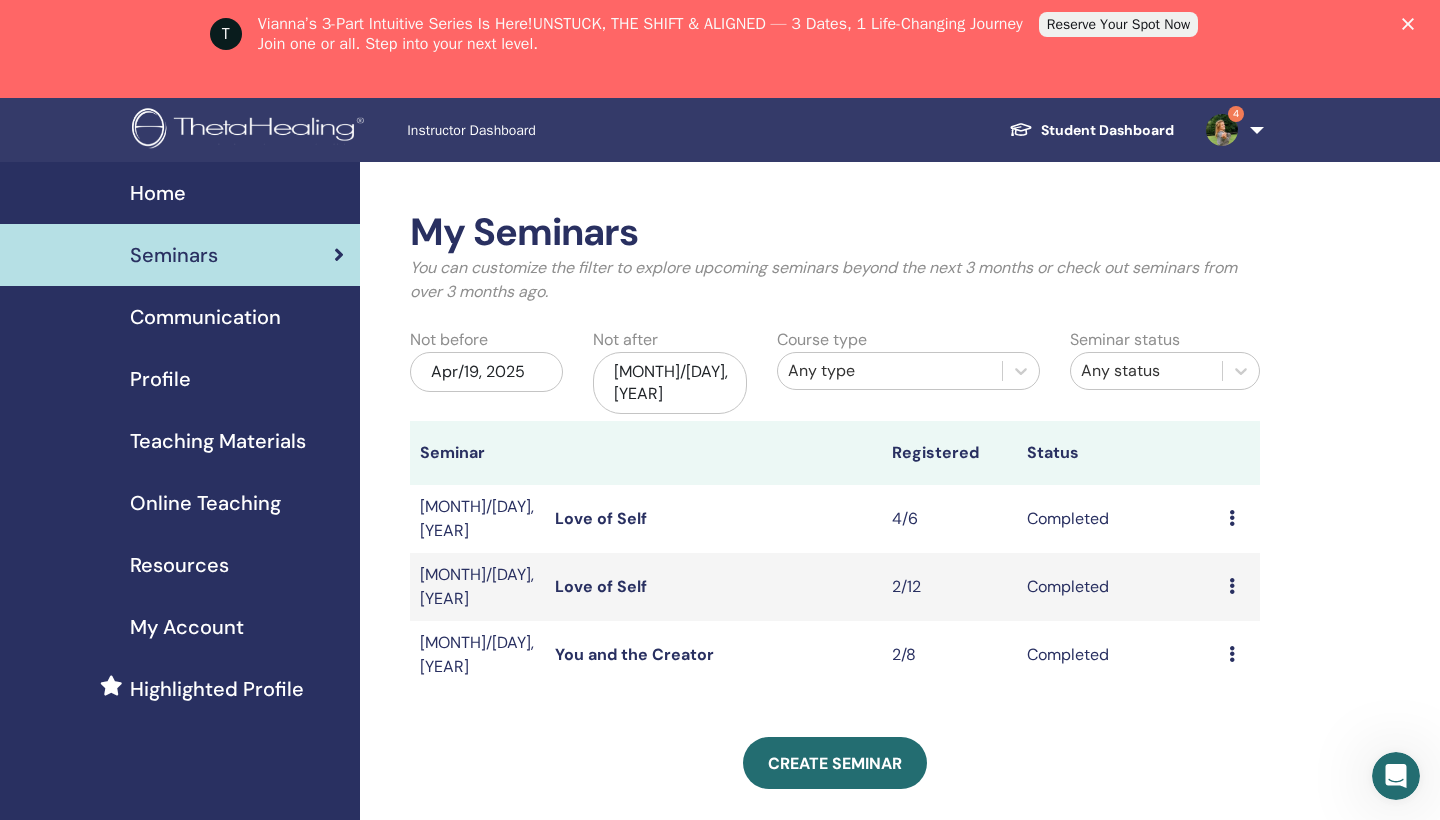 click on "Communication" at bounding box center (205, 317) 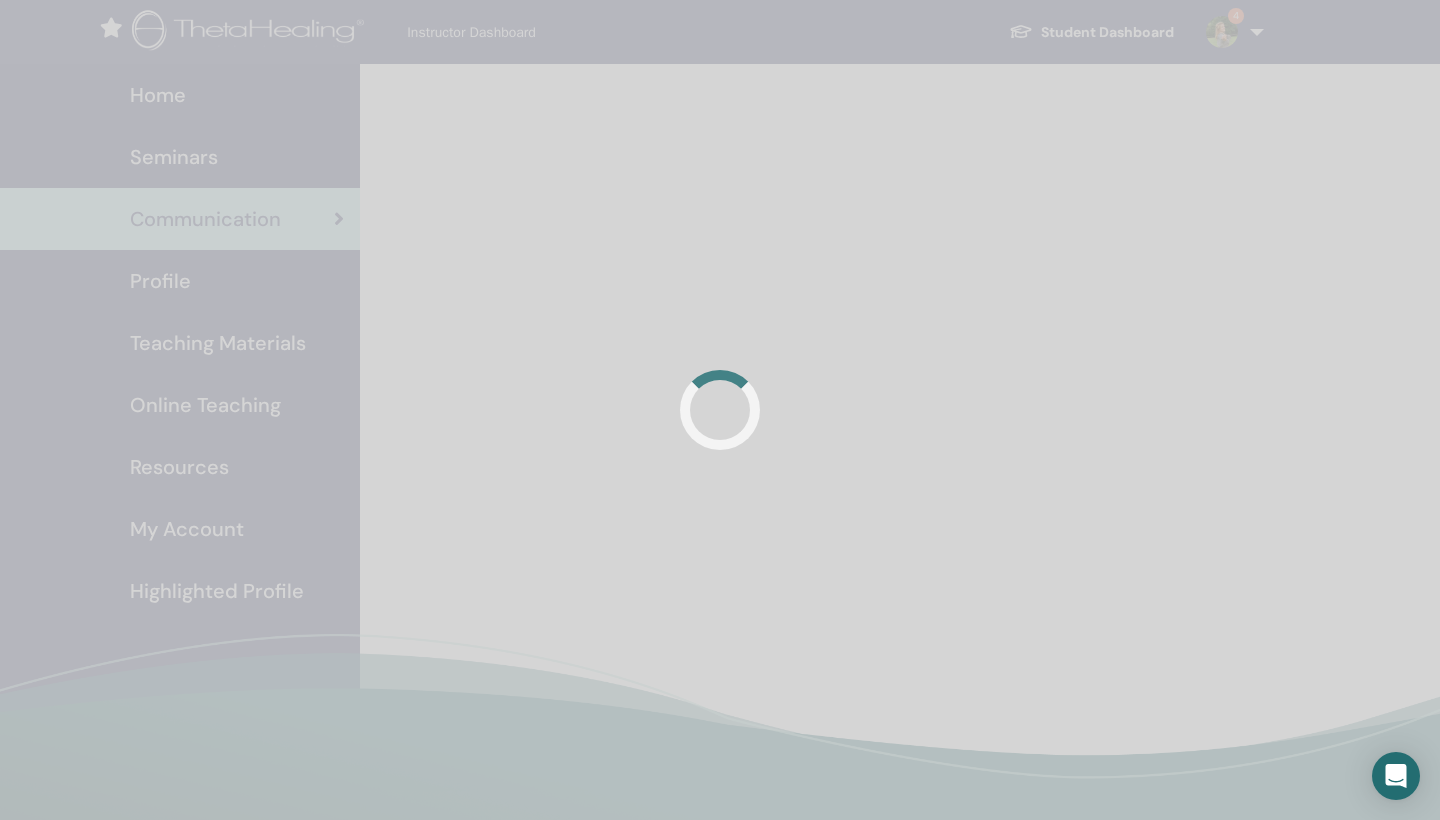 scroll, scrollTop: 0, scrollLeft: 0, axis: both 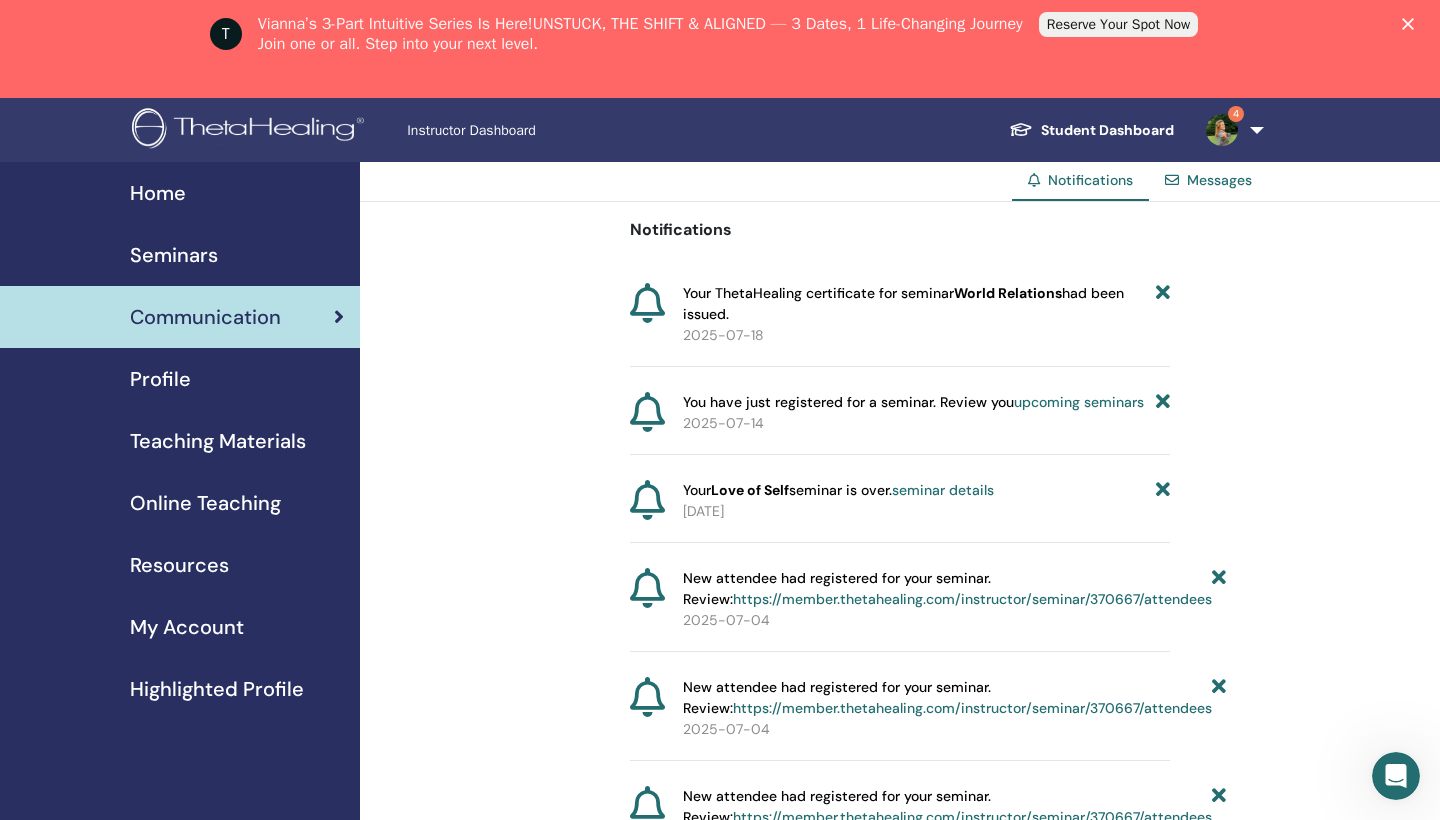 click on "Profile" at bounding box center [160, 379] 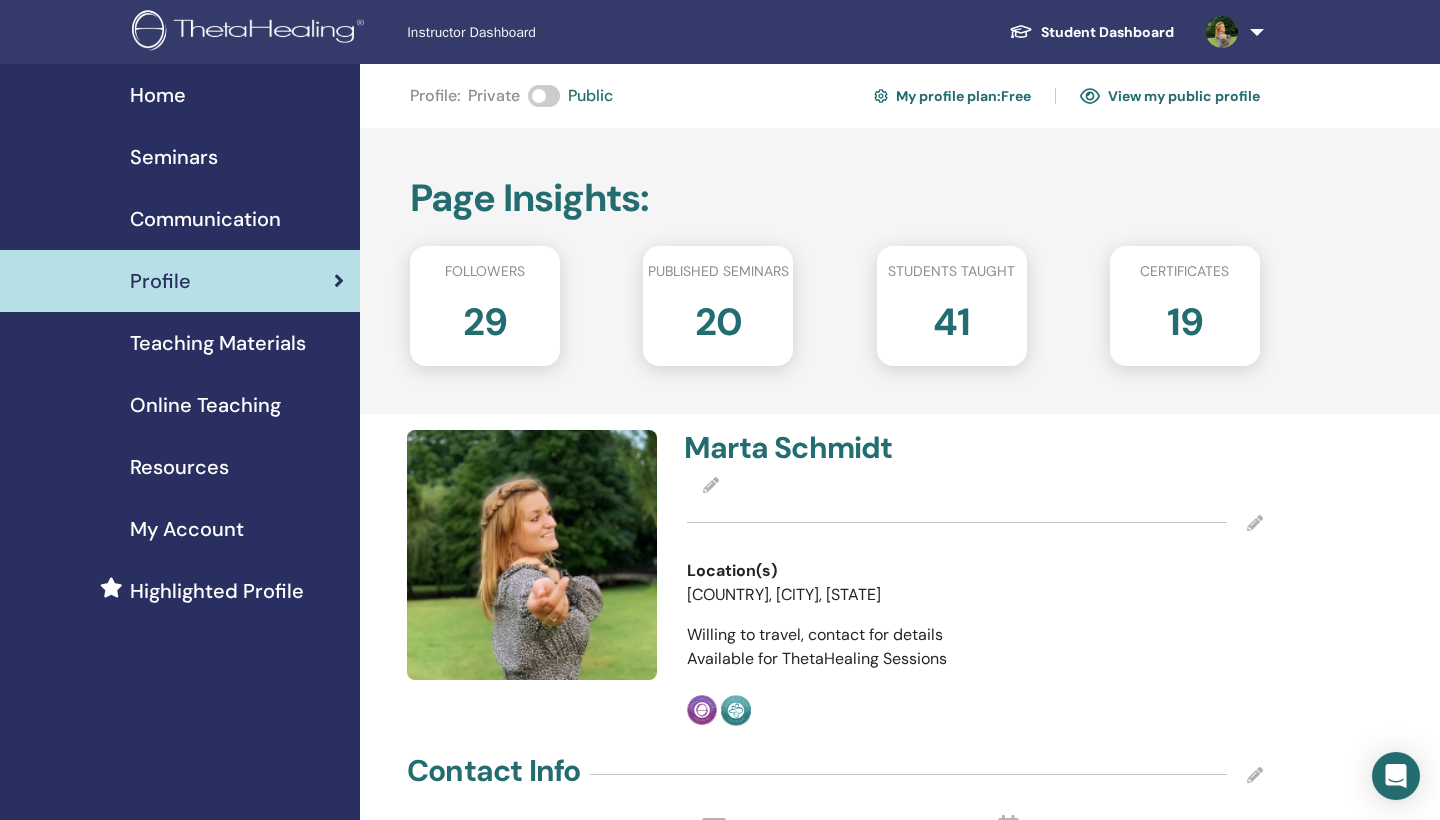 scroll, scrollTop: 0, scrollLeft: 0, axis: both 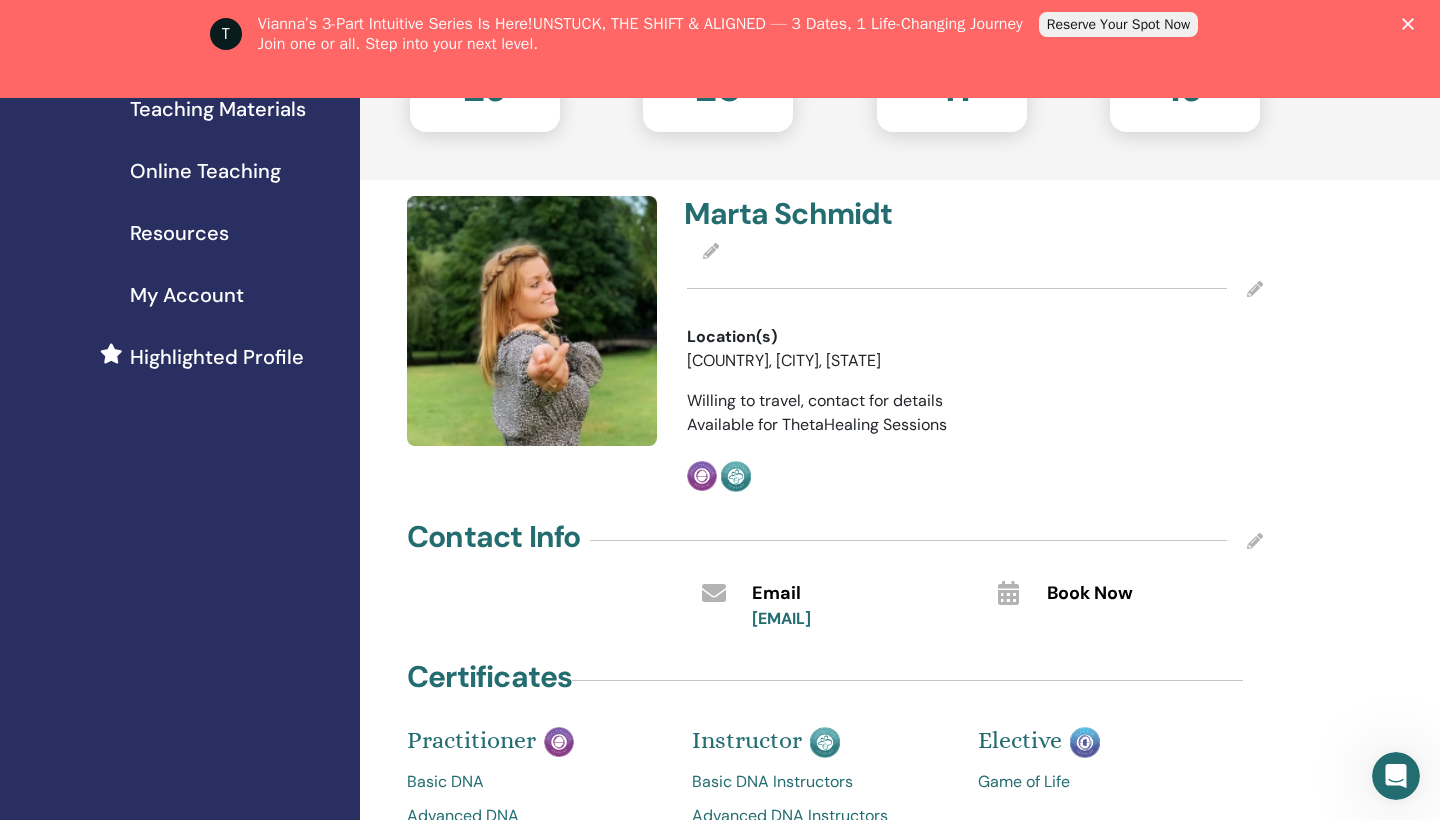 click on "Practitioner Instructor" at bounding box center [831, 476] 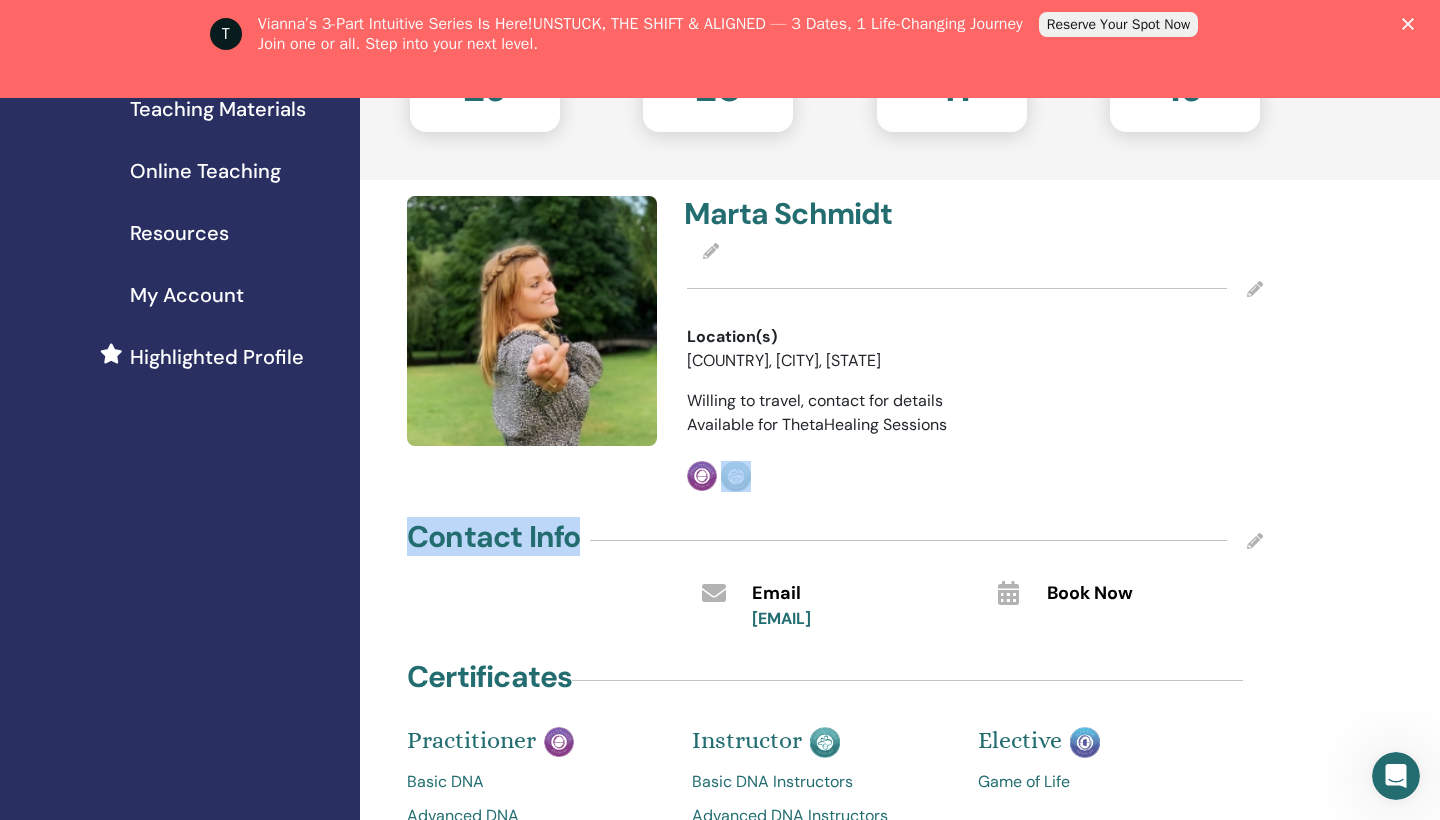 drag, startPoint x: 965, startPoint y: 554, endPoint x: 977, endPoint y: 444, distance: 110.65261 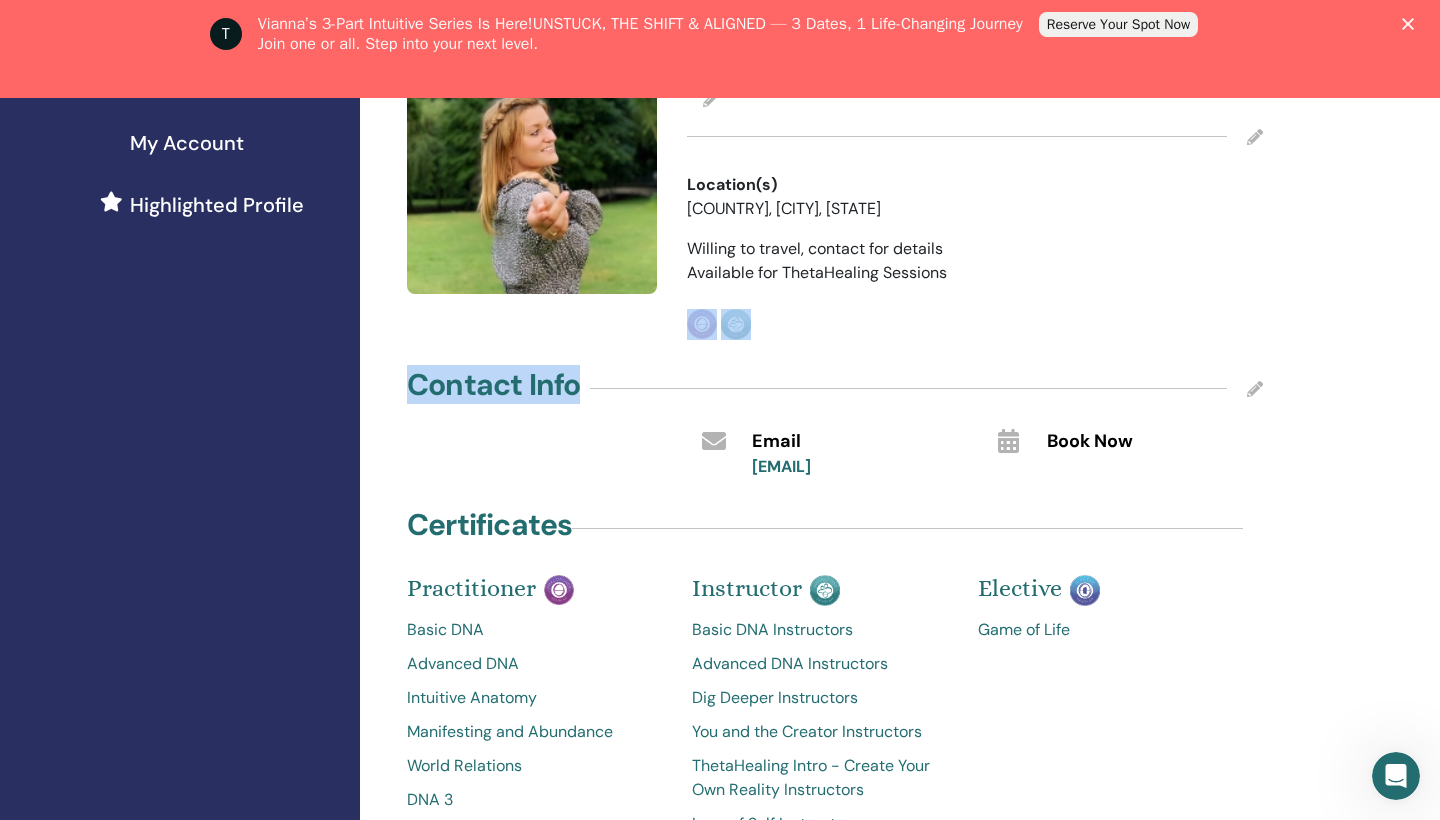scroll, scrollTop: 496, scrollLeft: 0, axis: vertical 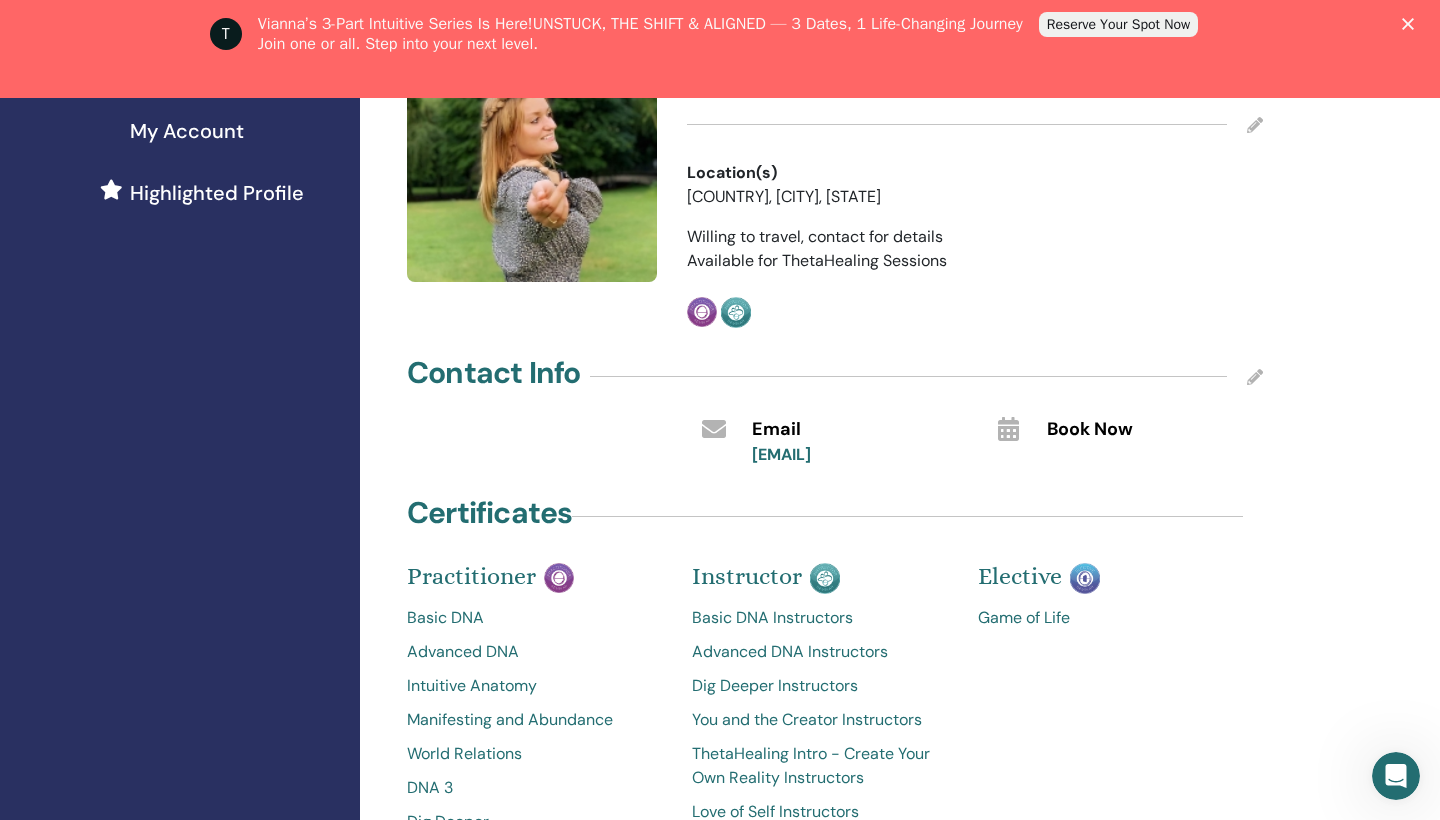 click on "Profile : Private Public My profile plan :  Free View my public profile Page Insights : Followers 29 Published seminars 20 Students taught 41 Certificates 19 Marta   Schmidt Location(s) DEU, München, BY Willing to travel, contact for details Available for ThetaHealing Sessions Practitioner Instructor Contact Info Email marta.oryshko@gmail.com Book Now Certificates Practitioner Basic DNA Advanced DNA Intuitive Anatomy Manifesting and Abundance World Relations DNA 3 Dig Deeper You and Your Significant Other You and the Creator ThetaHealing Intro- Create Your Own Reality You and Your Inner Circle Love of Self Instructor Basic DNA Instructors Advanced DNA Instructors Dig Deeper Instructors You and the Creator Instructors ThetaHealing Intro - Create Your Own Reality Instructors Love of Self Instructors Elective Game of Life" at bounding box center [900, 504] 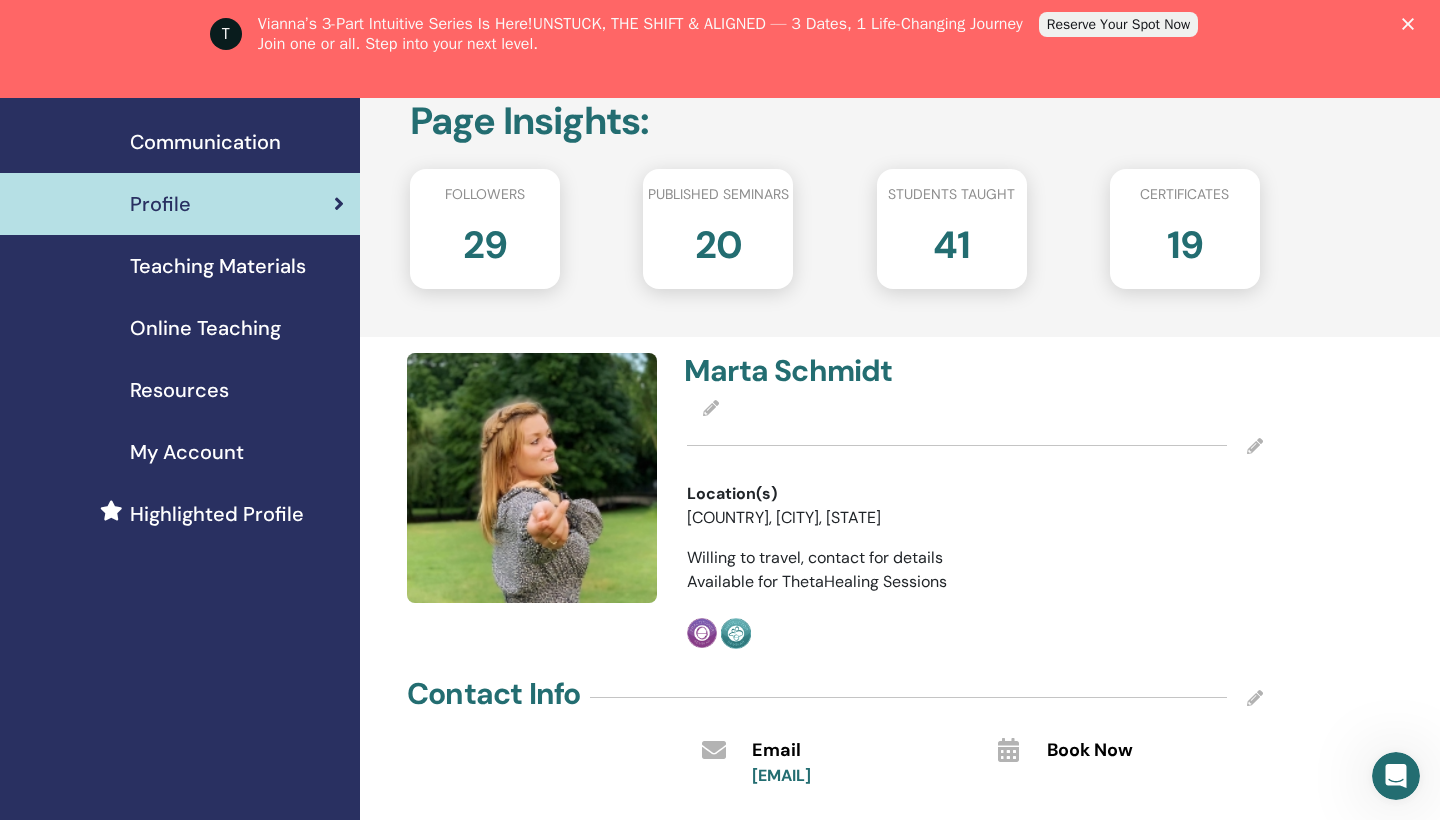 scroll, scrollTop: 174, scrollLeft: 0, axis: vertical 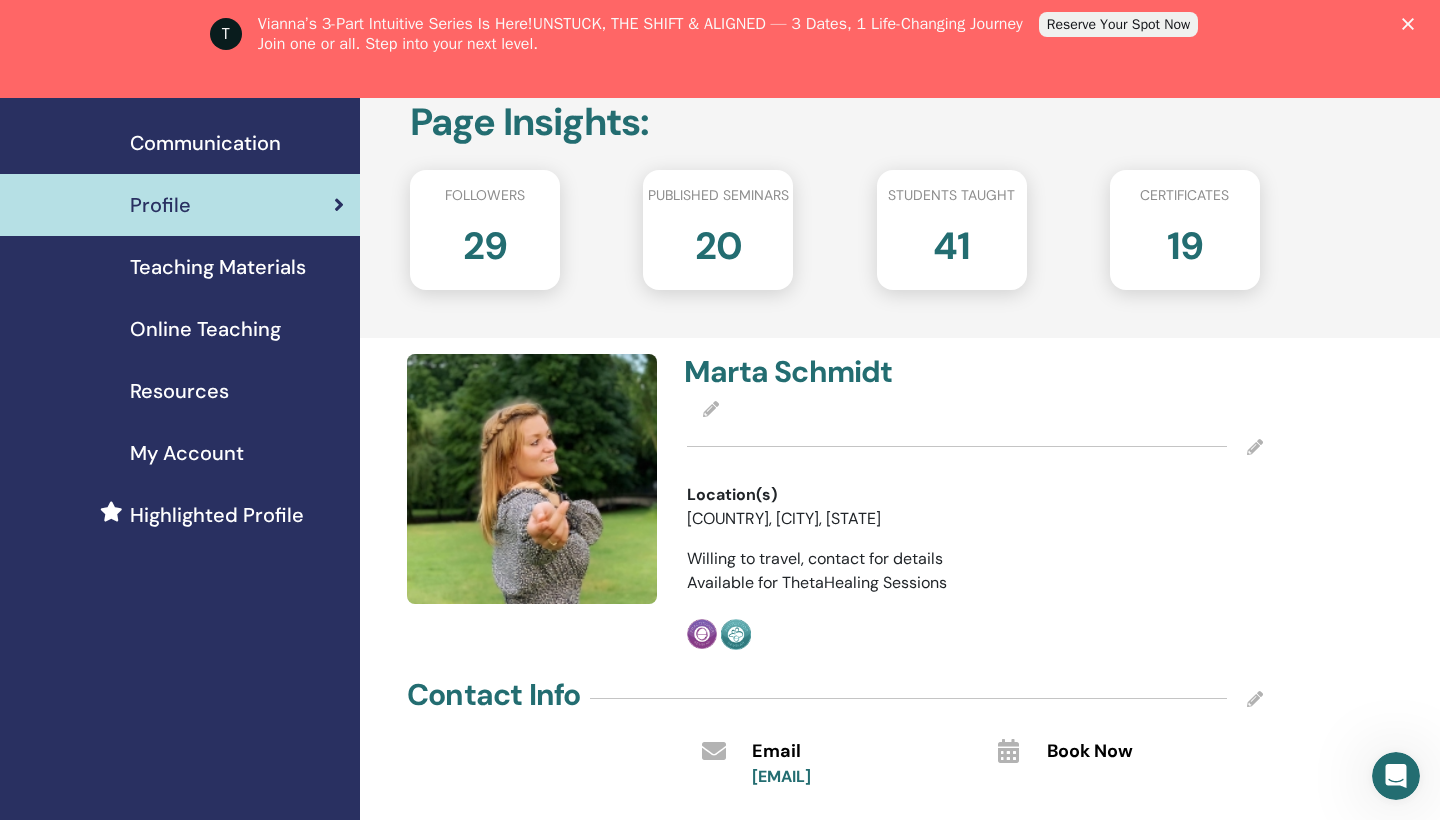 click on "Online Teaching" at bounding box center (205, 329) 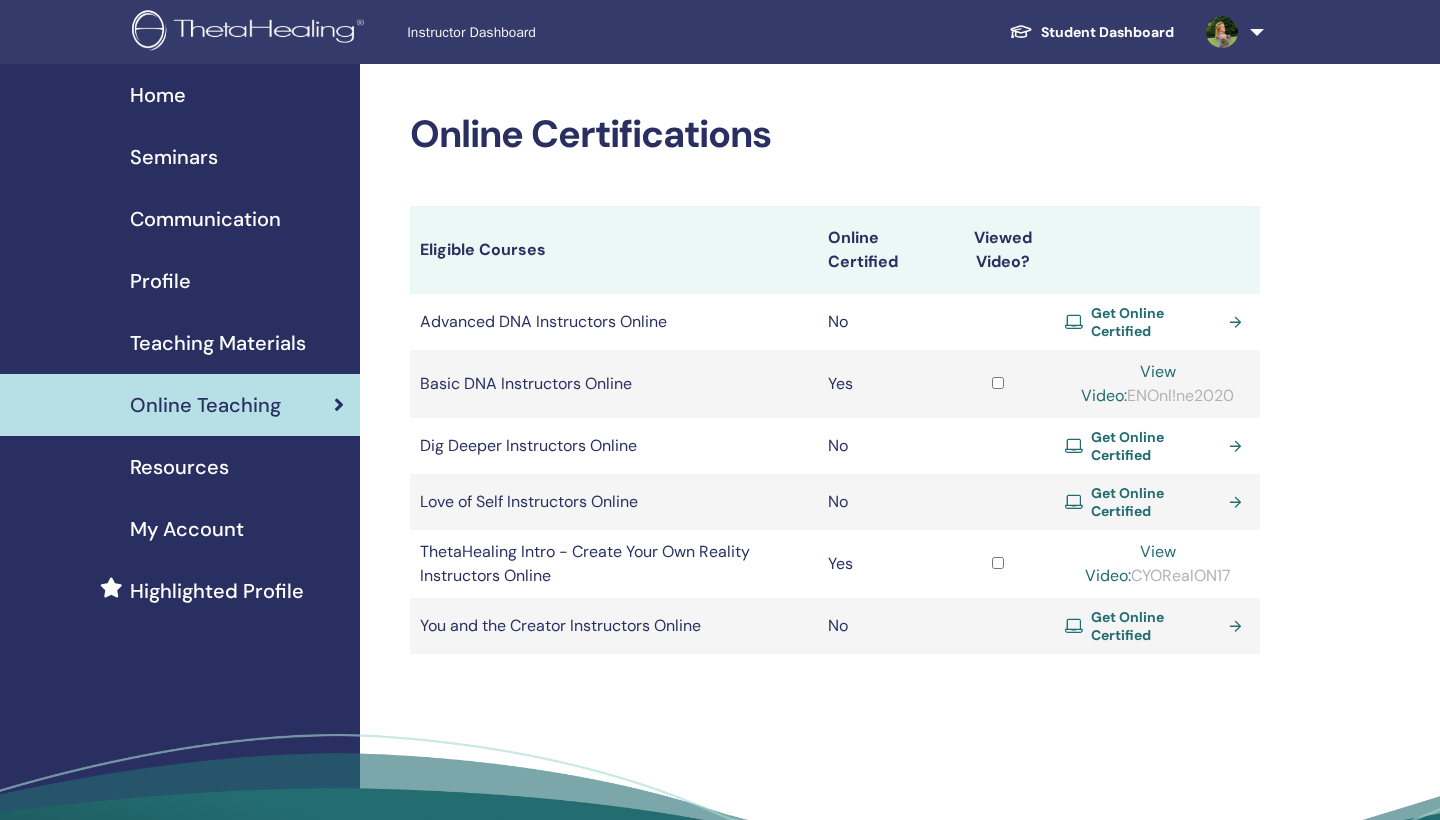 scroll, scrollTop: 0, scrollLeft: 0, axis: both 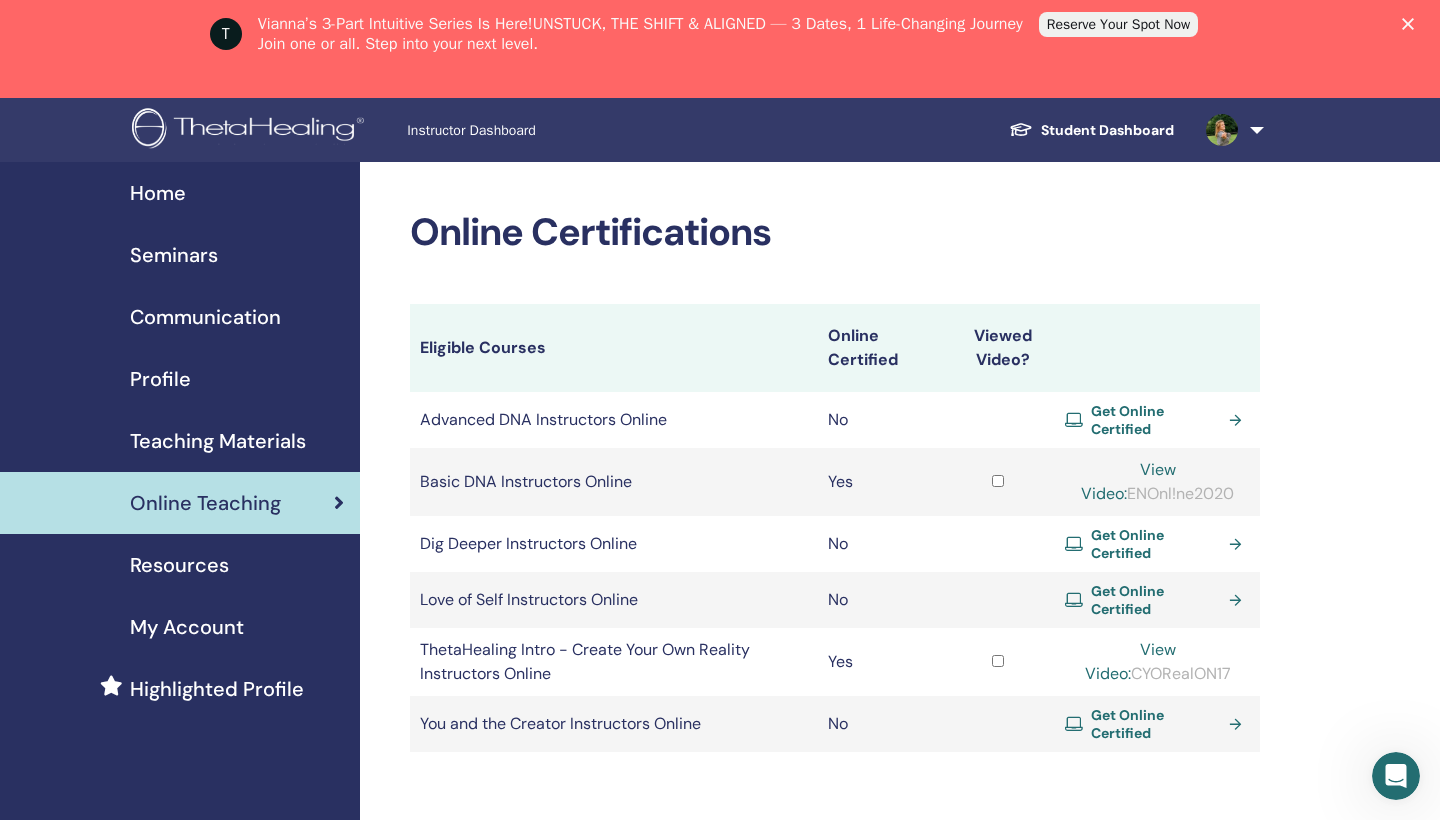 click on "Profile" at bounding box center [160, 379] 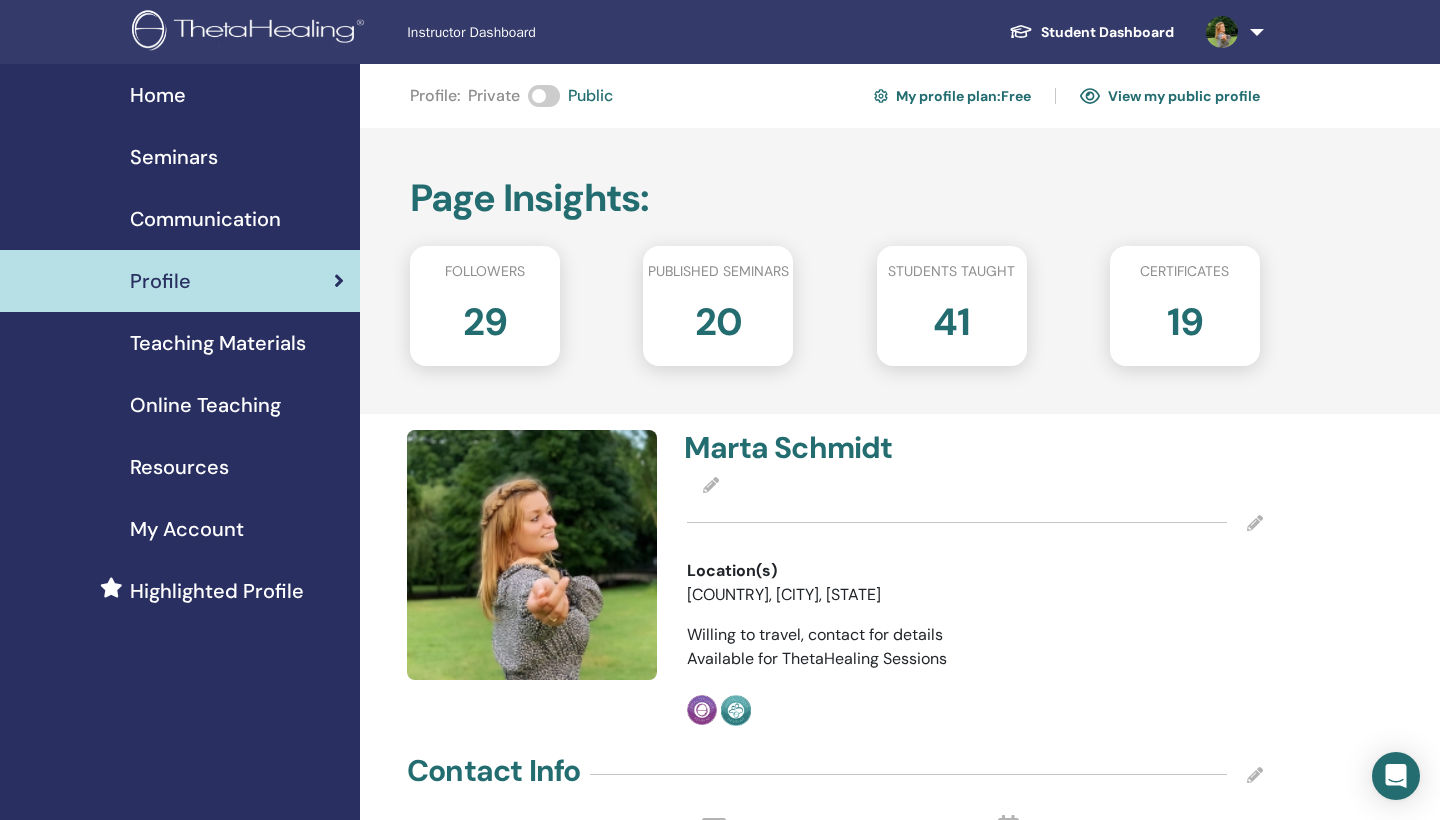 scroll, scrollTop: 0, scrollLeft: 0, axis: both 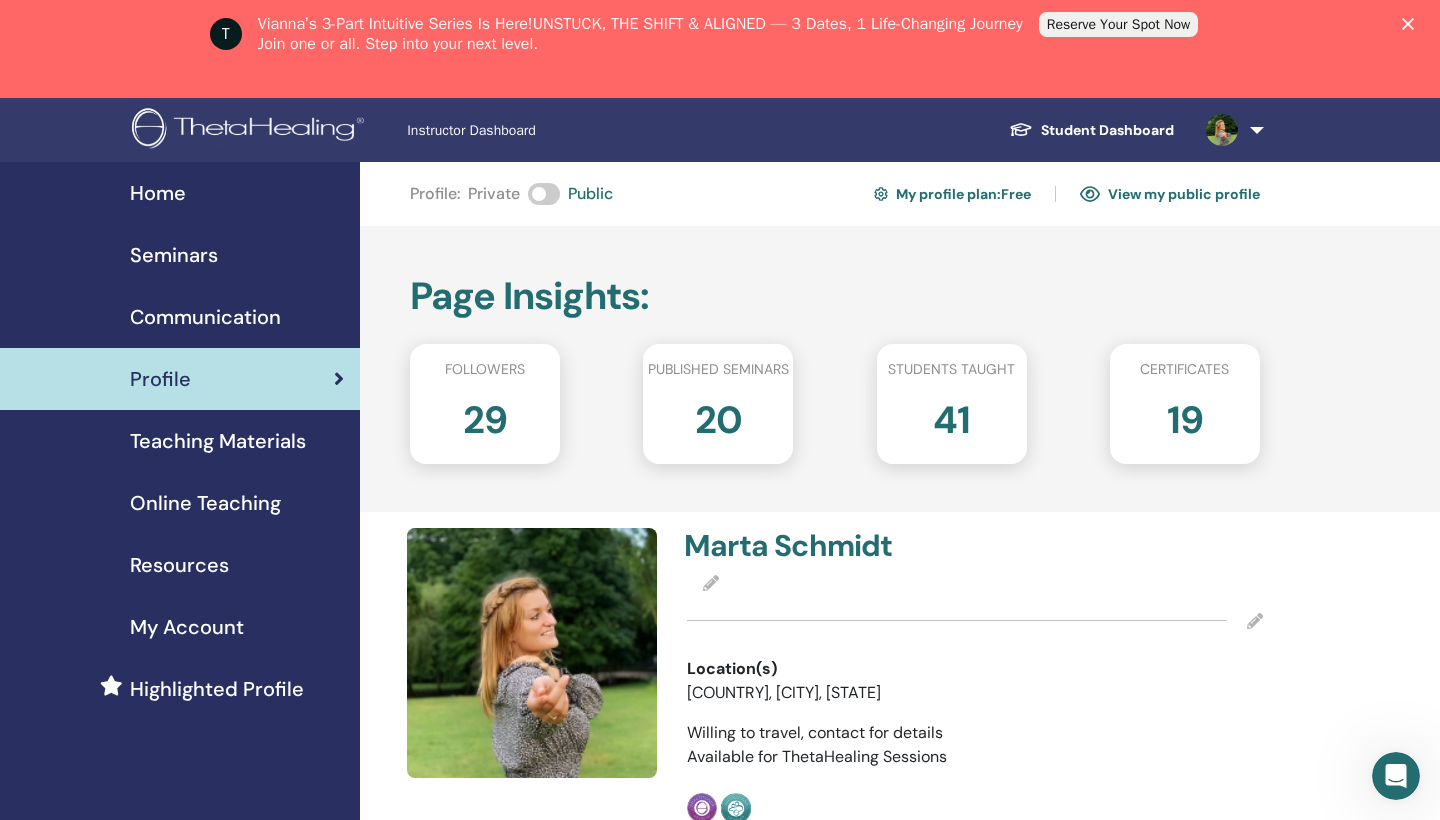 click on "Seminars" at bounding box center (174, 255) 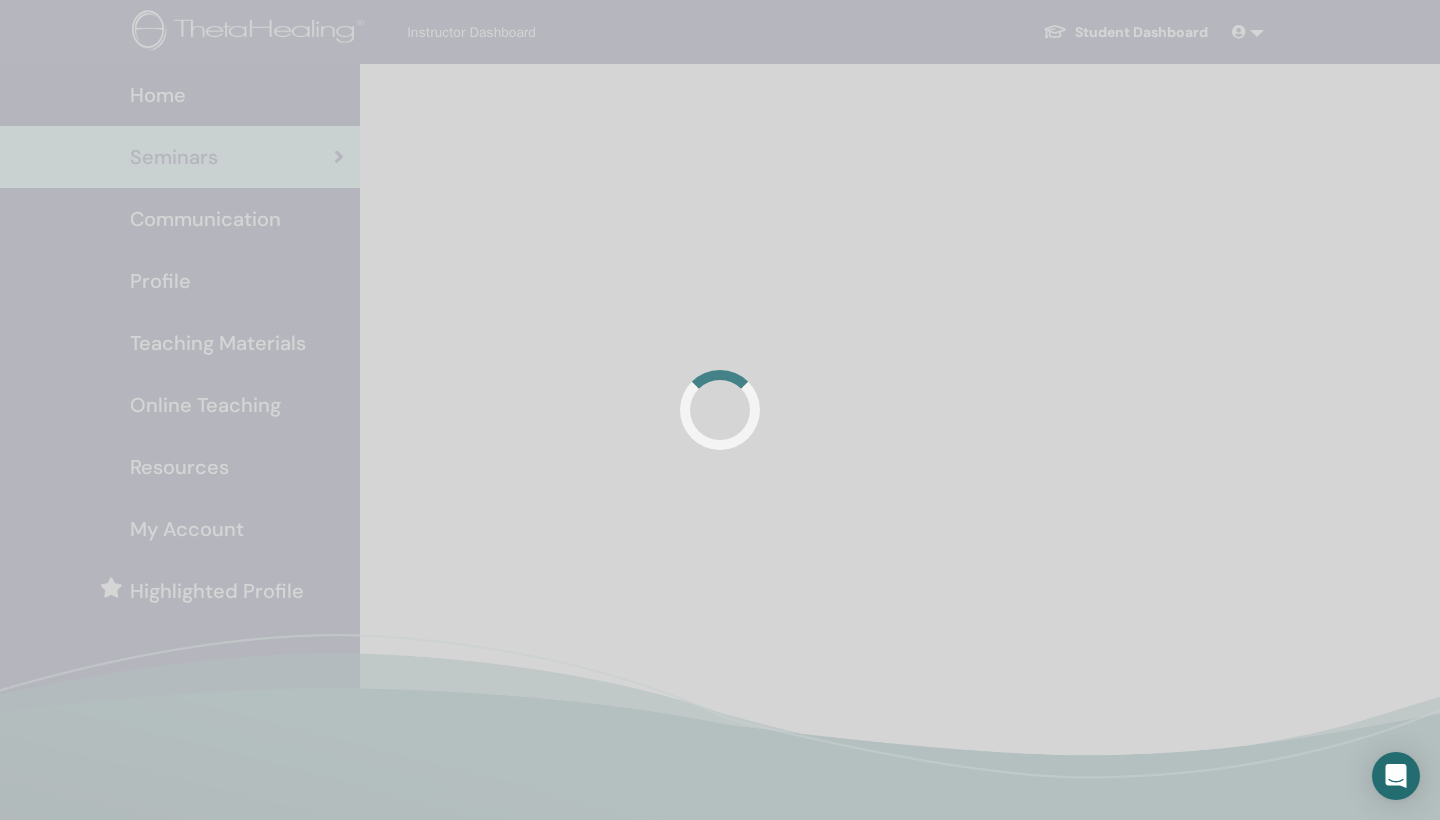 scroll, scrollTop: 0, scrollLeft: 0, axis: both 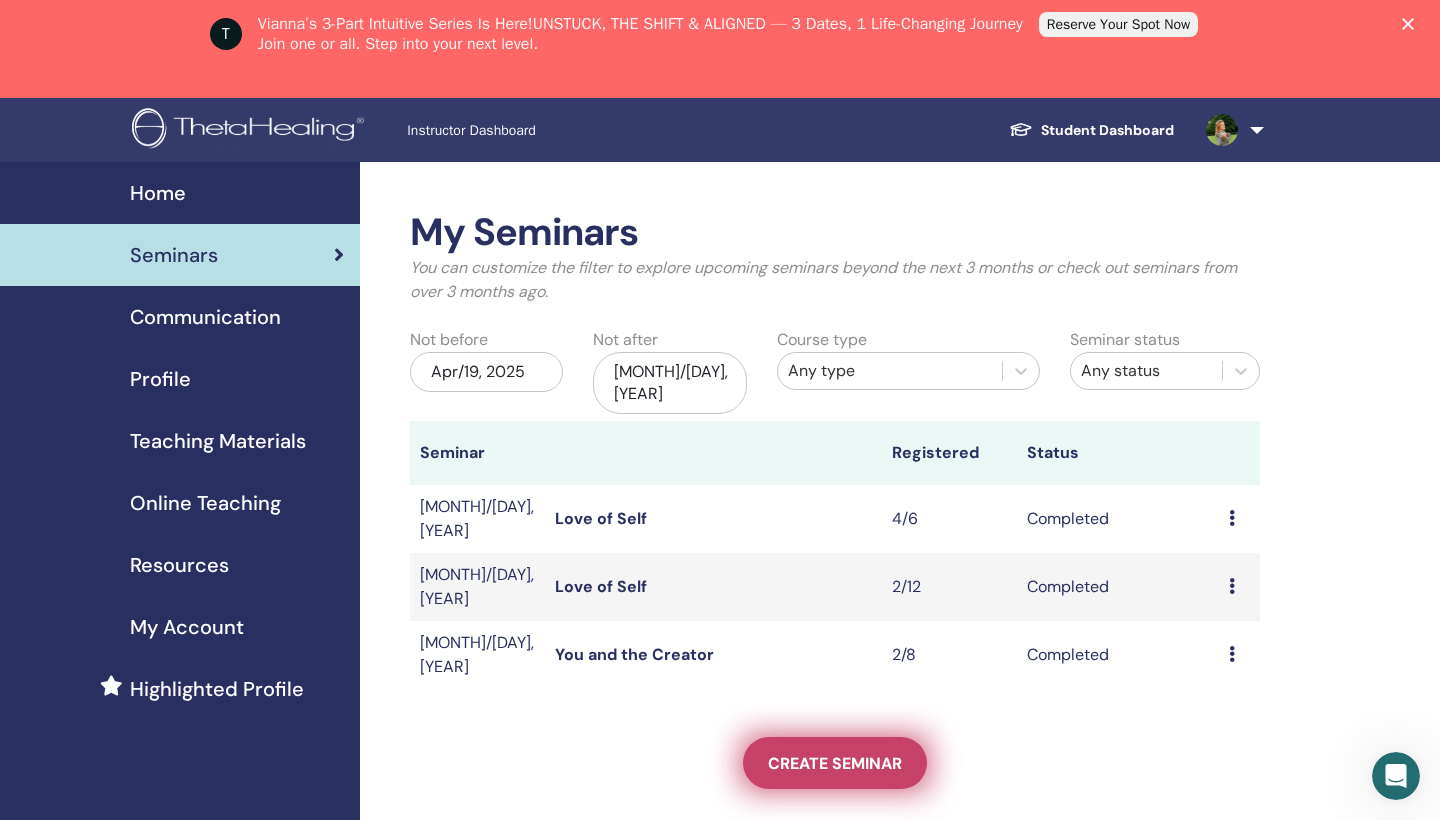 click on "Create seminar" at bounding box center [835, 763] 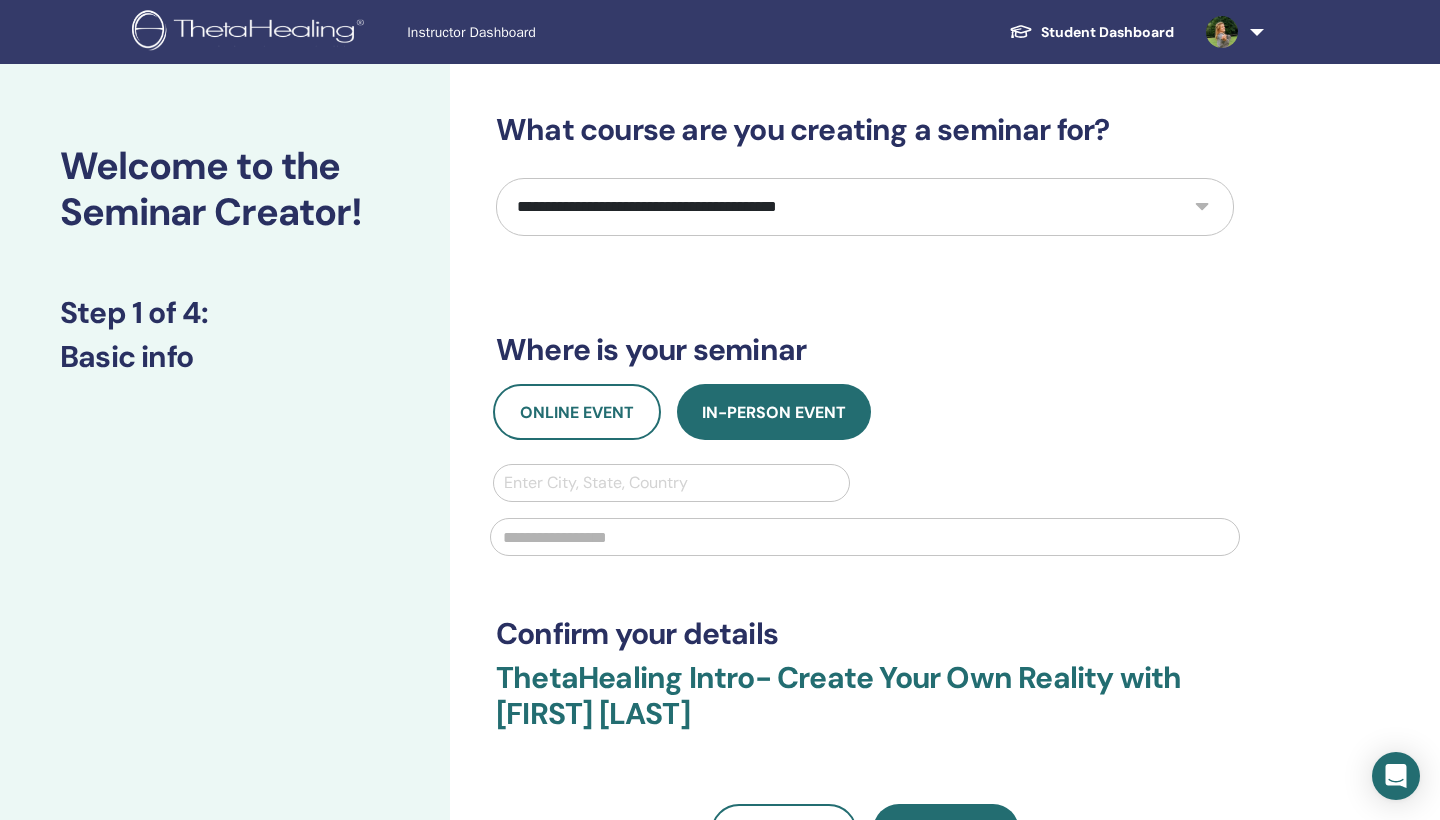 scroll, scrollTop: 0, scrollLeft: 0, axis: both 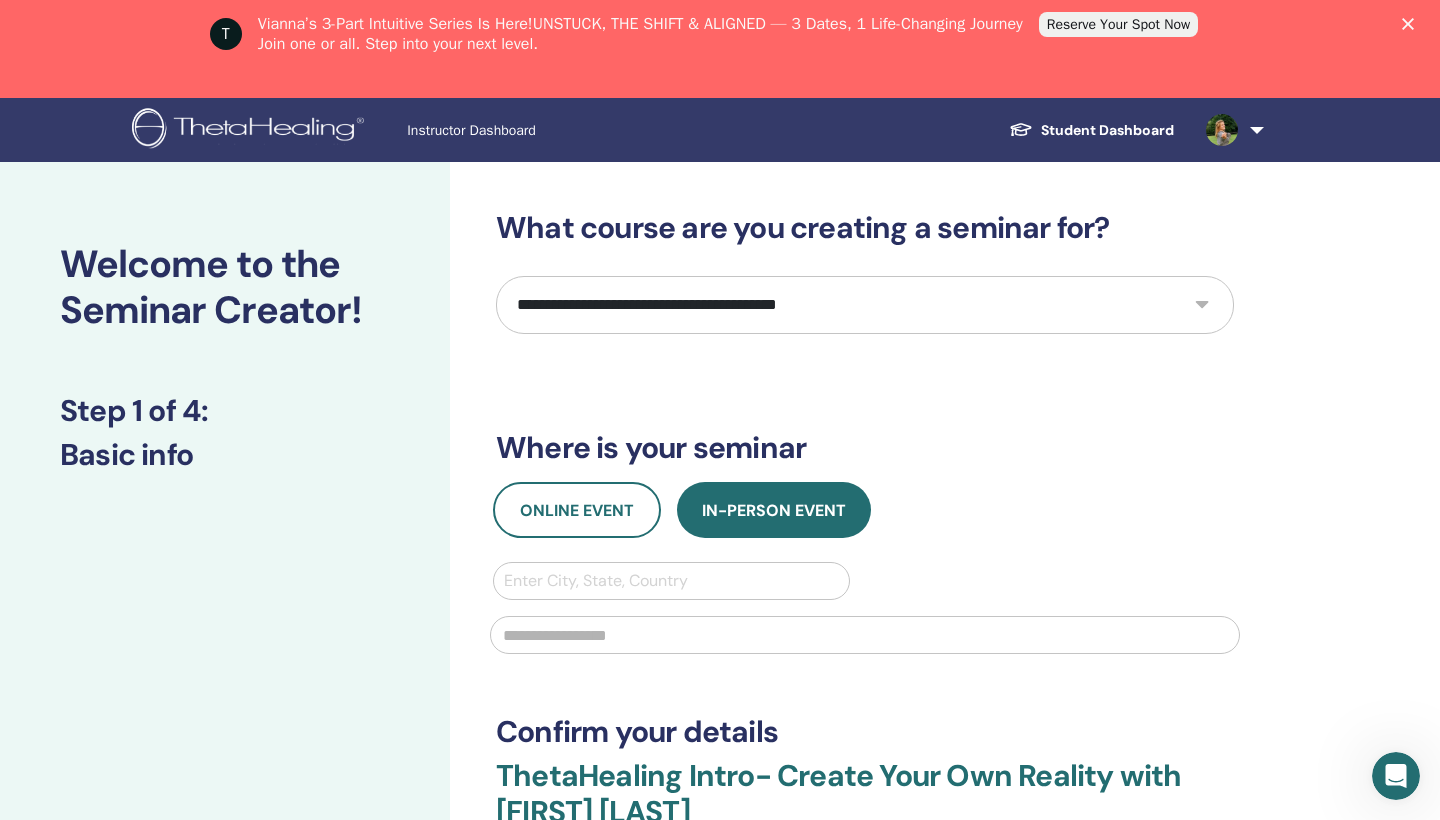 select on "****" 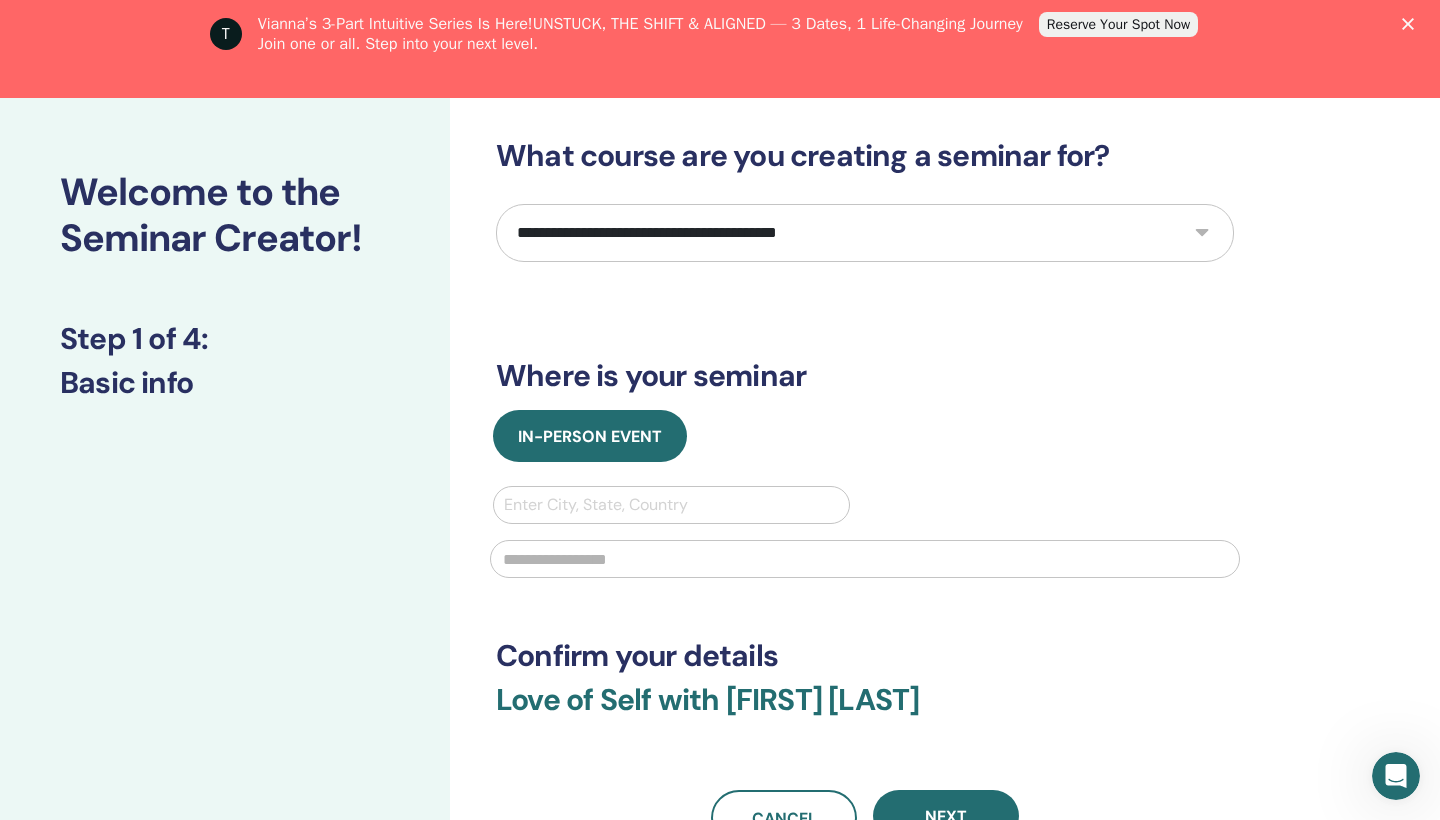 scroll, scrollTop: 77, scrollLeft: 0, axis: vertical 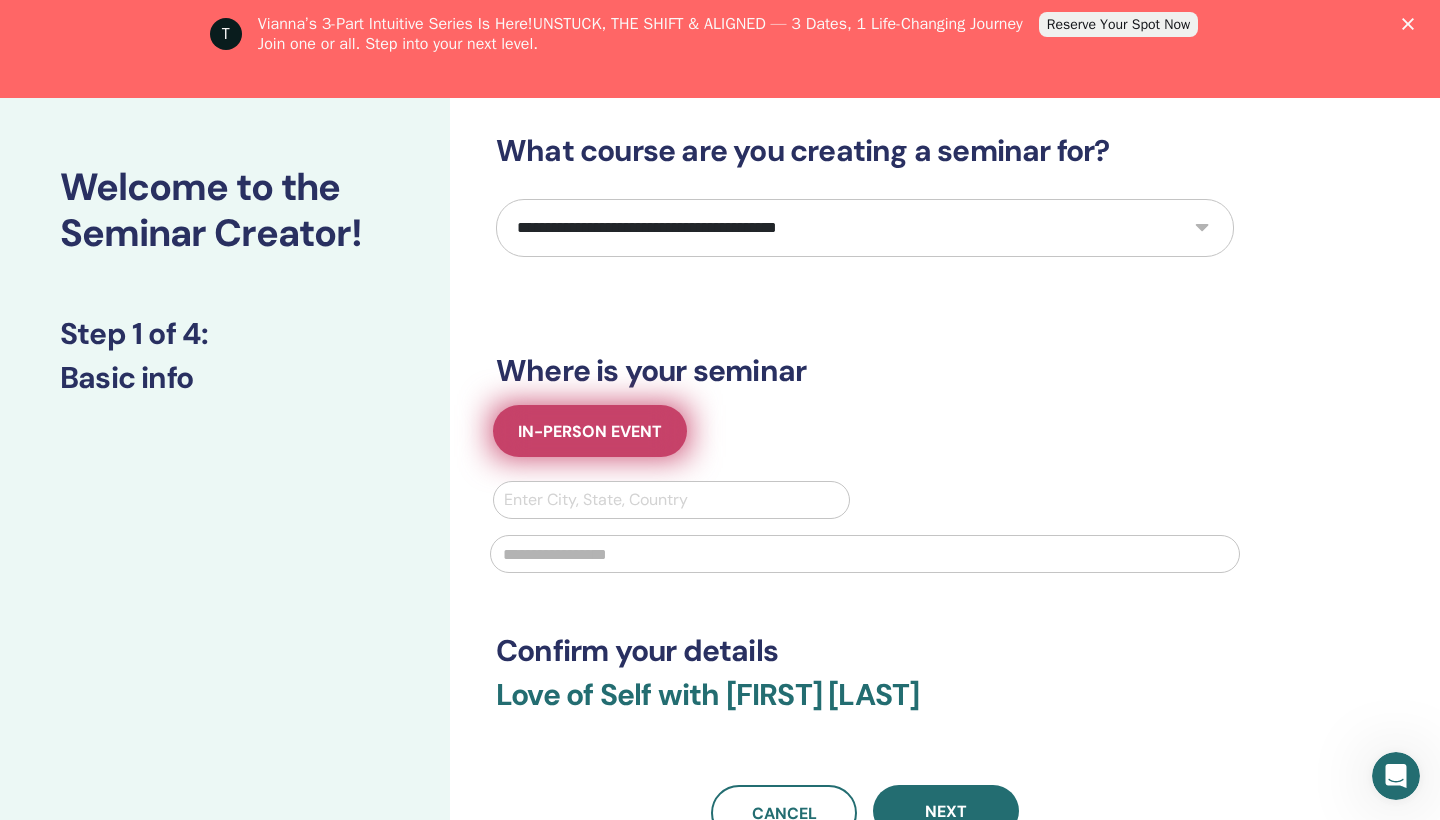 click on "In-Person Event" at bounding box center [590, 431] 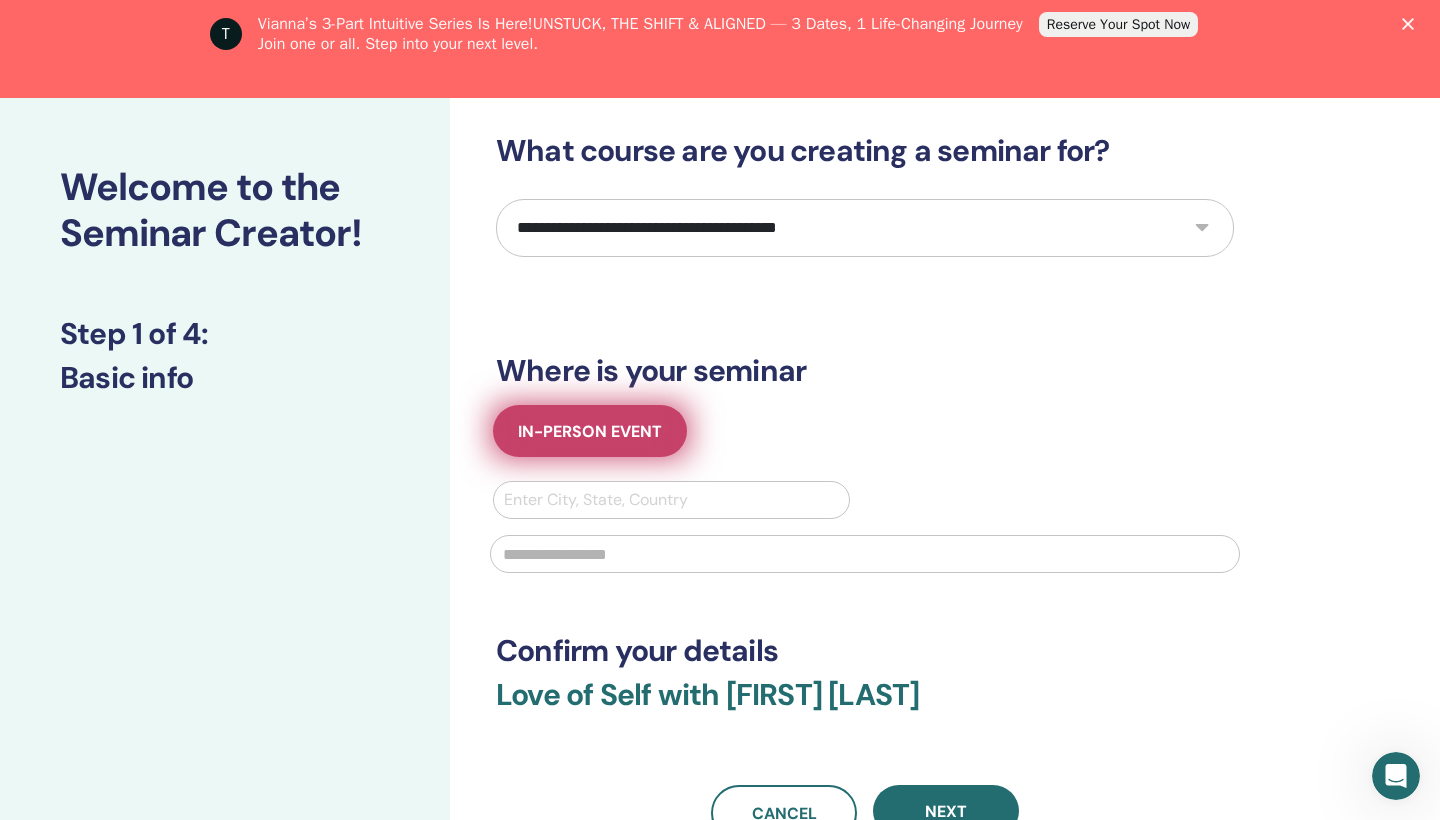click on "In-Person Event" at bounding box center [590, 431] 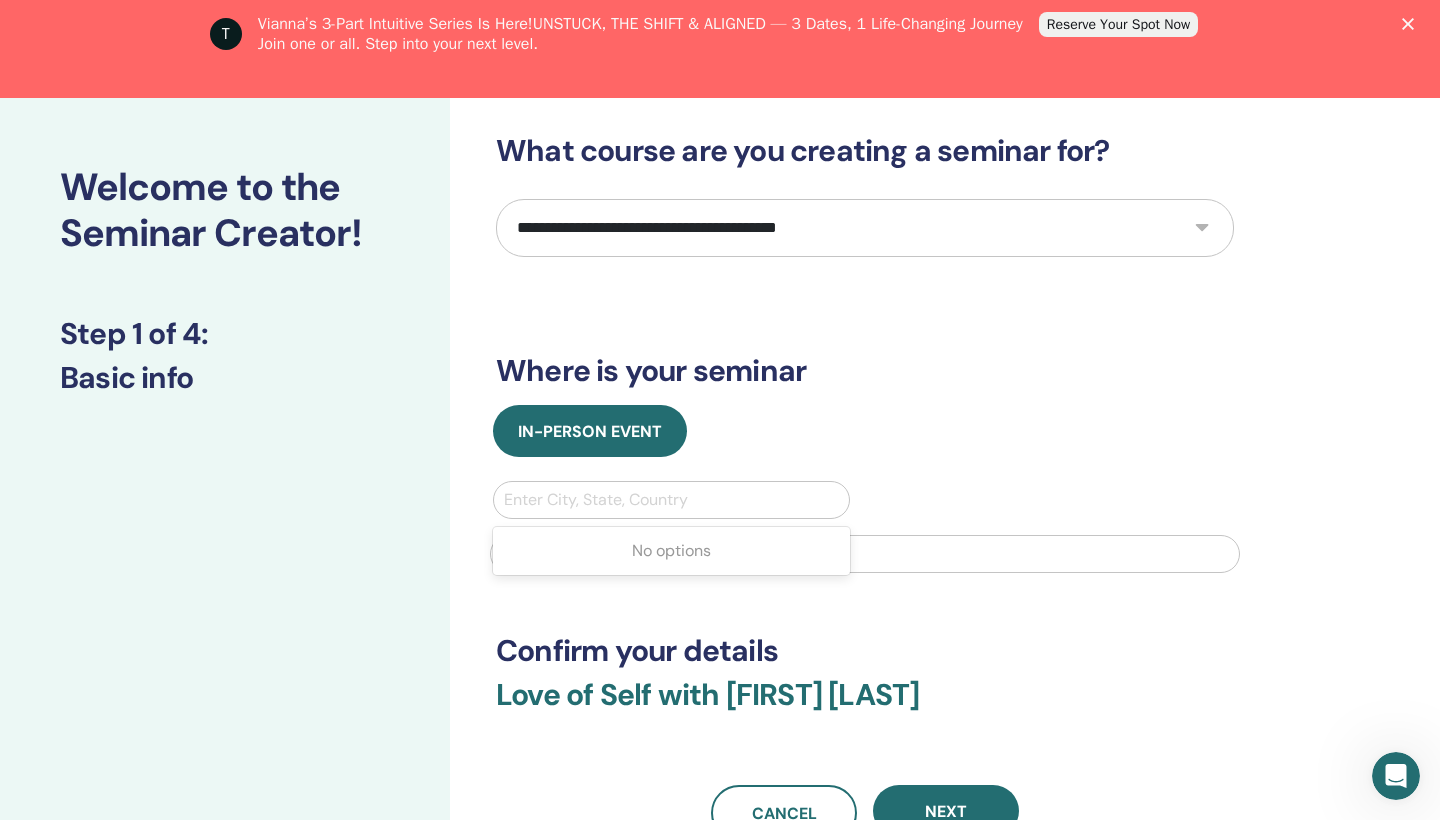 click on "Enter City, State, Country" at bounding box center (671, 500) 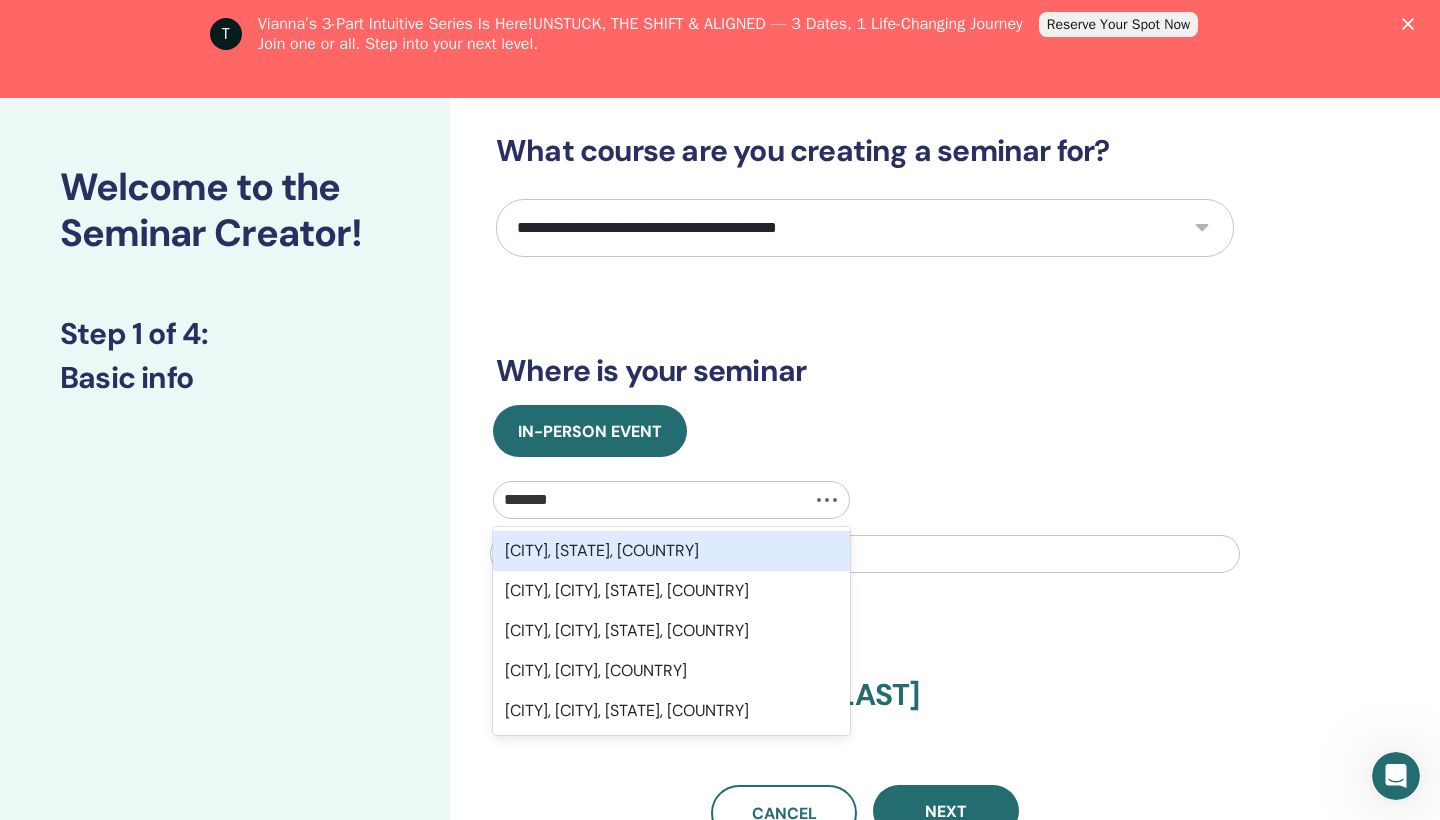type on "********" 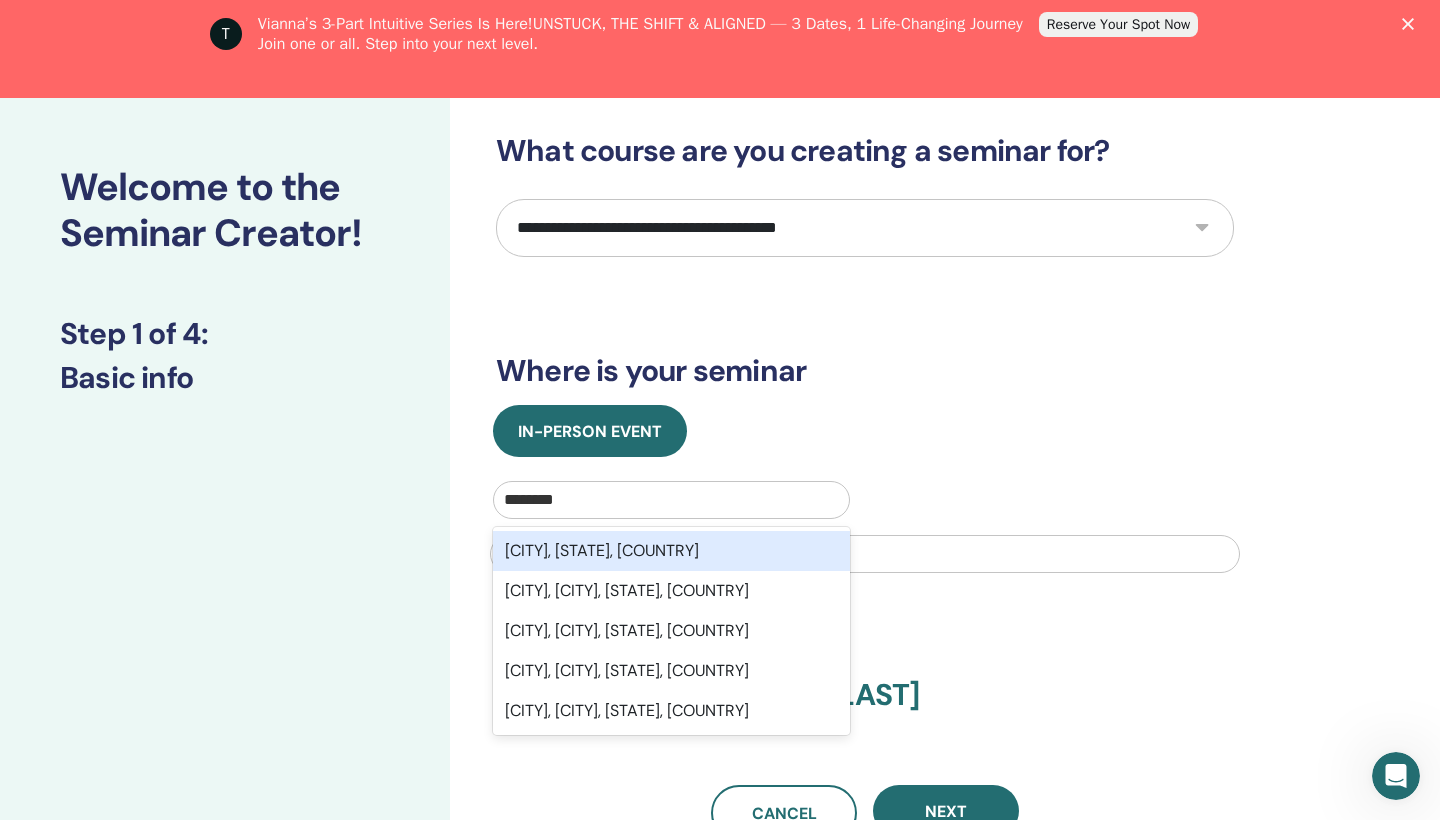 click on "[CITY], [STATE], [COUNTRY]" at bounding box center [671, 551] 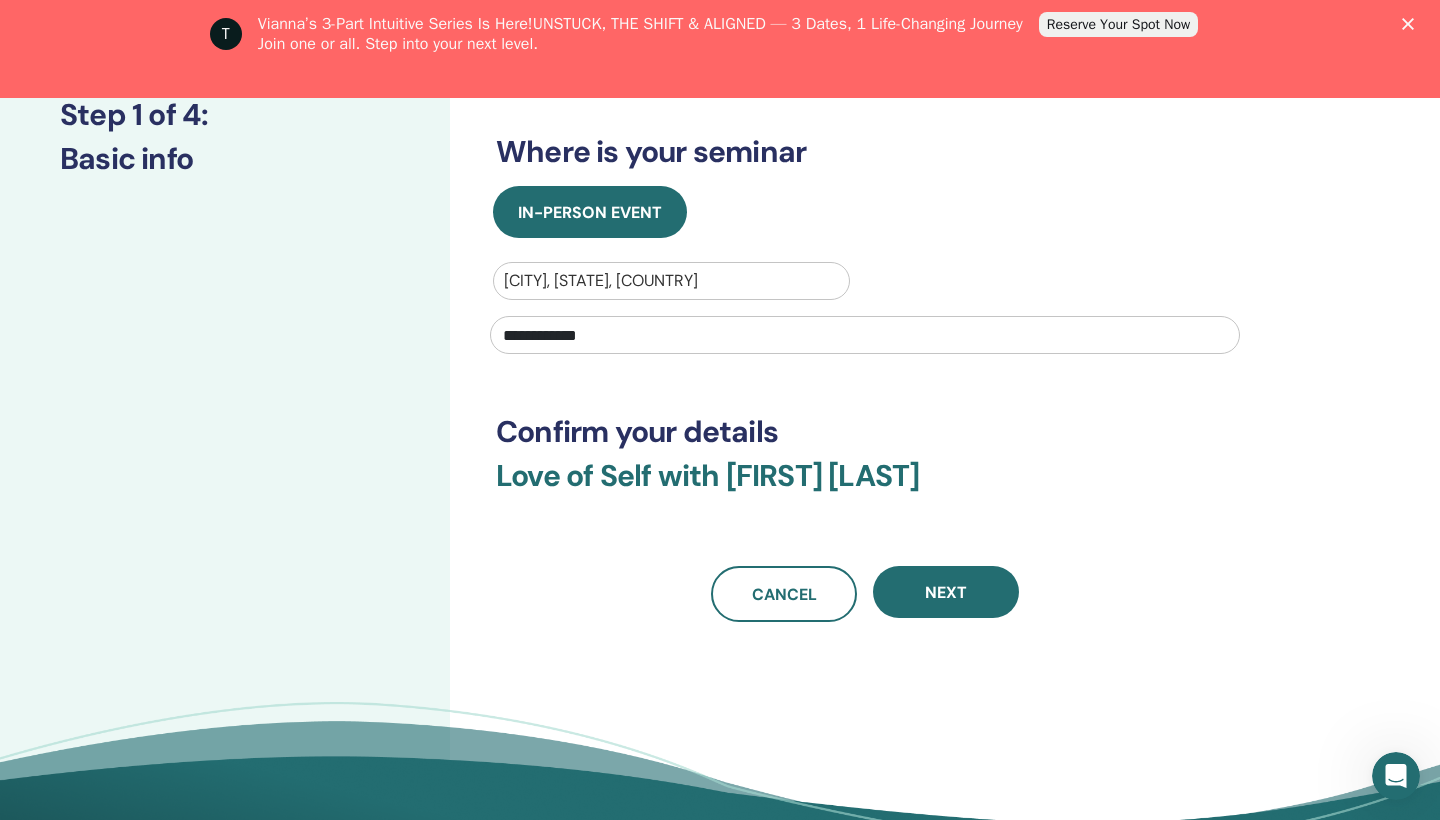 scroll, scrollTop: 313, scrollLeft: 0, axis: vertical 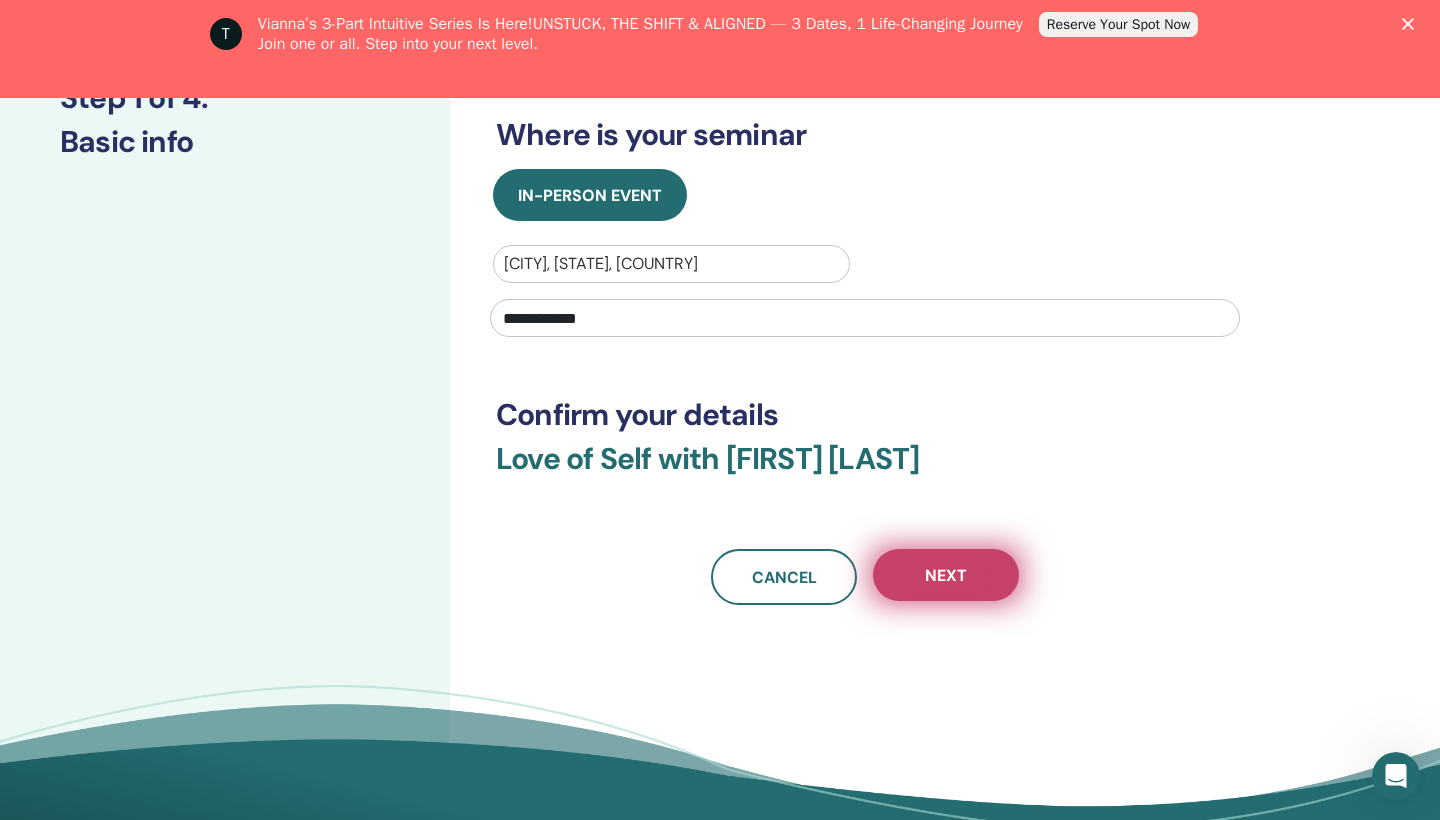 type on "**********" 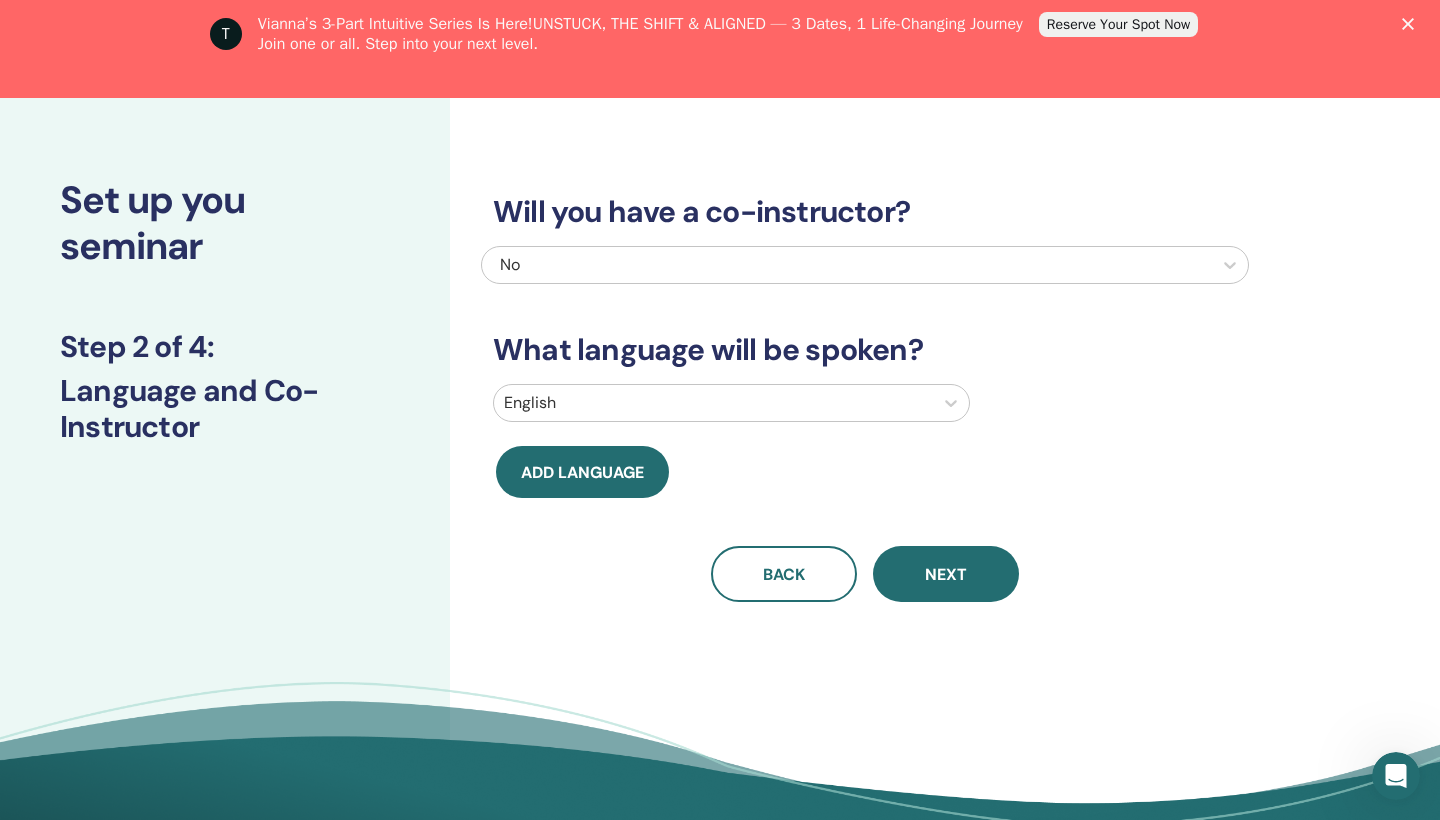 scroll, scrollTop: 64, scrollLeft: 0, axis: vertical 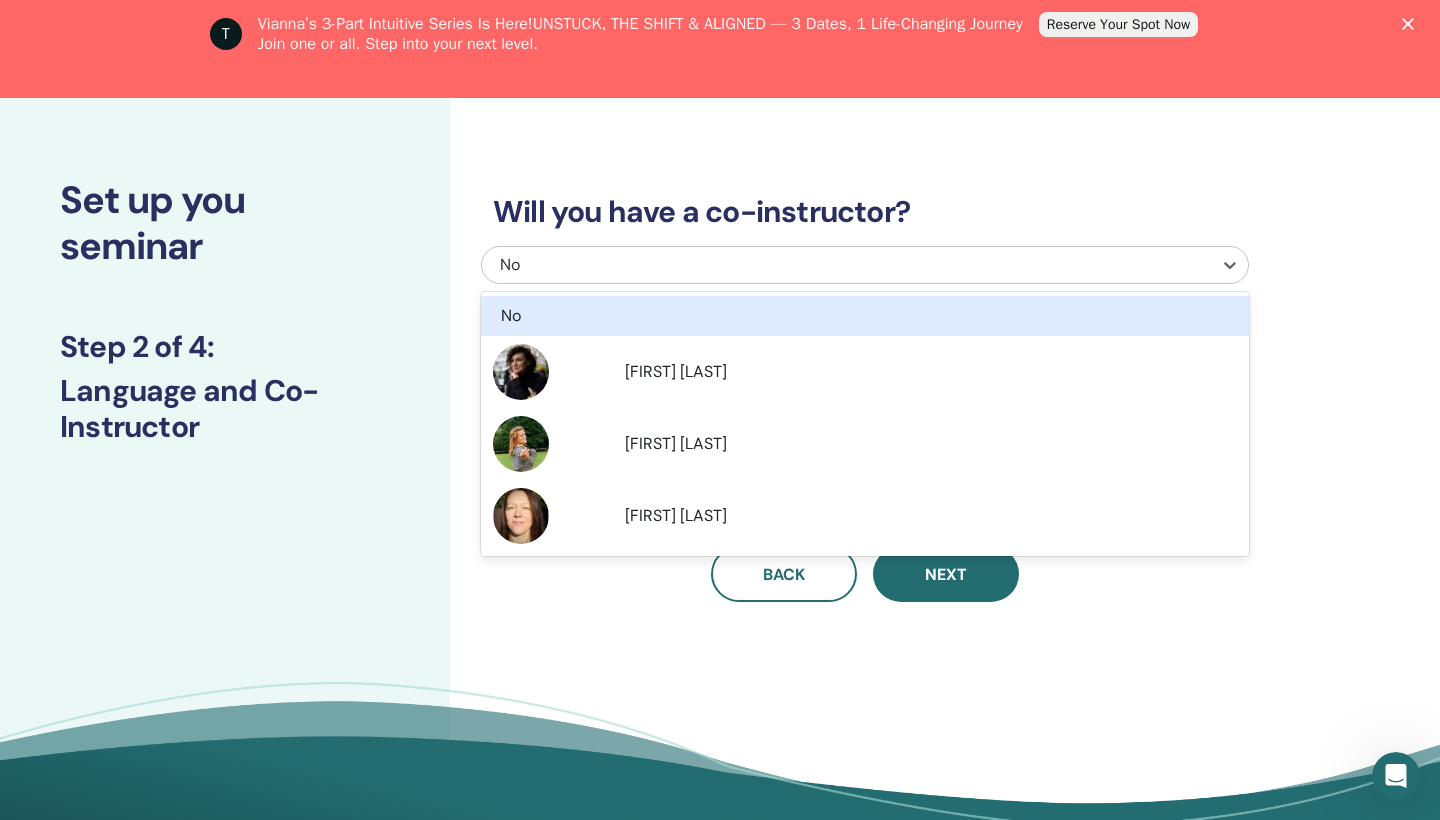 click on "No" at bounding box center [792, 265] 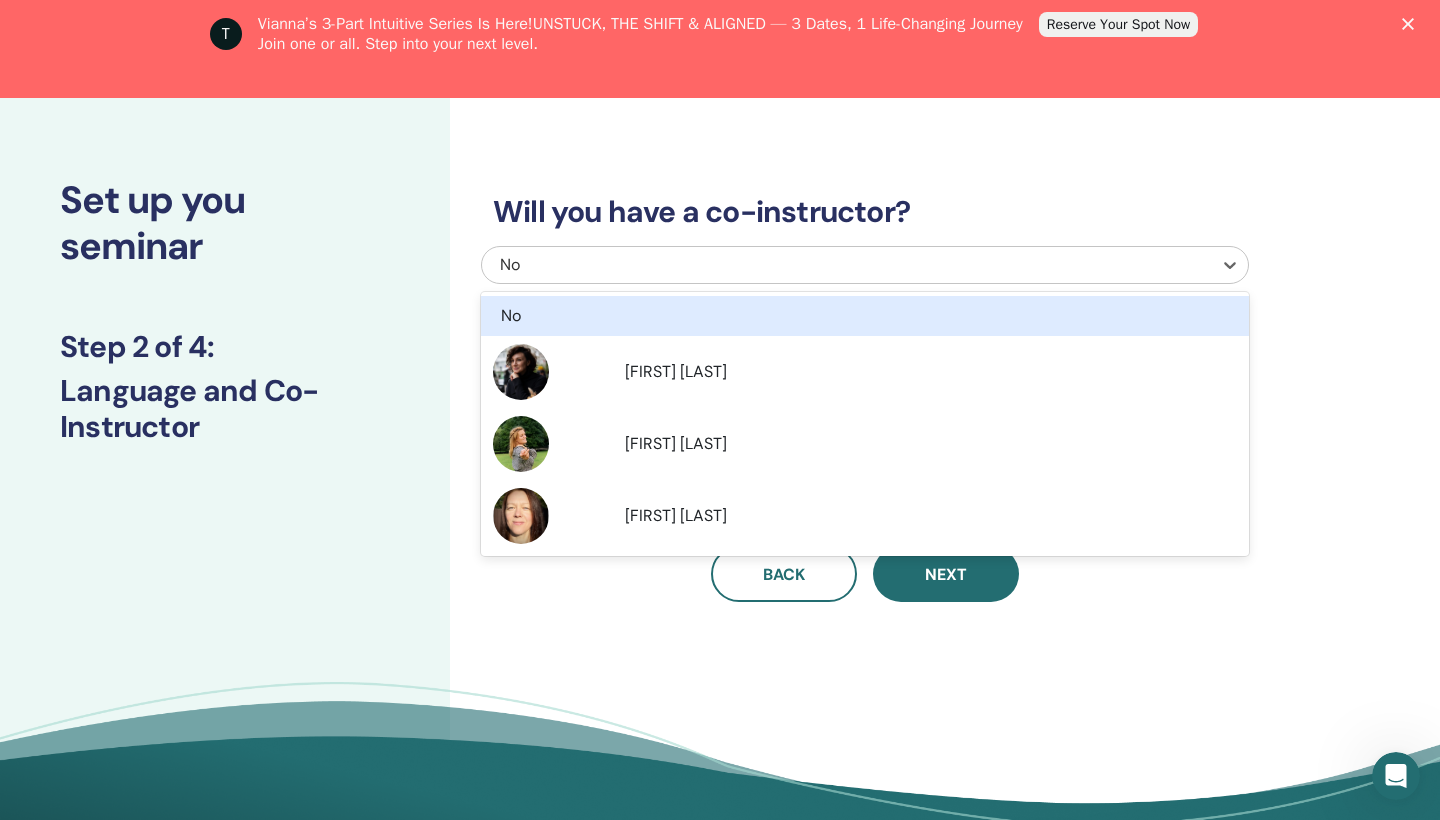 click on "No" at bounding box center [792, 265] 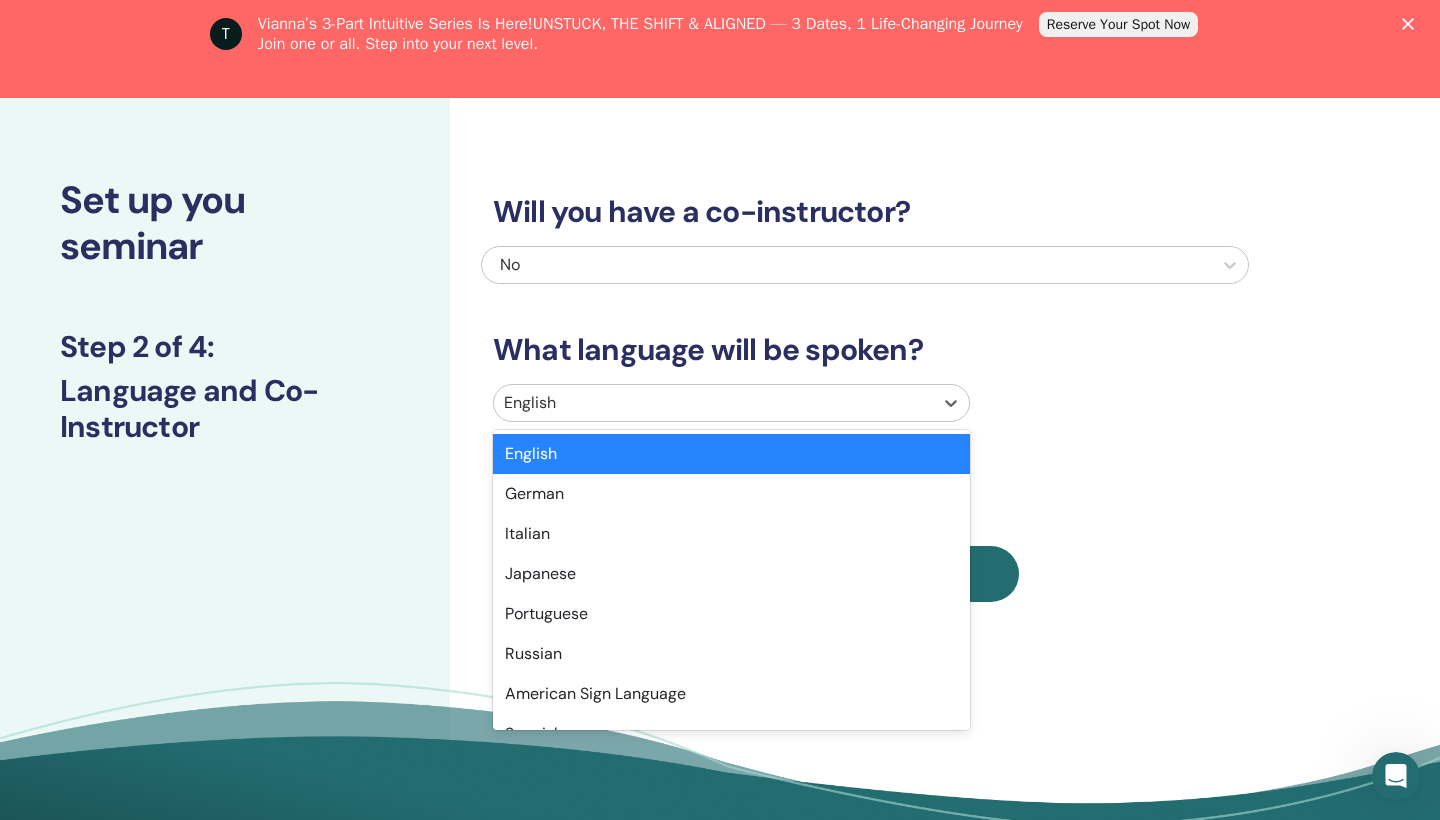 click at bounding box center (713, 403) 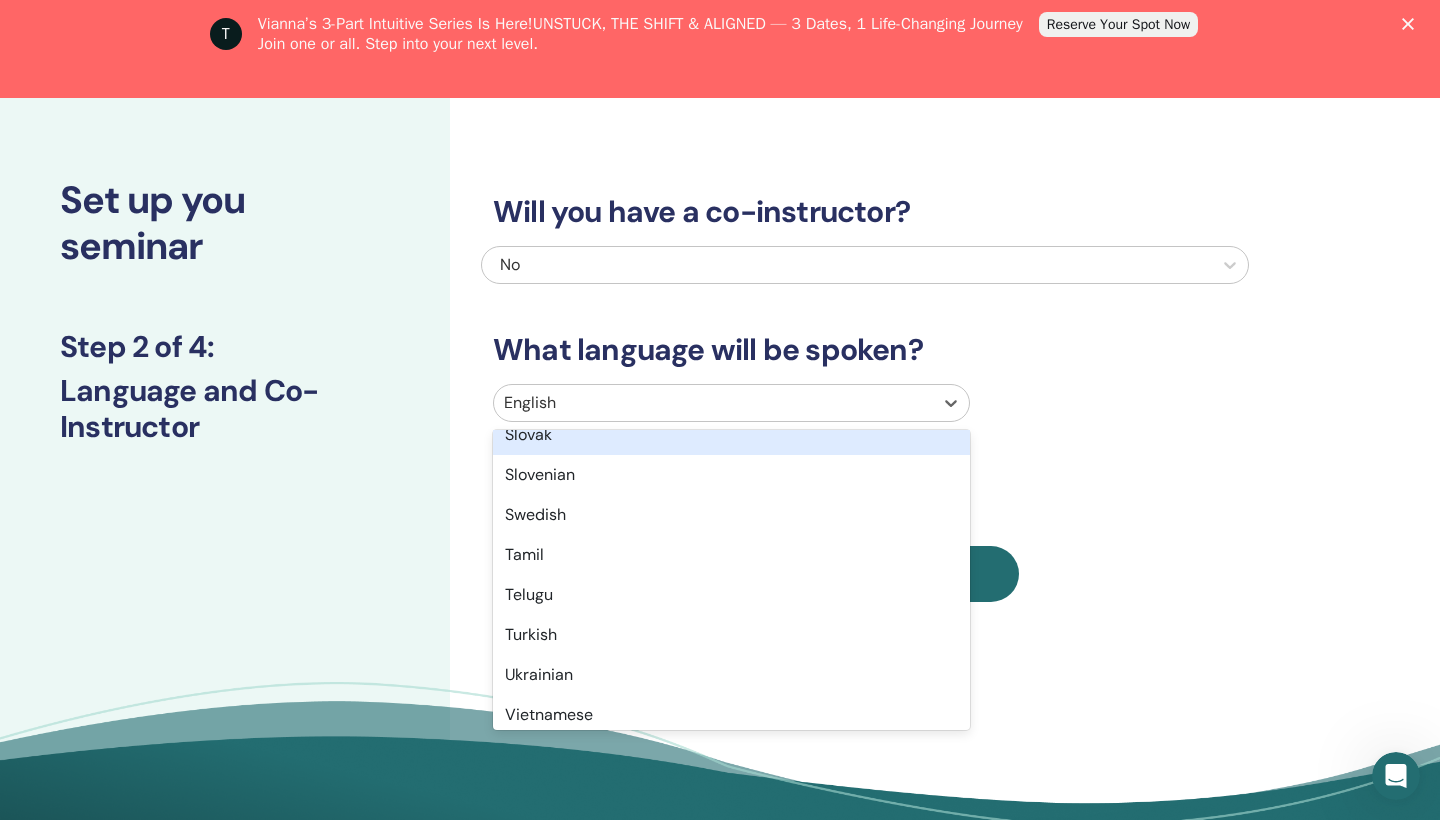 scroll, scrollTop: 1588, scrollLeft: 0, axis: vertical 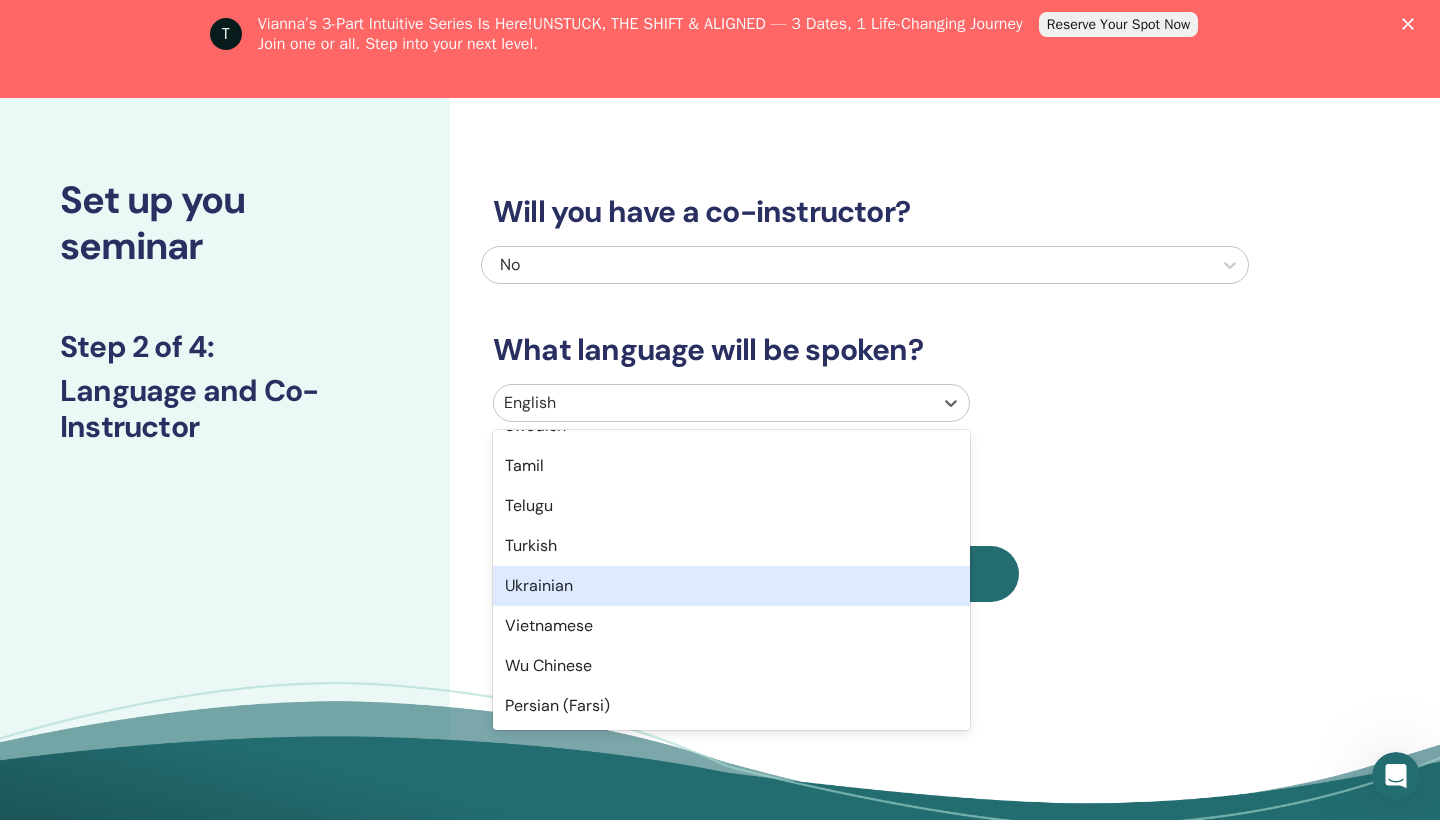 click on "Ukrainian" at bounding box center [731, 586] 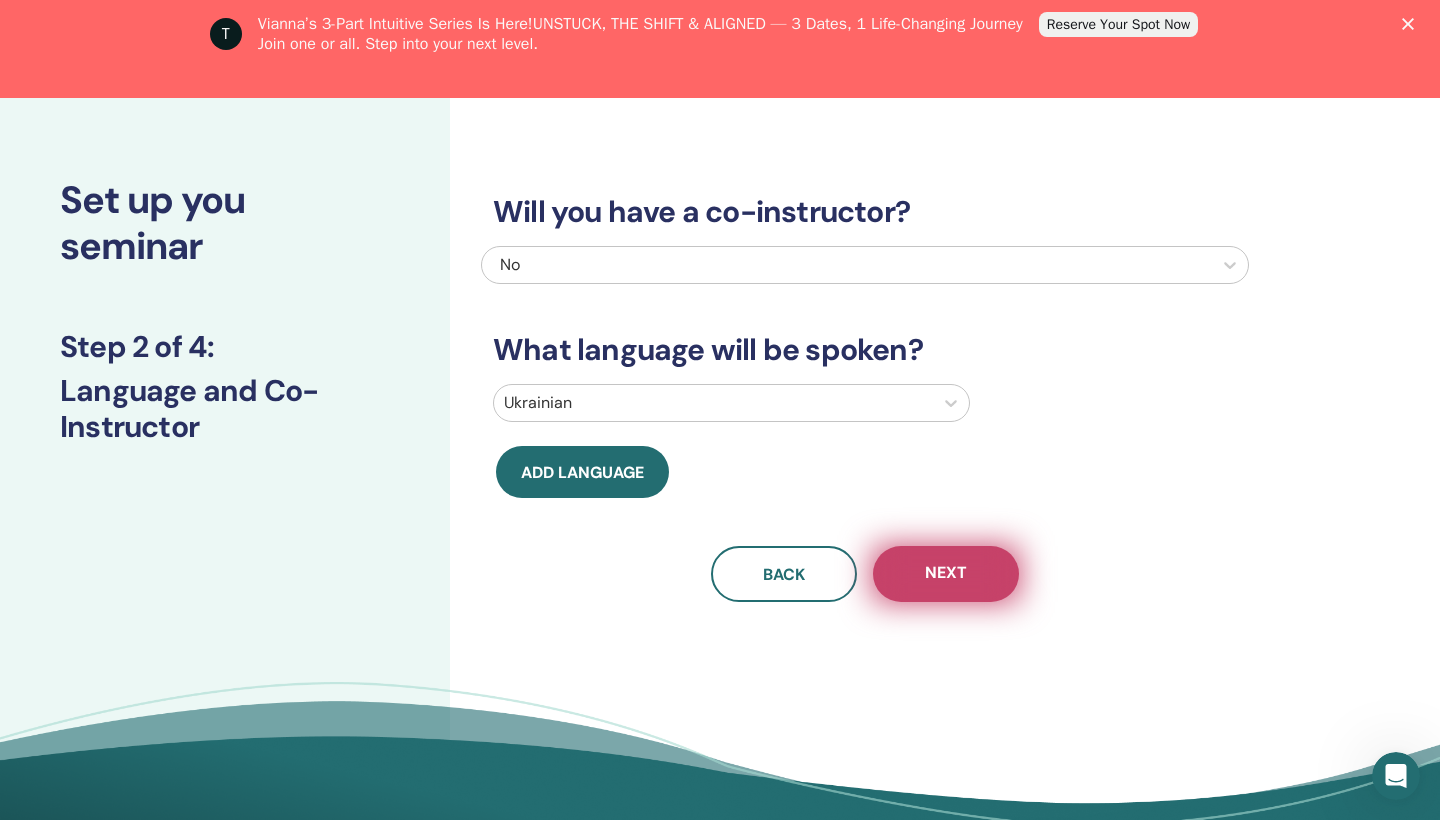 click on "Next" at bounding box center (946, 574) 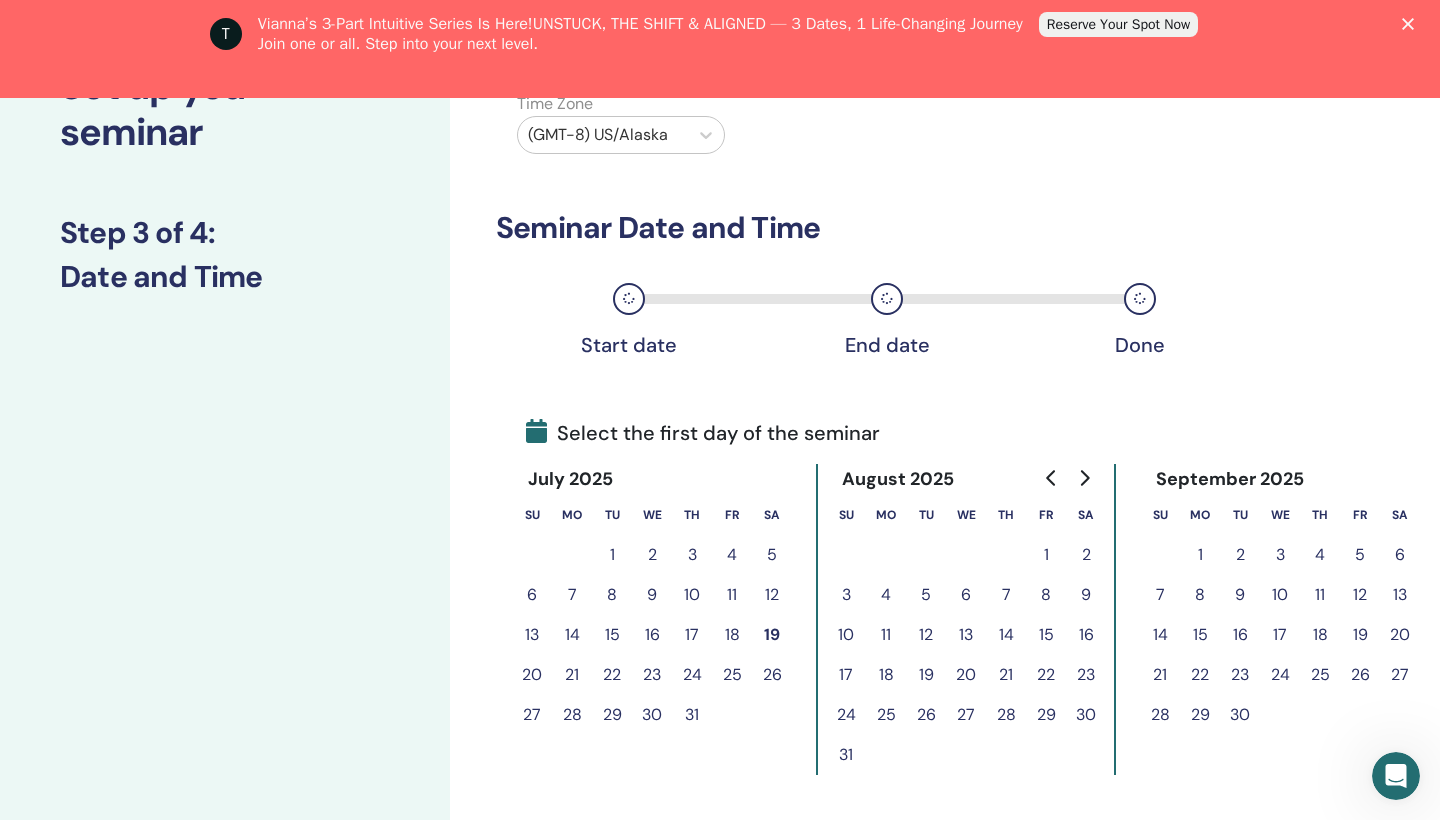 scroll, scrollTop: 181, scrollLeft: 0, axis: vertical 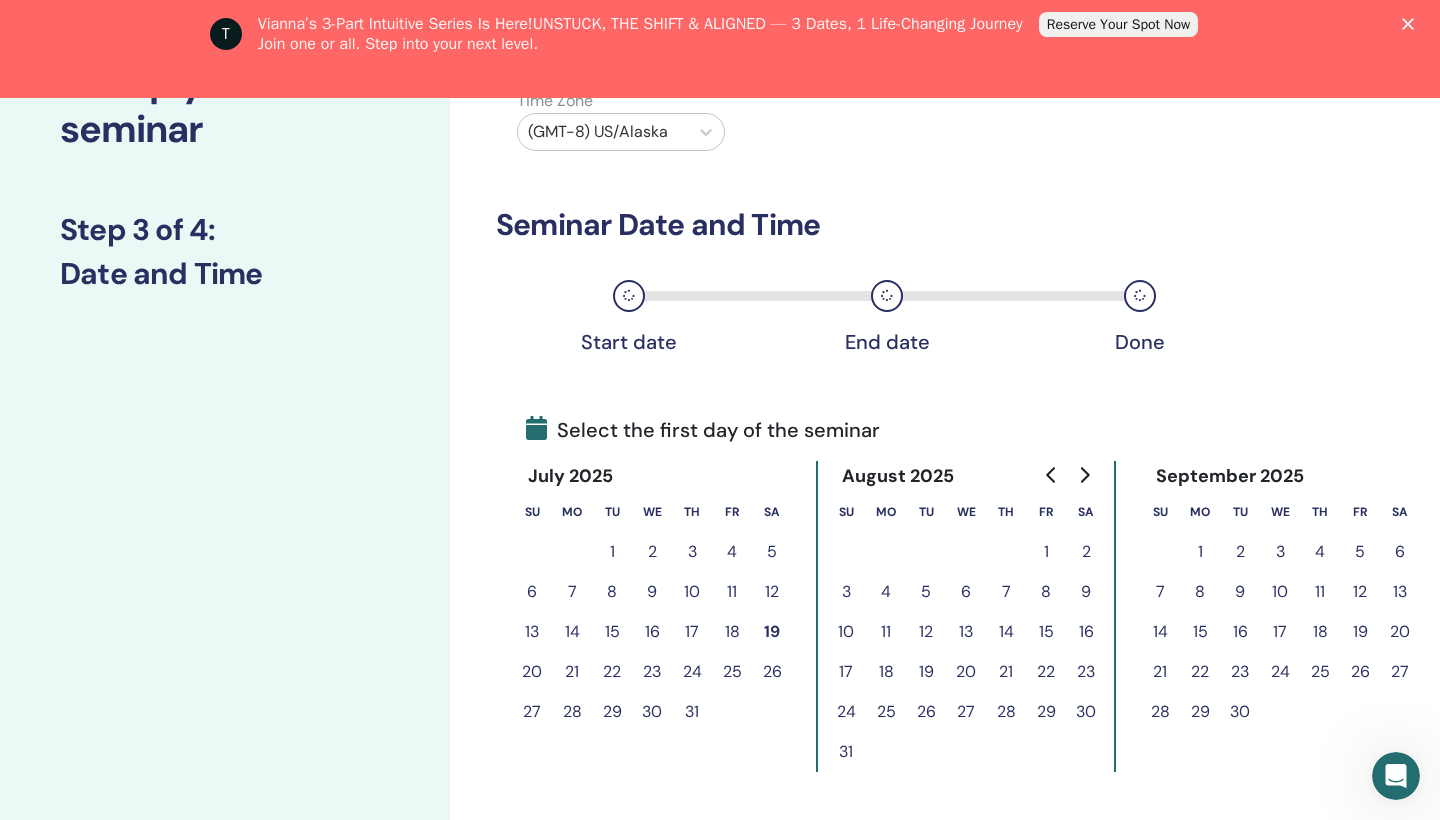 click on "26" at bounding box center [772, 672] 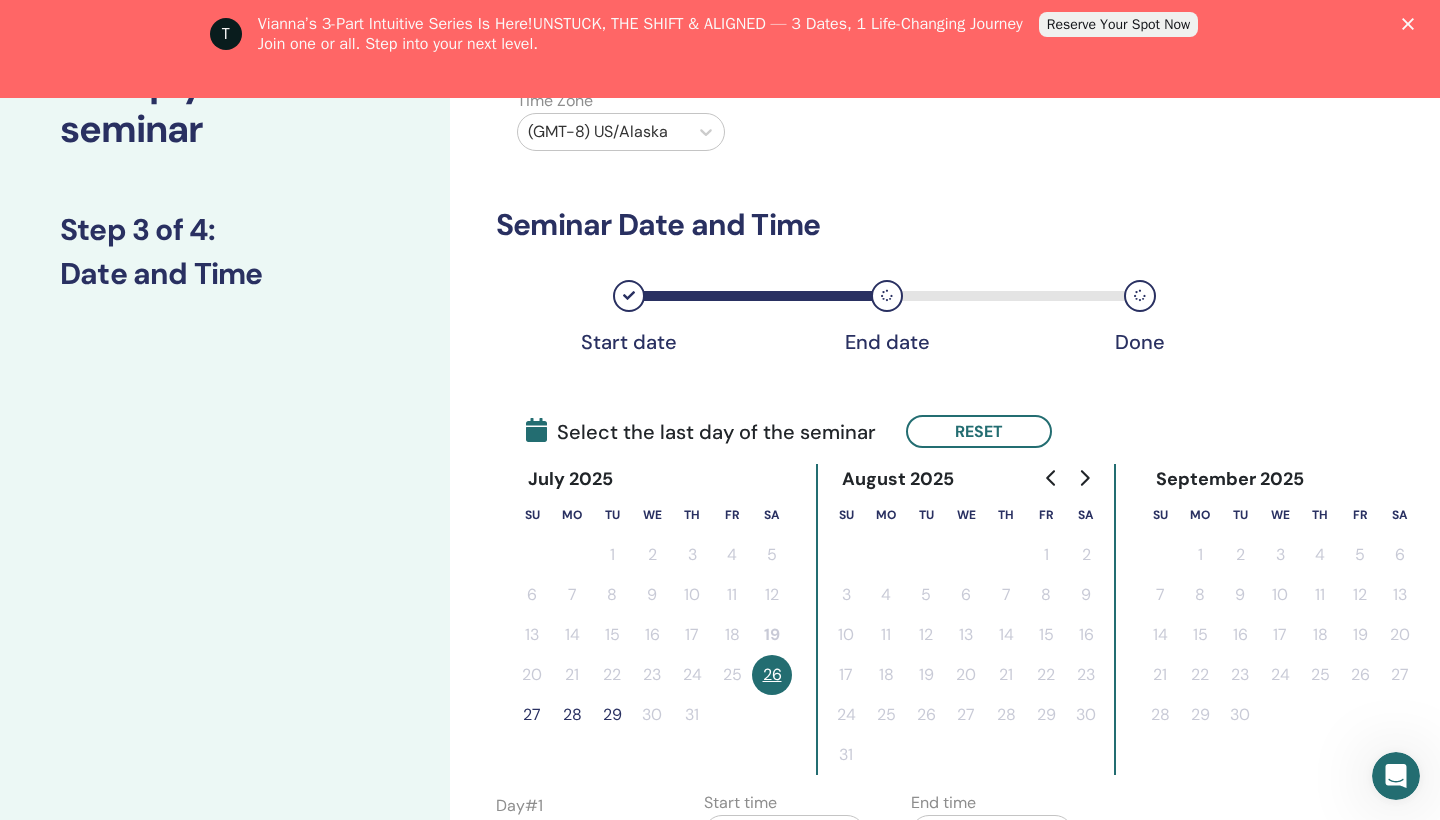 click on "27" at bounding box center (532, 715) 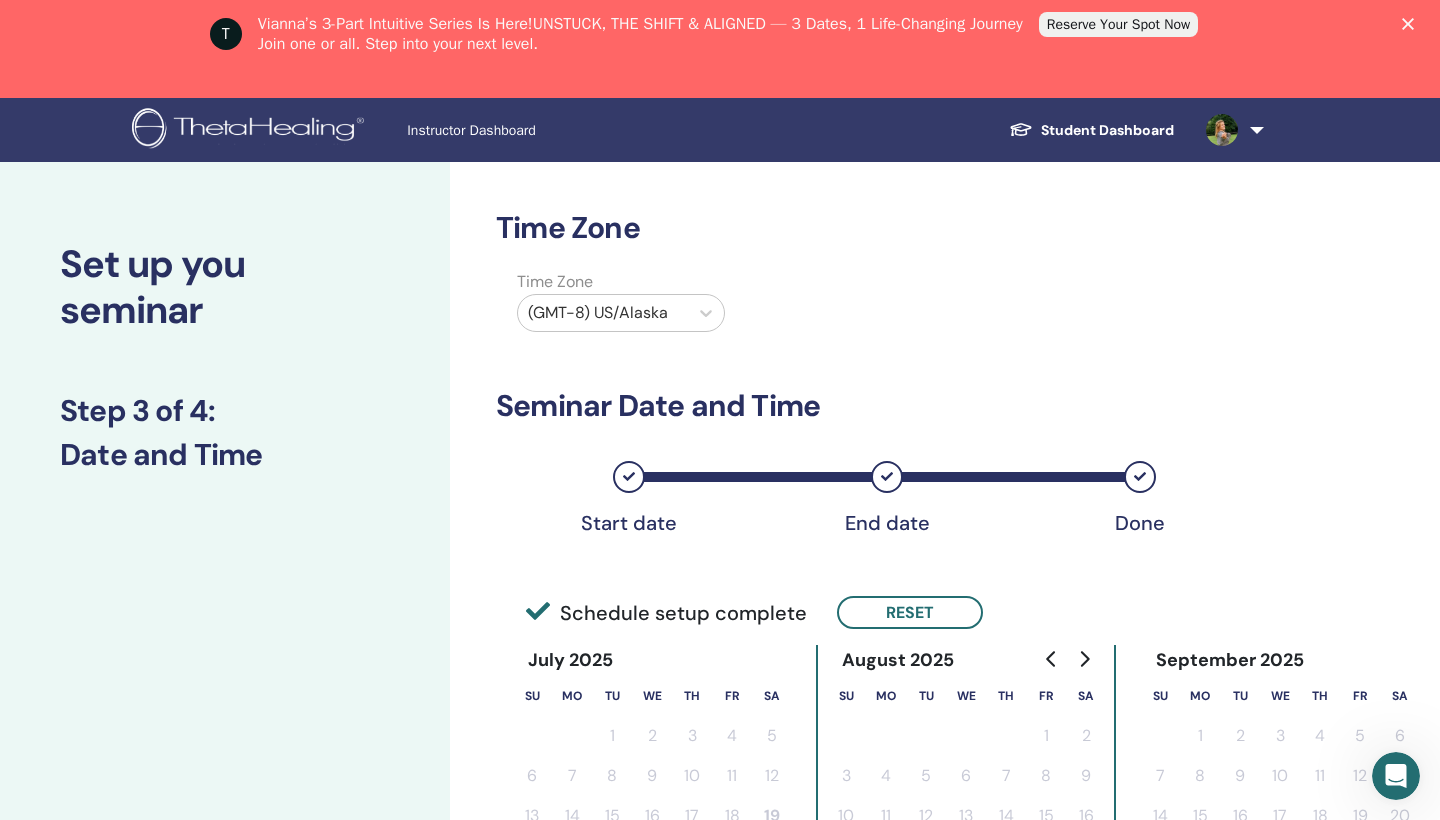 scroll, scrollTop: 0, scrollLeft: 0, axis: both 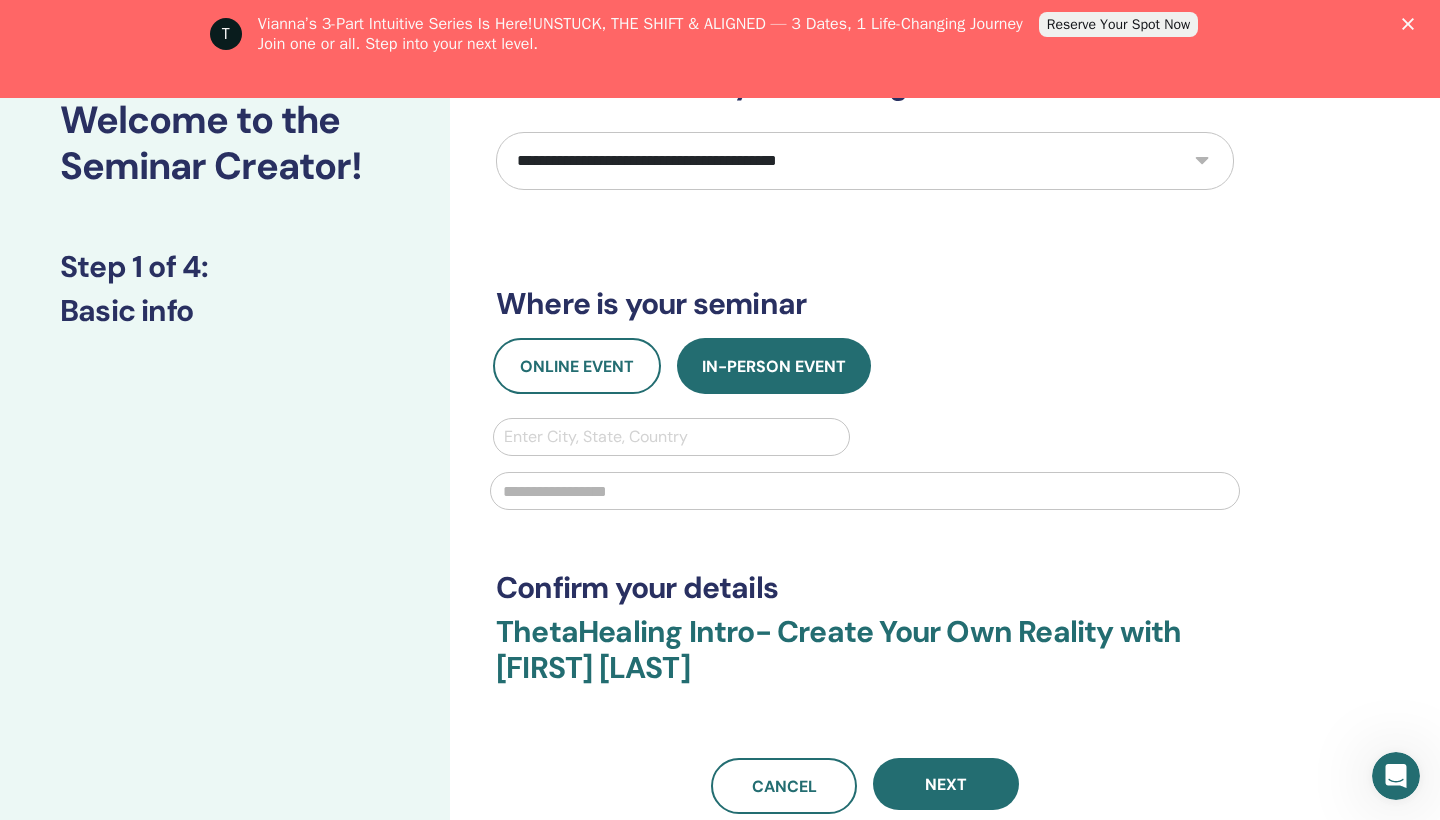 select on "****" 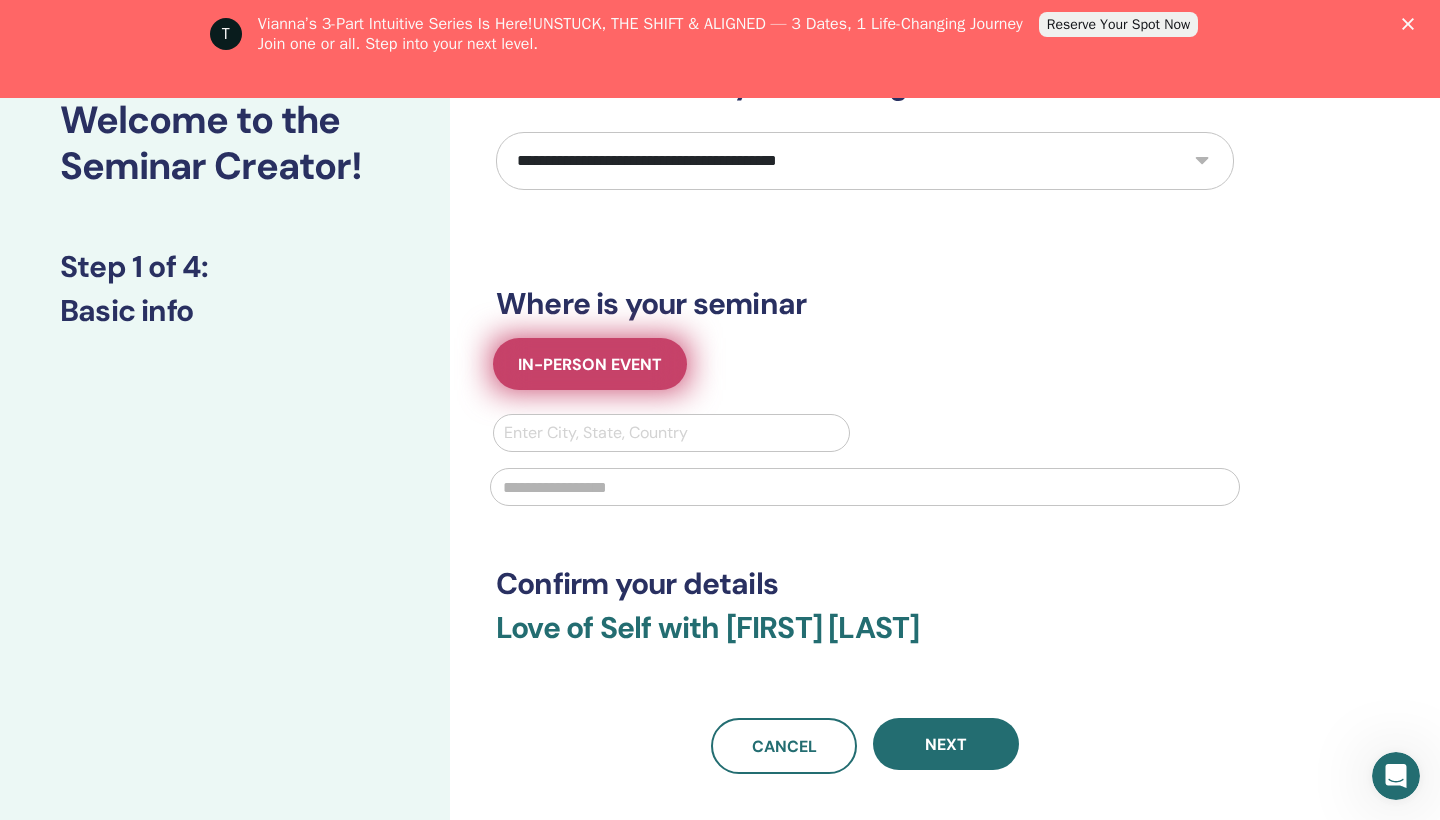 click on "In-Person Event" at bounding box center (590, 364) 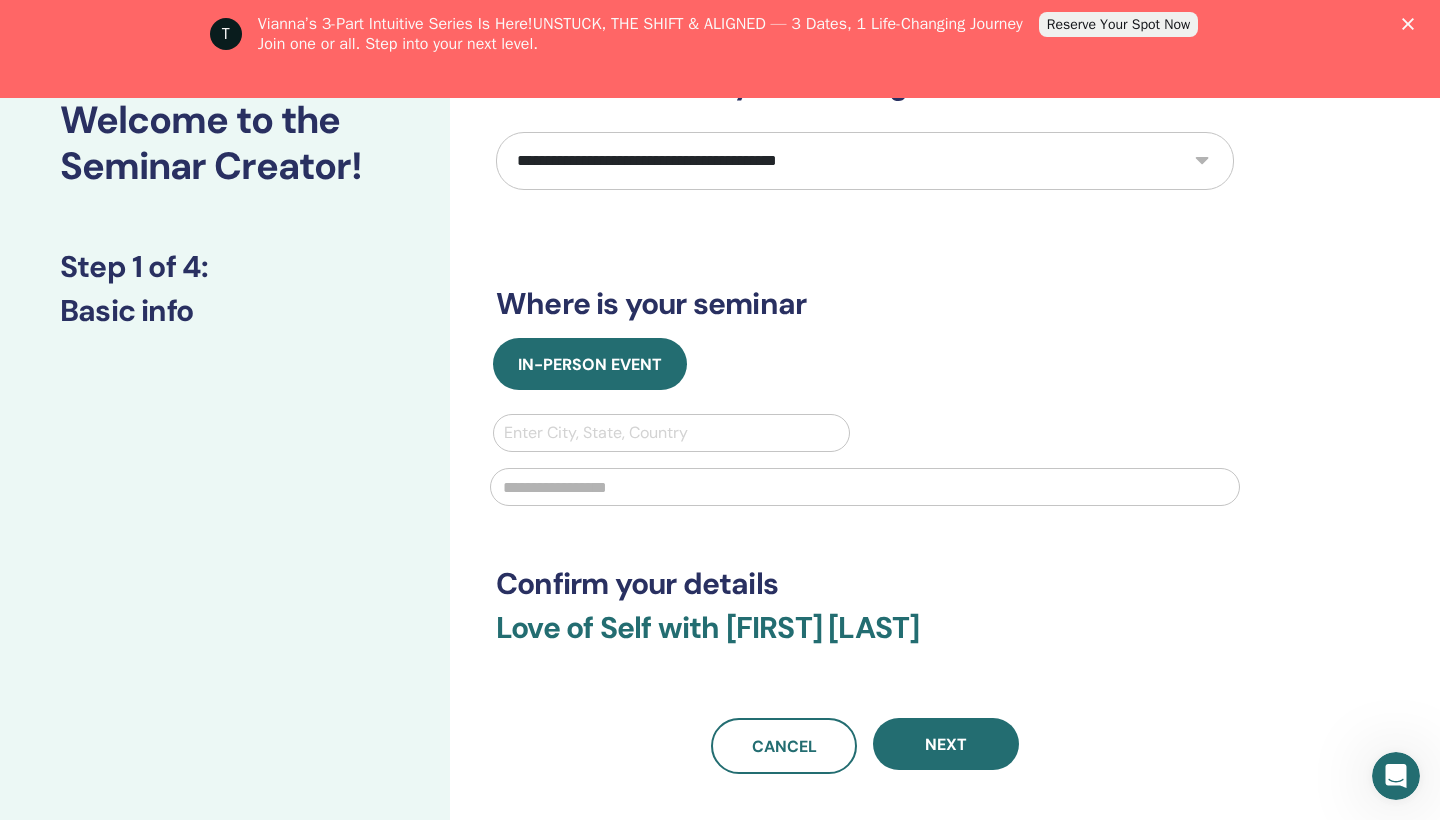 click on "Enter City, State, Country" at bounding box center [671, 433] 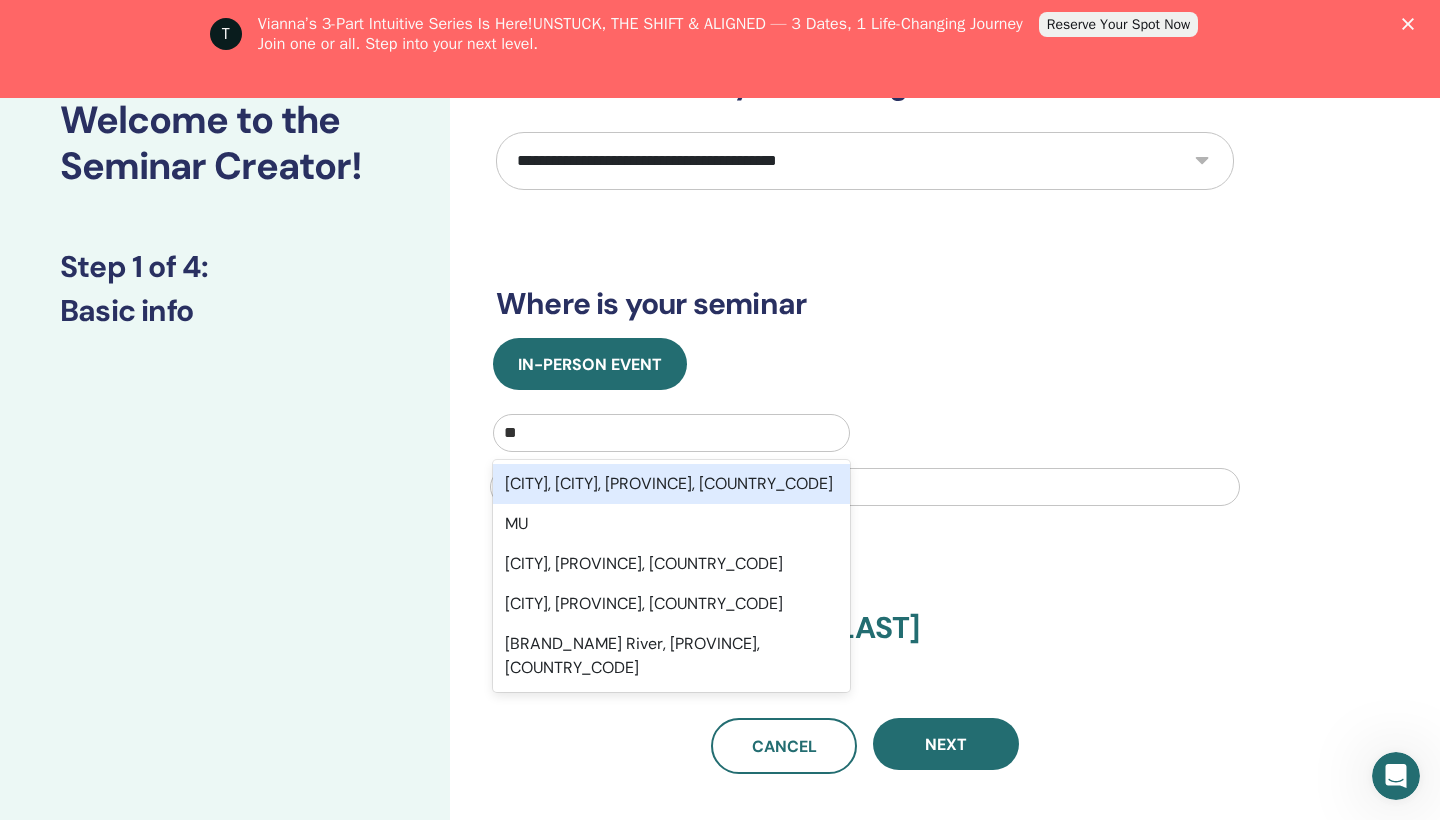 type on "*" 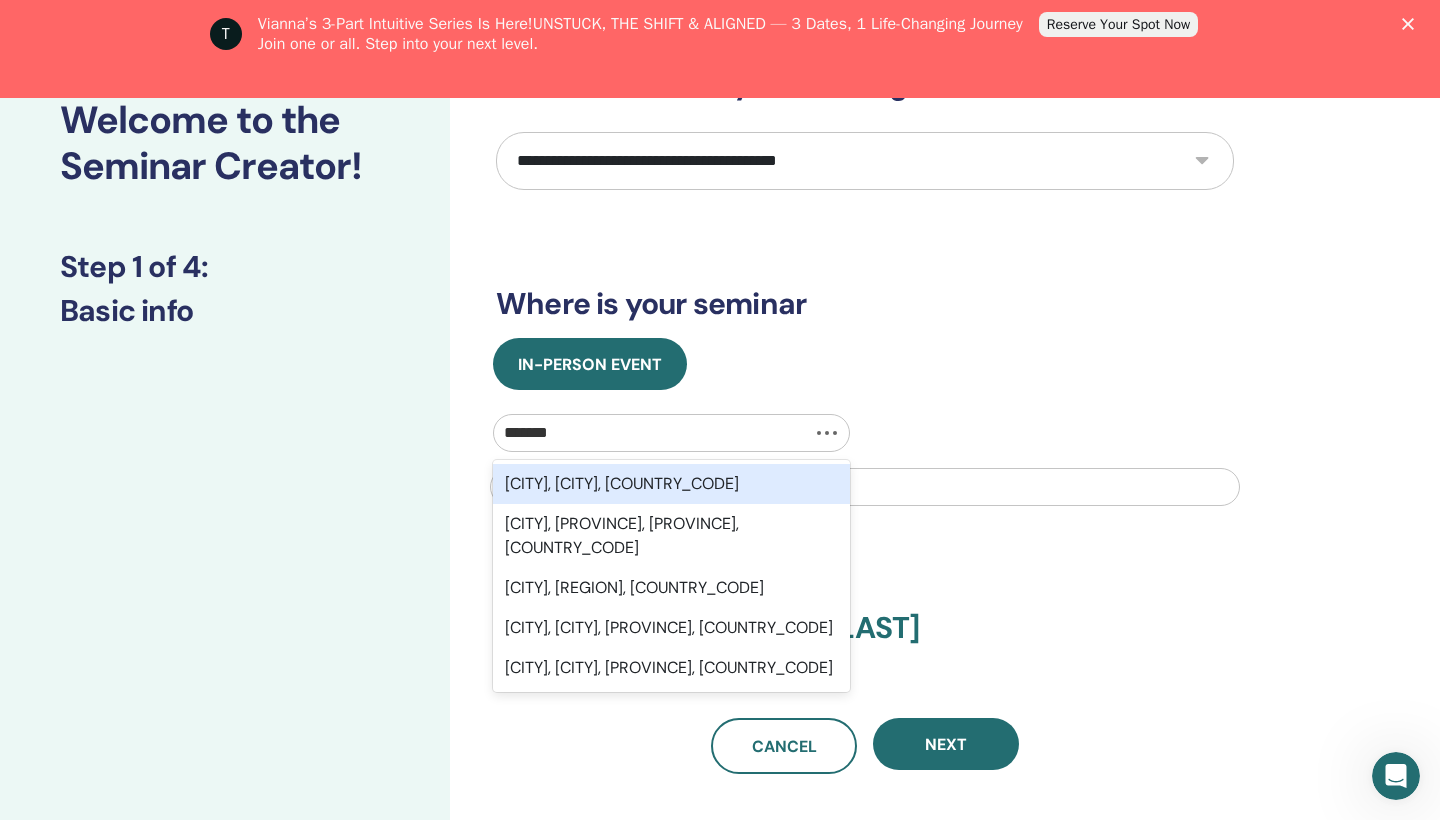type on "********" 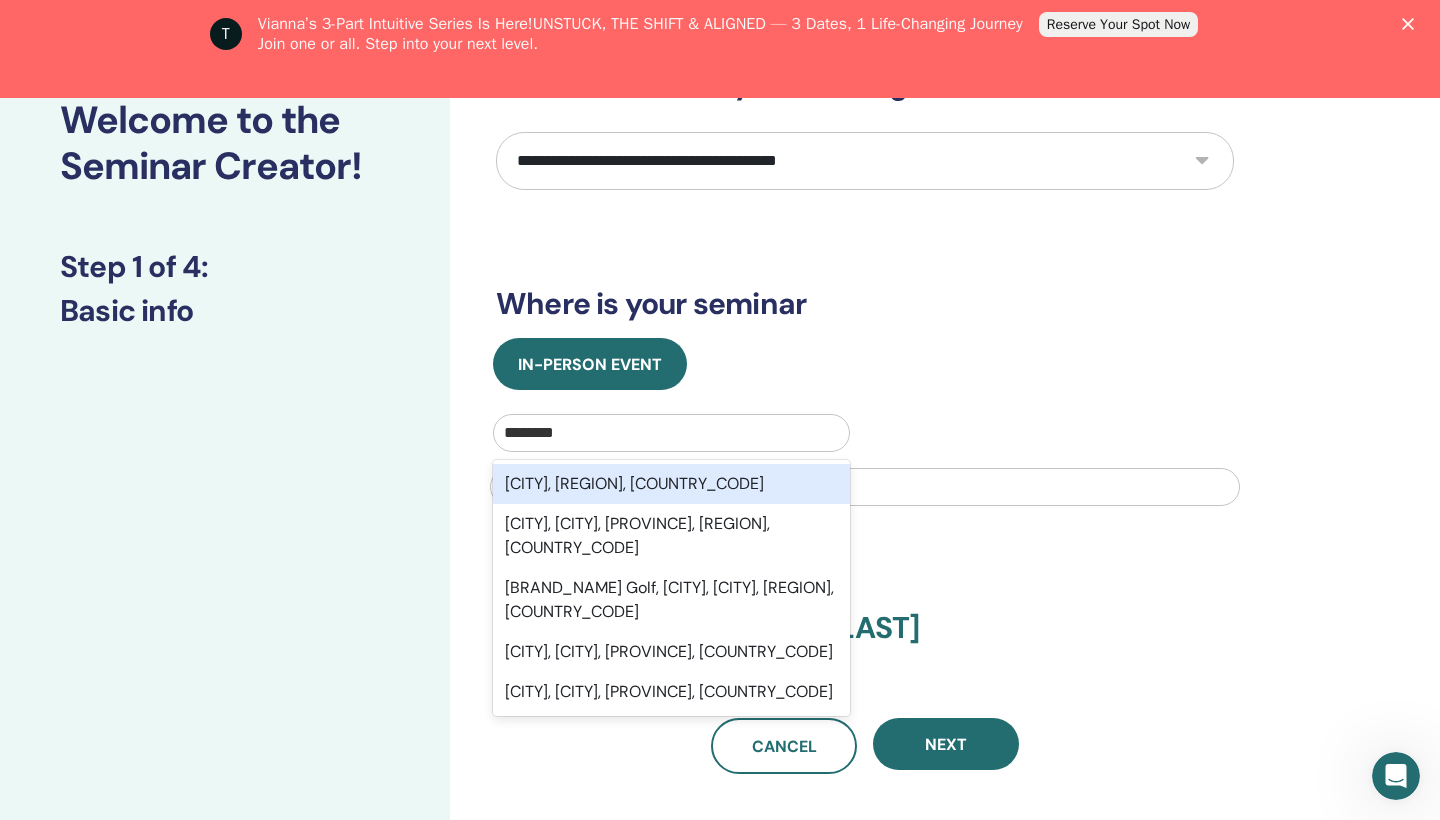 click on "[CITY], [REGION], [COUNTRY_CODE]" at bounding box center (671, 484) 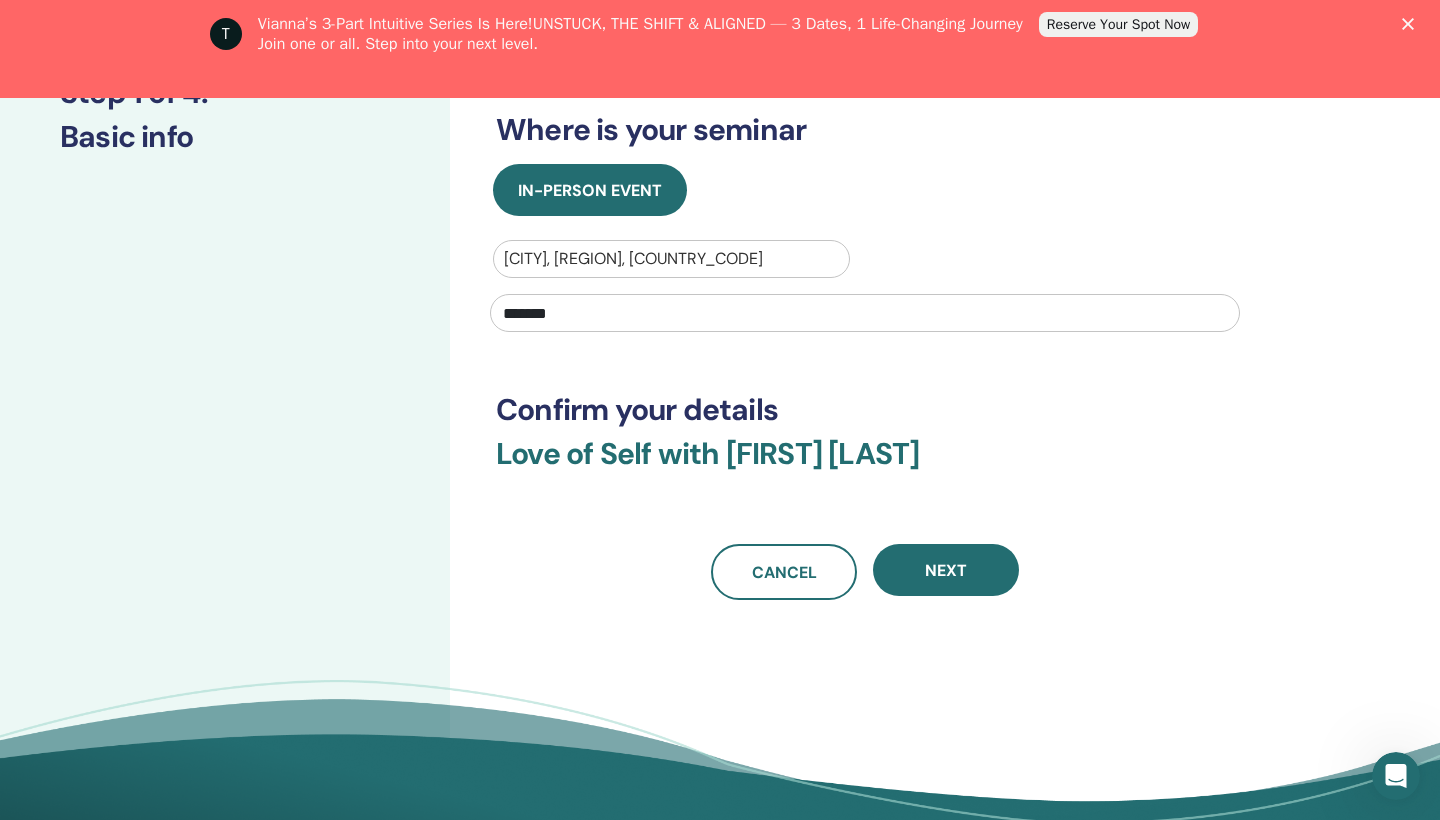 scroll, scrollTop: 351, scrollLeft: 0, axis: vertical 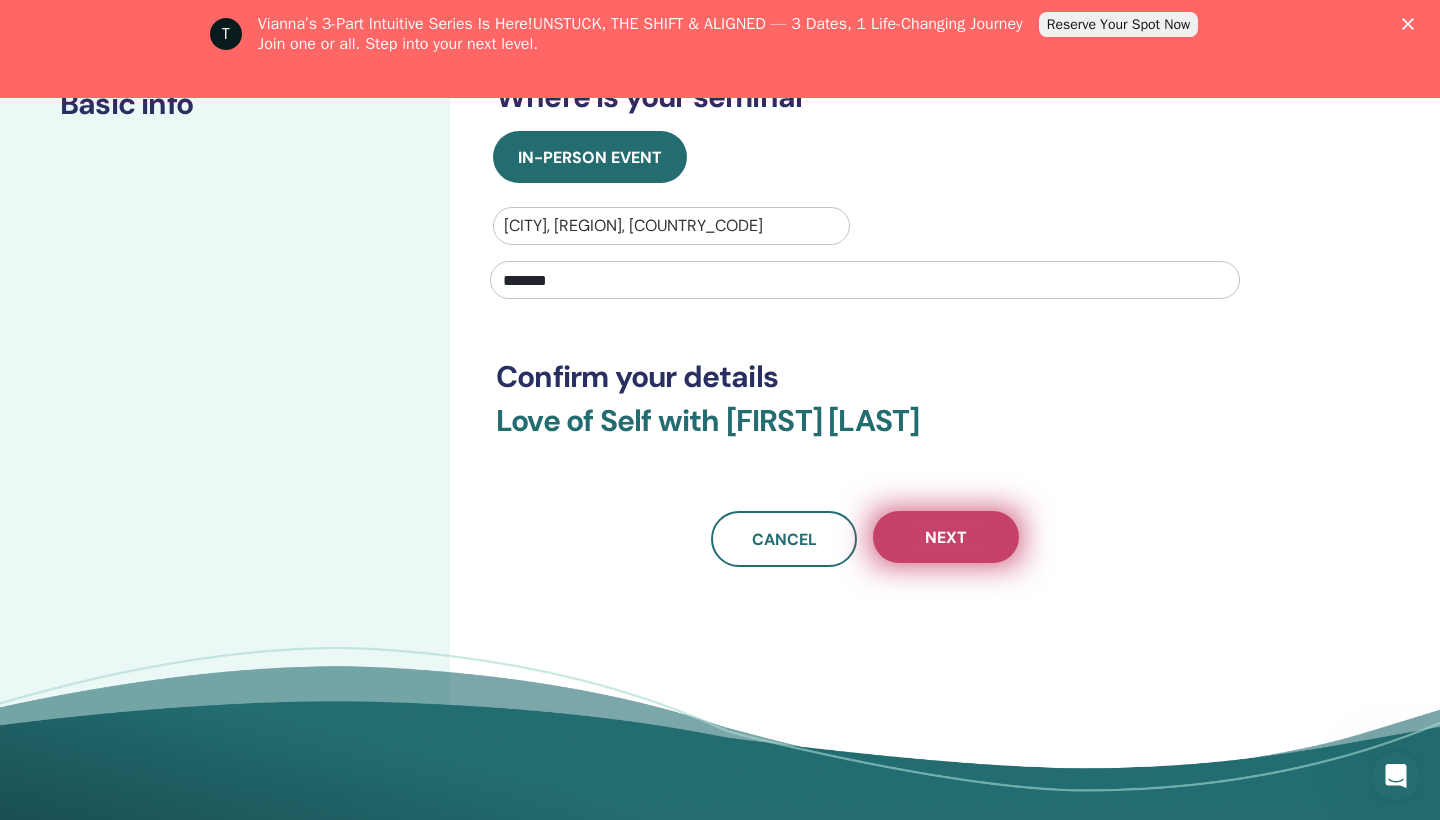 type on "*******" 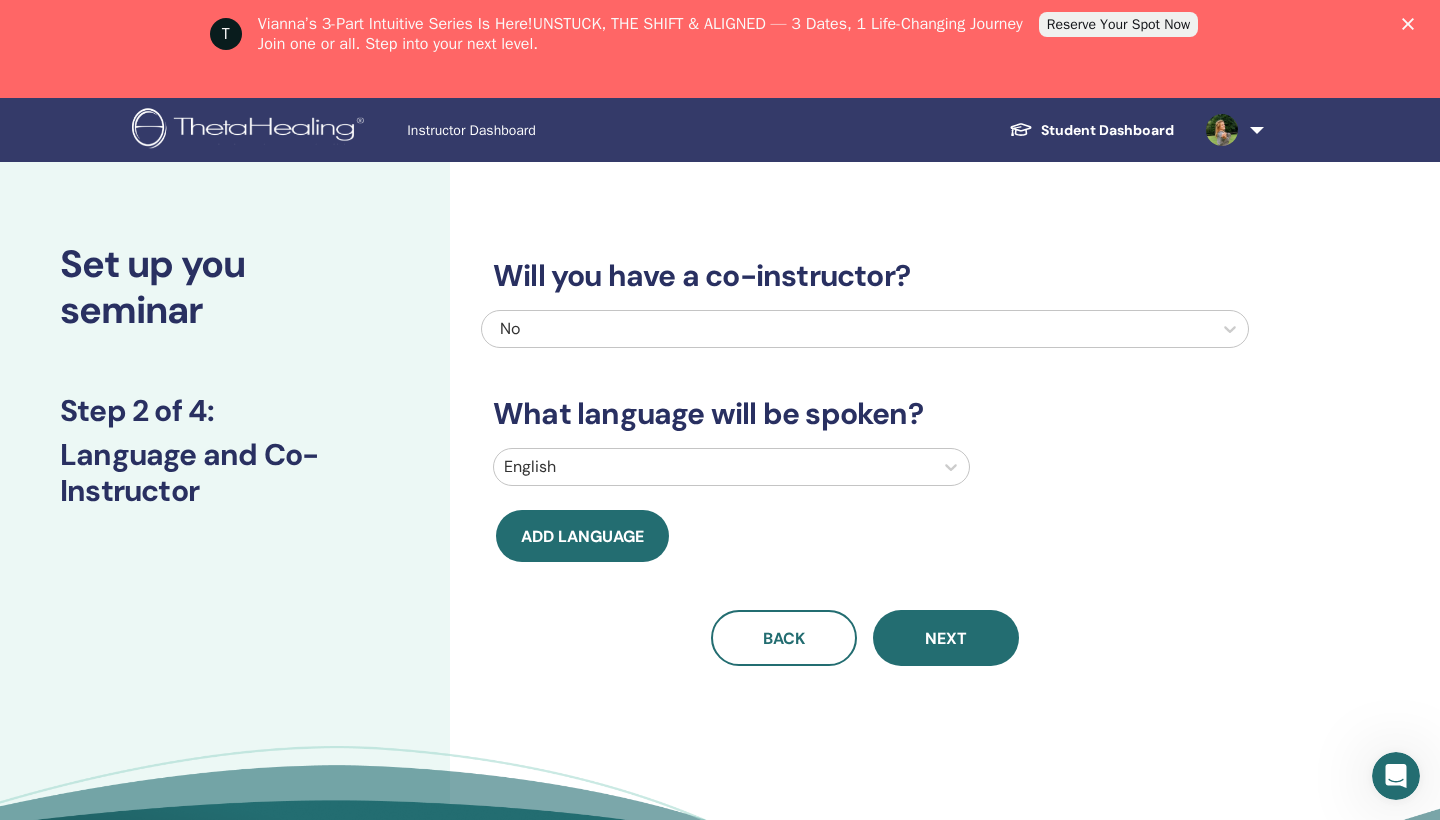scroll, scrollTop: 0, scrollLeft: 0, axis: both 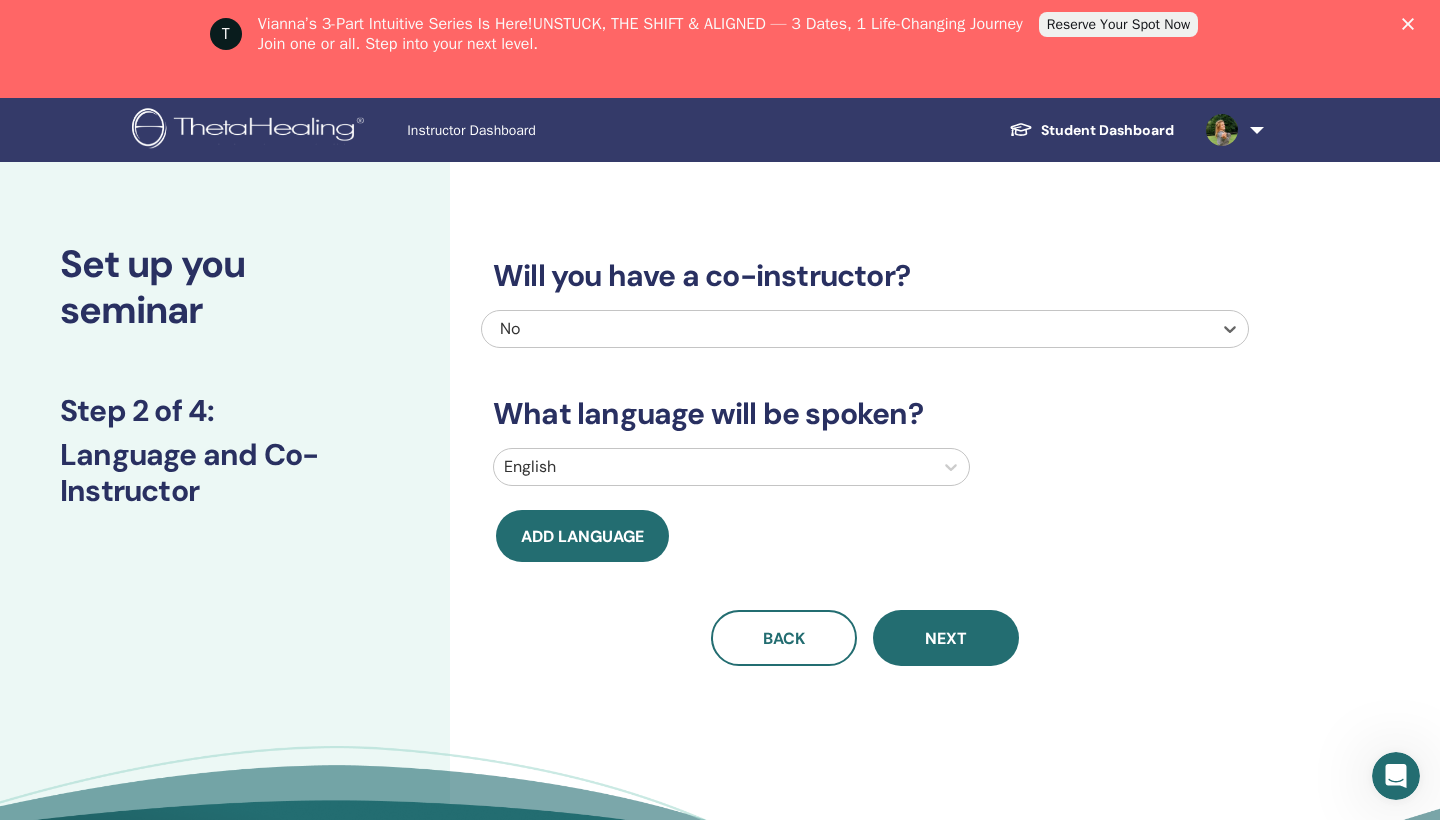 click on "No" at bounding box center (792, 329) 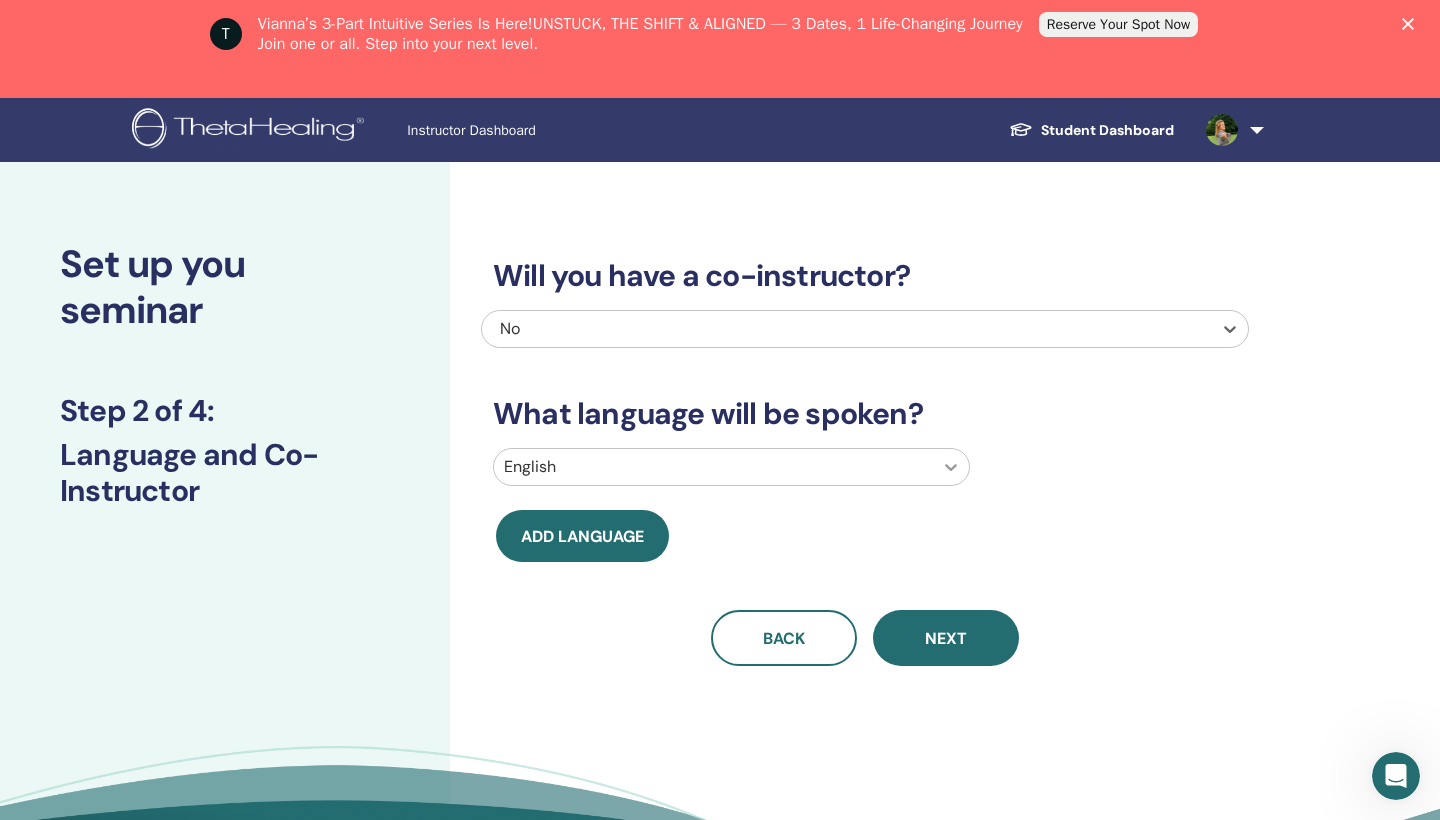 click 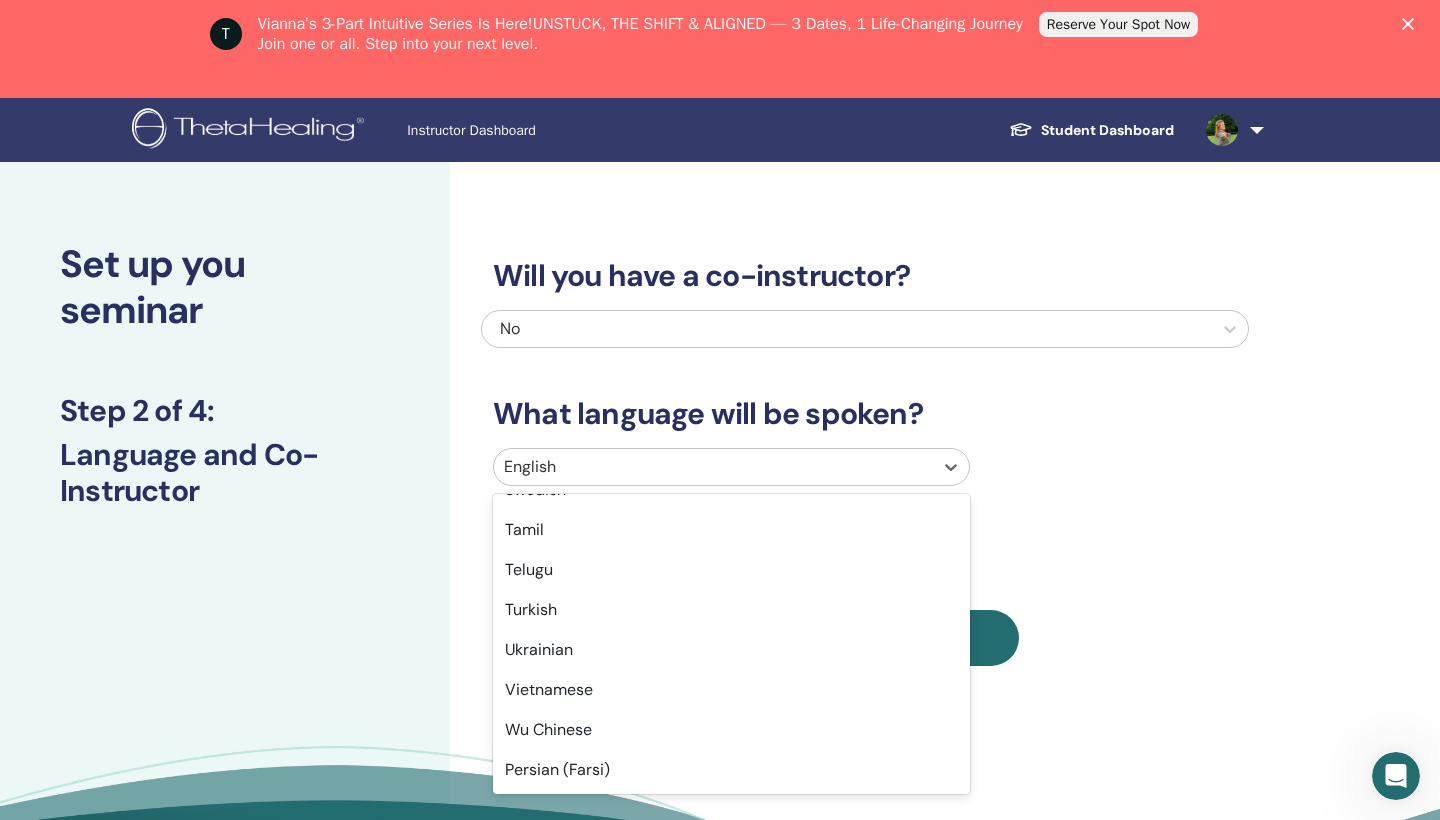scroll, scrollTop: 1588, scrollLeft: 0, axis: vertical 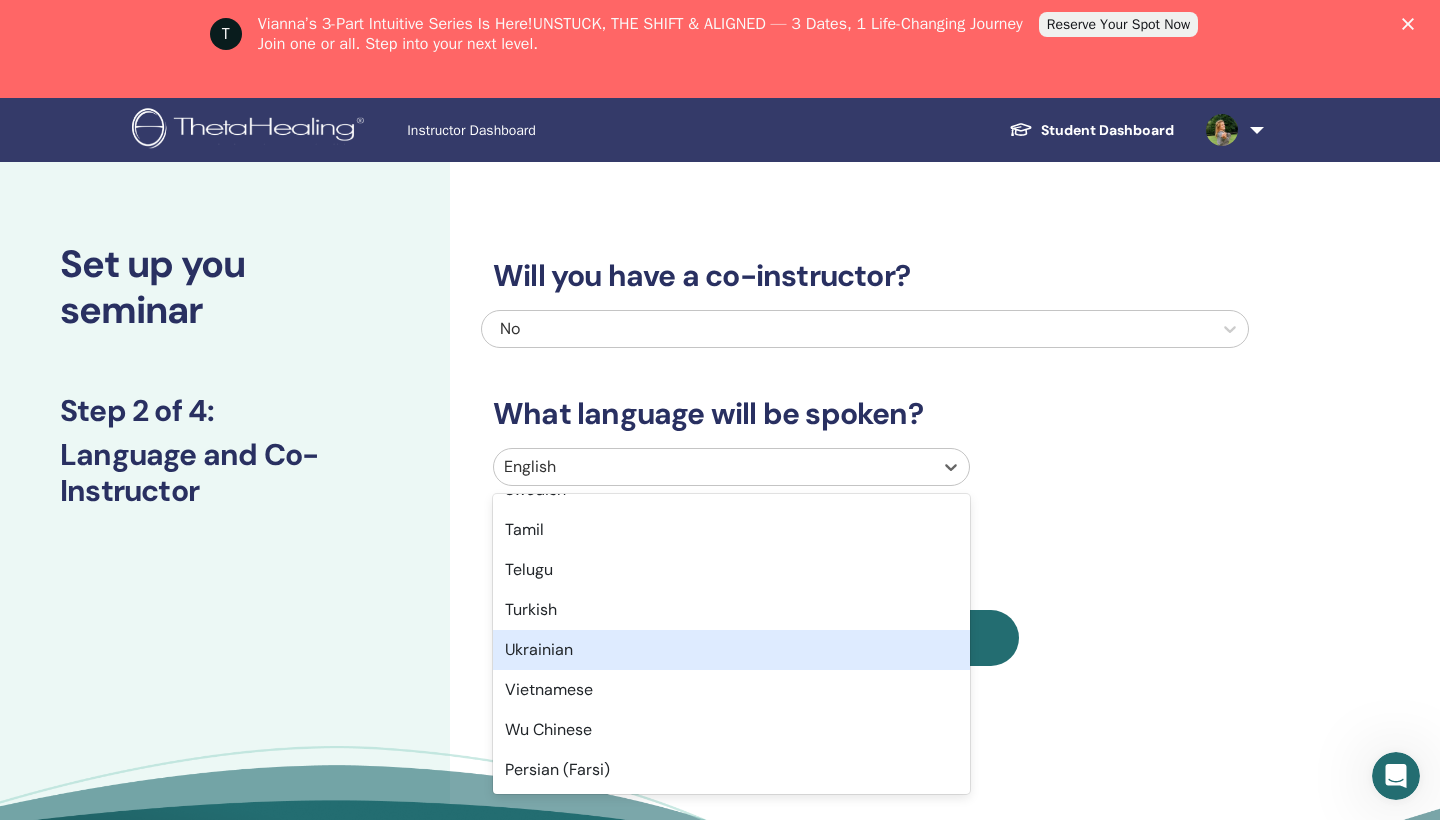 click on "Ukrainian" at bounding box center [731, 650] 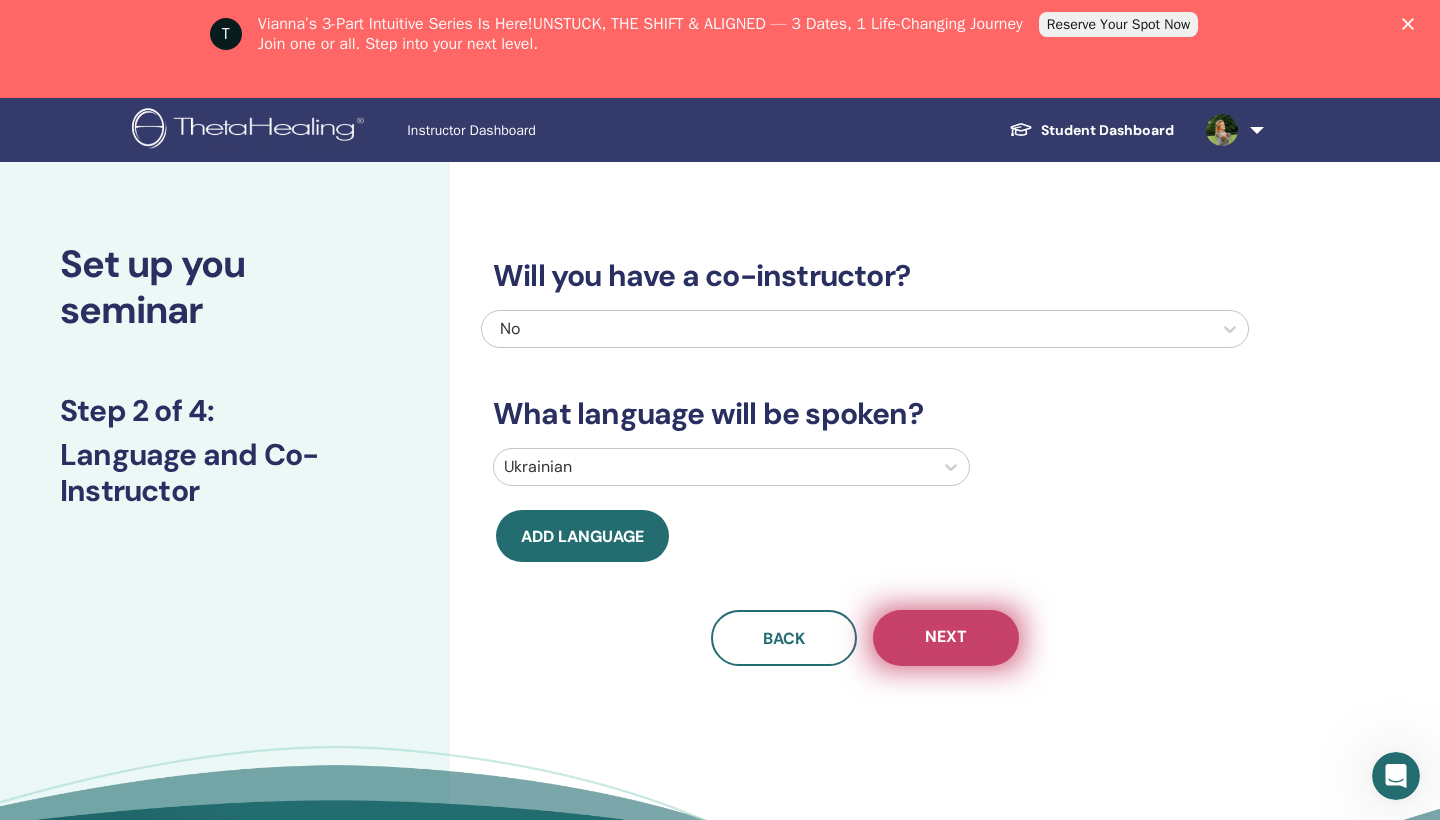 click on "Next" at bounding box center (946, 638) 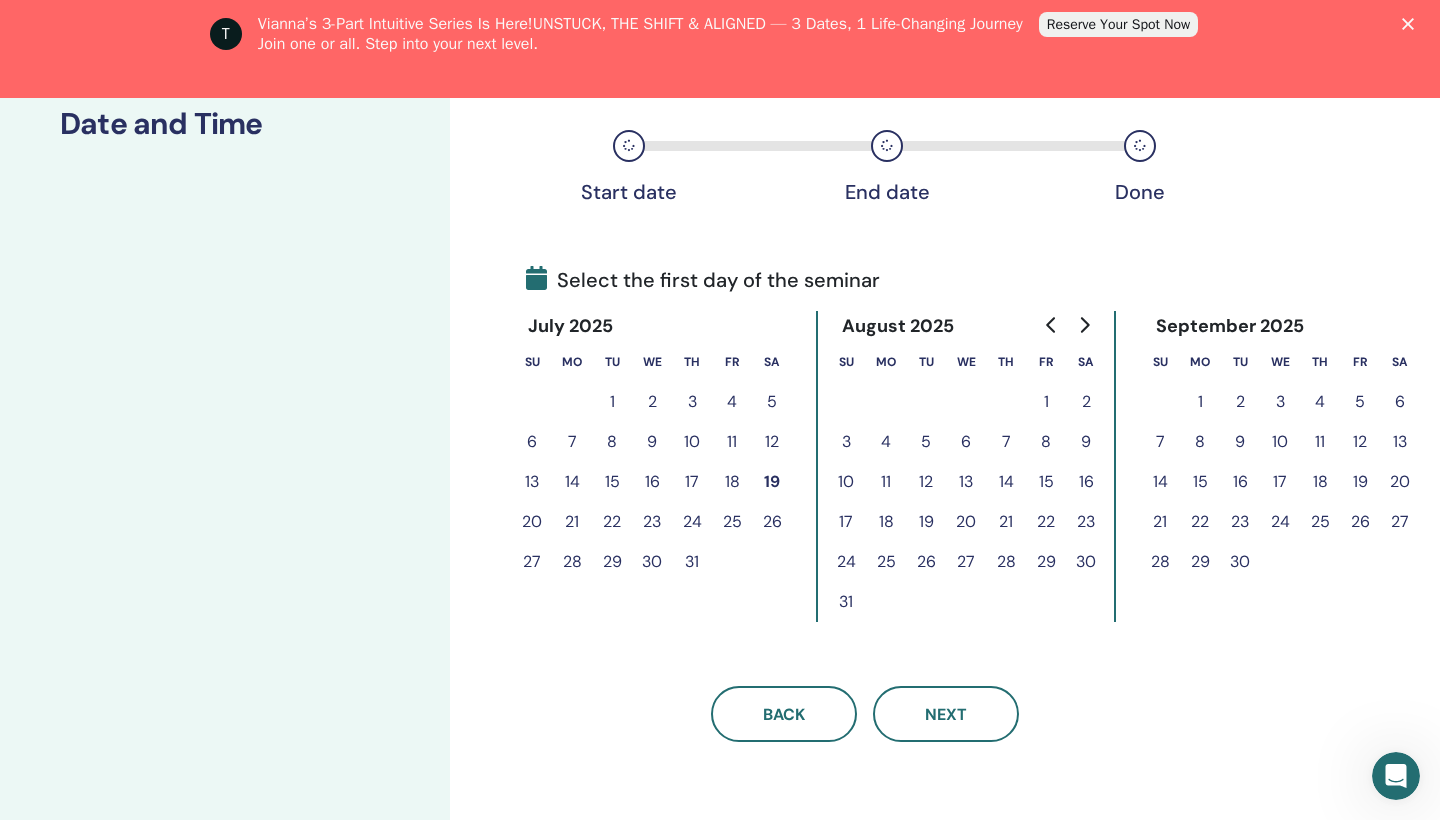 scroll, scrollTop: 332, scrollLeft: 0, axis: vertical 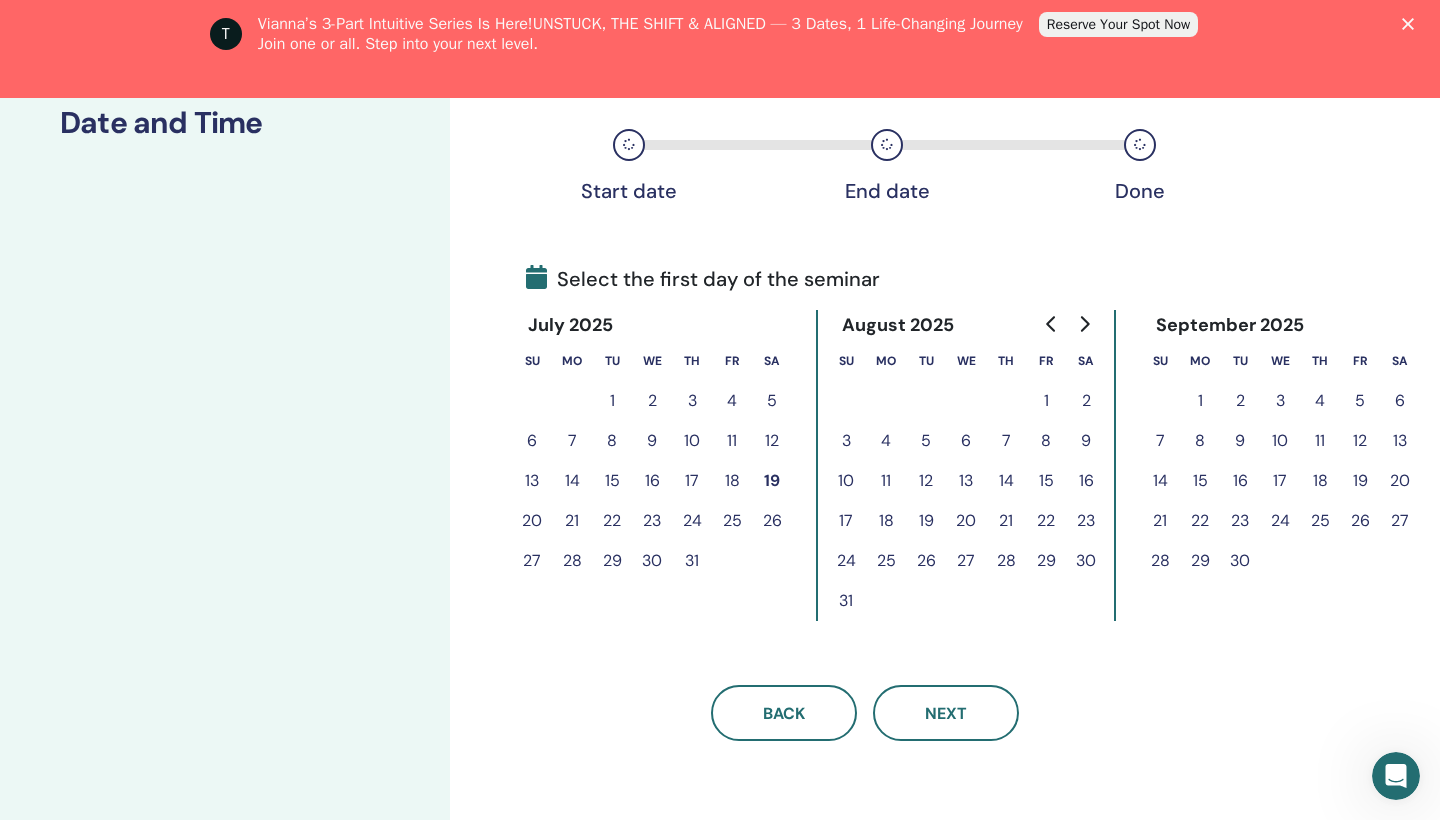 click on "26" at bounding box center [772, 521] 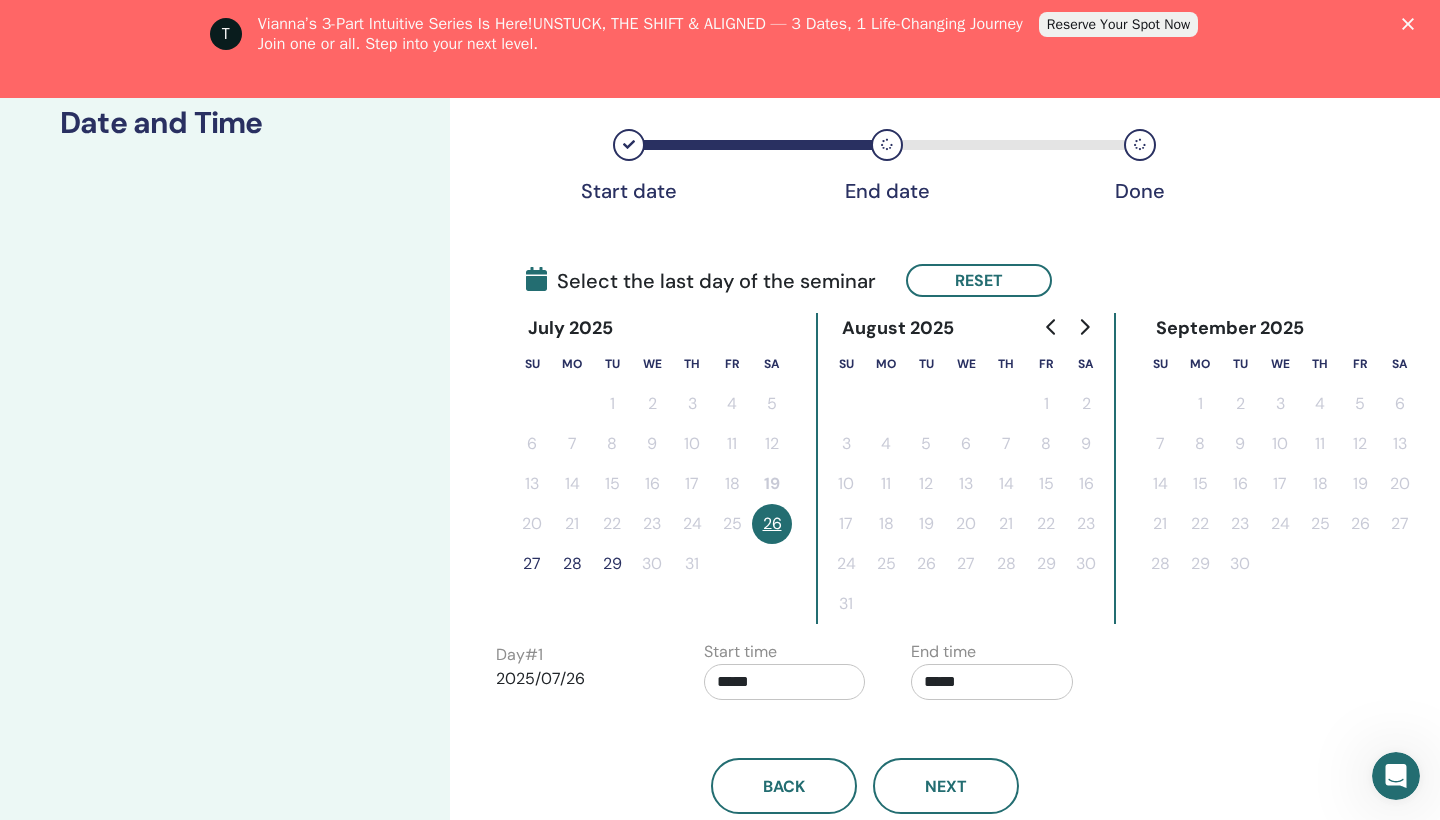click on "28" at bounding box center (572, 564) 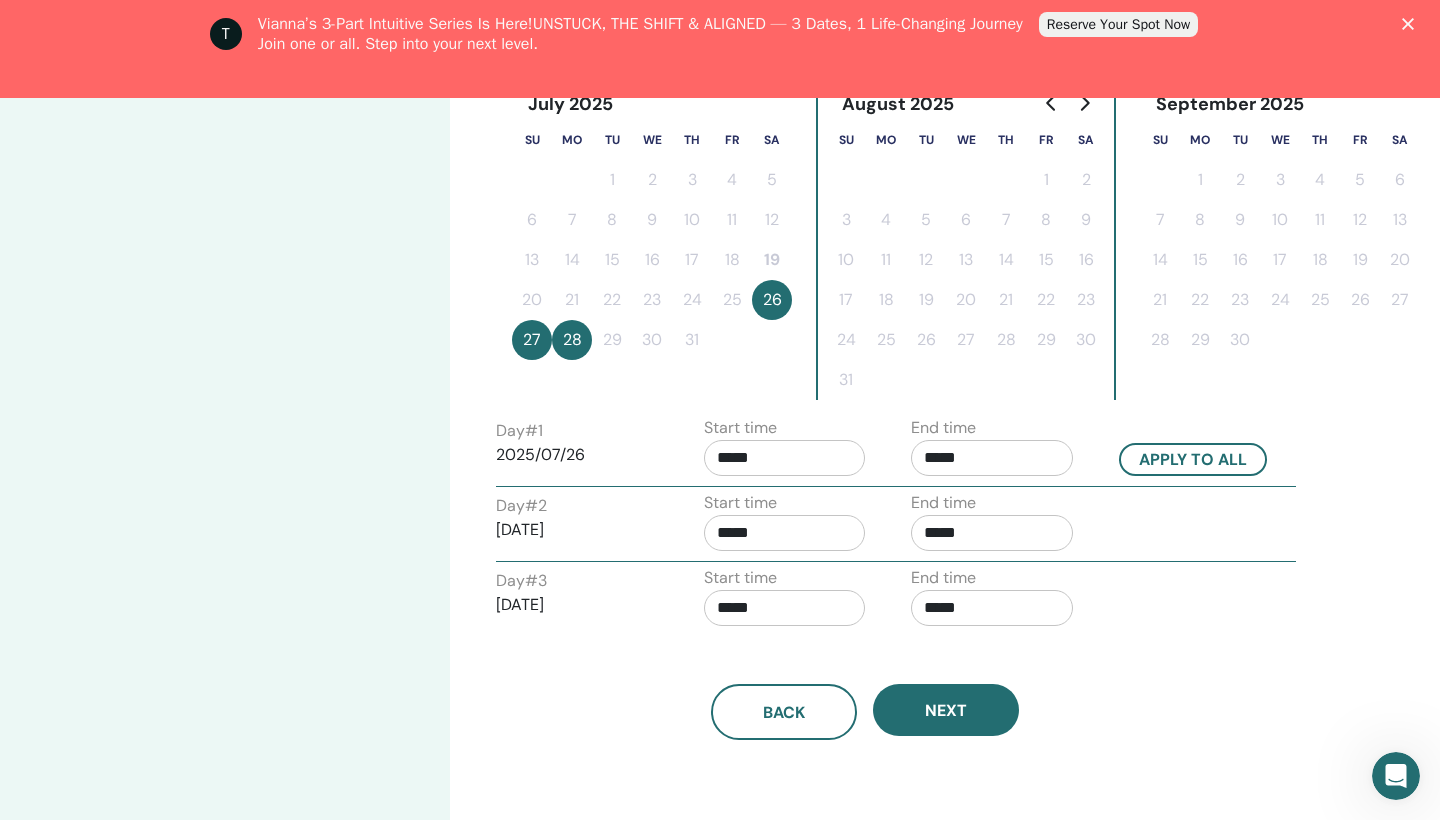 scroll, scrollTop: 560, scrollLeft: 0, axis: vertical 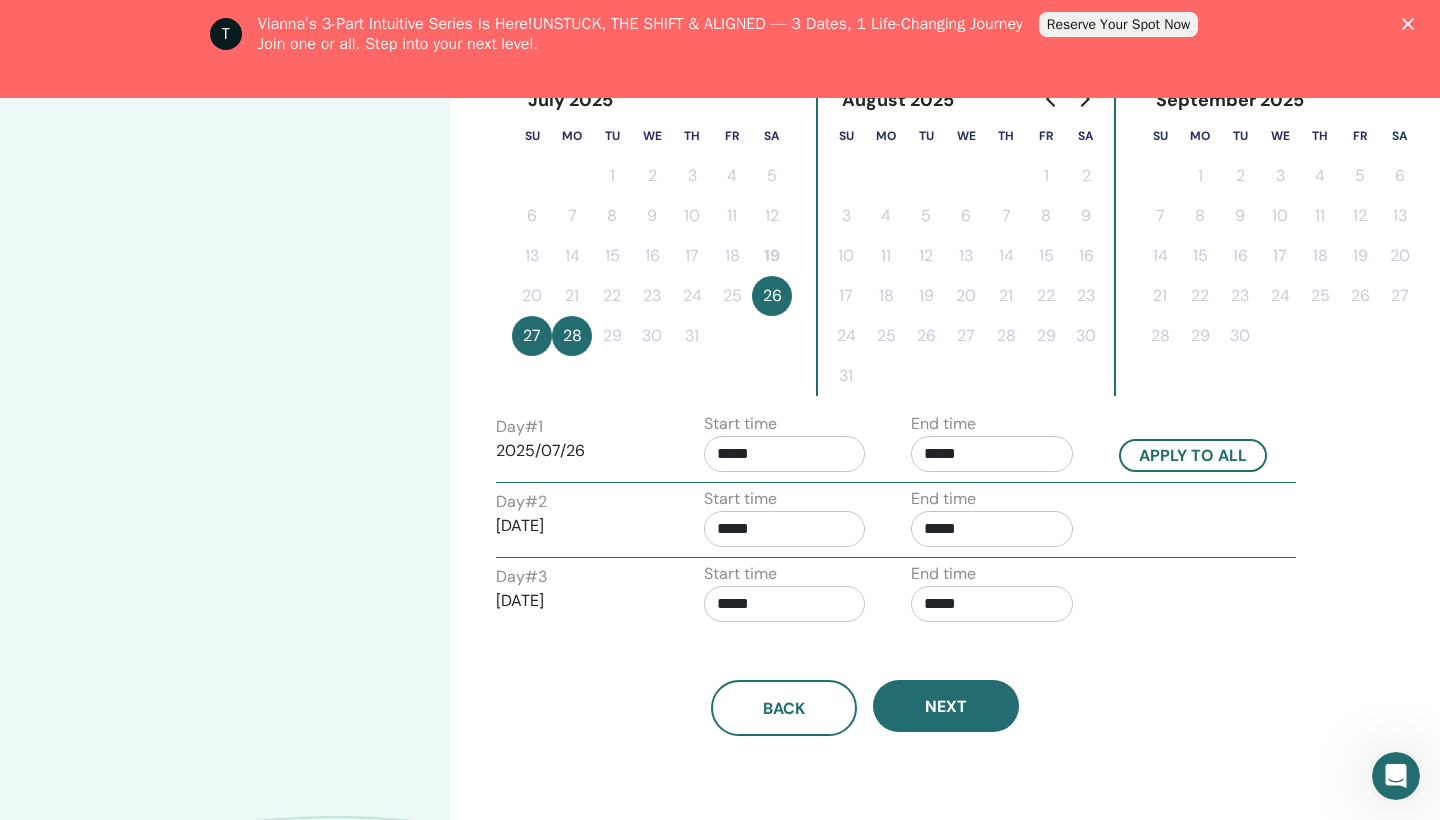 click on "*****" at bounding box center (785, 454) 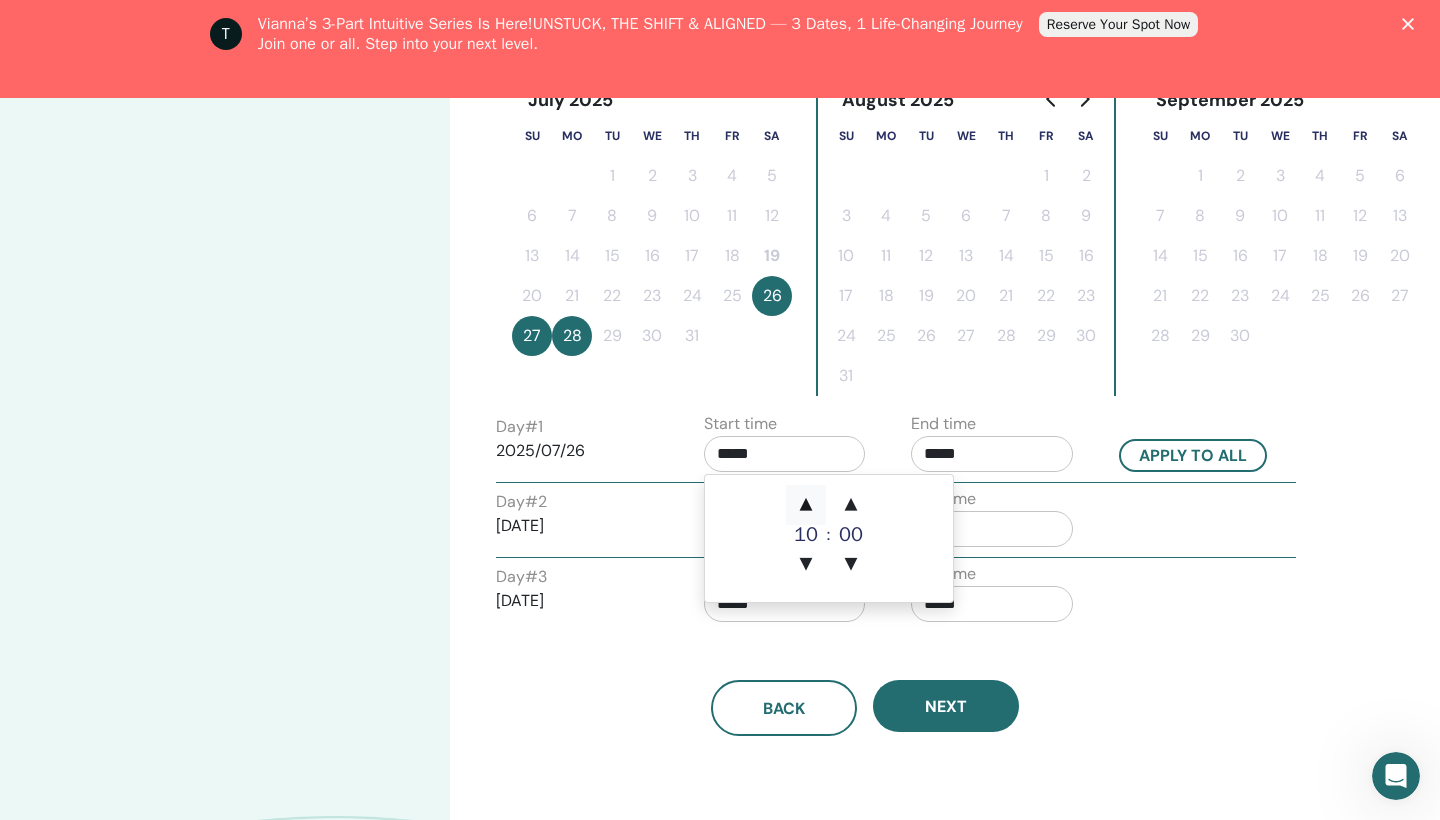 click on "▲" at bounding box center (806, 505) 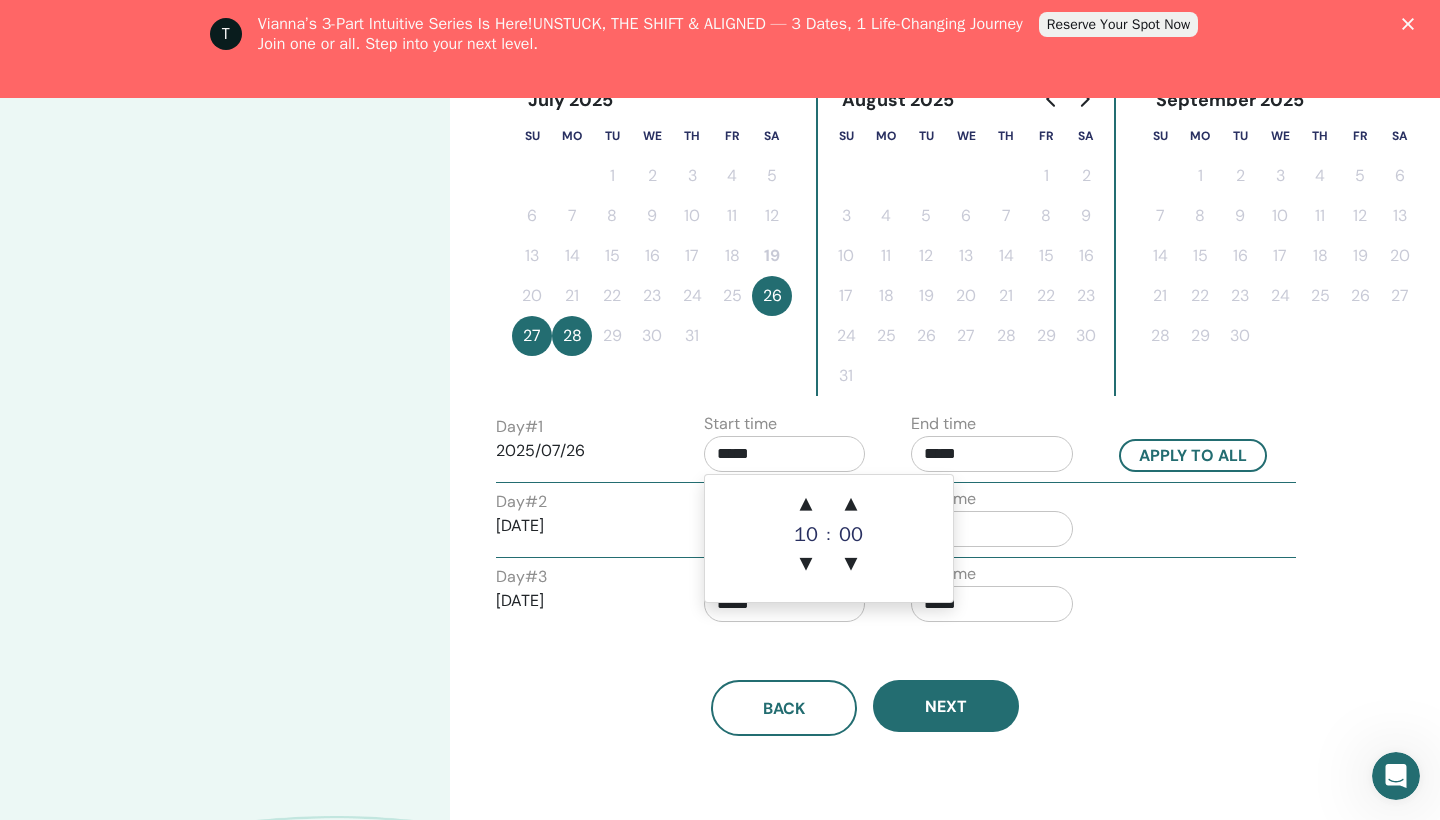 click on "*****" at bounding box center [992, 454] 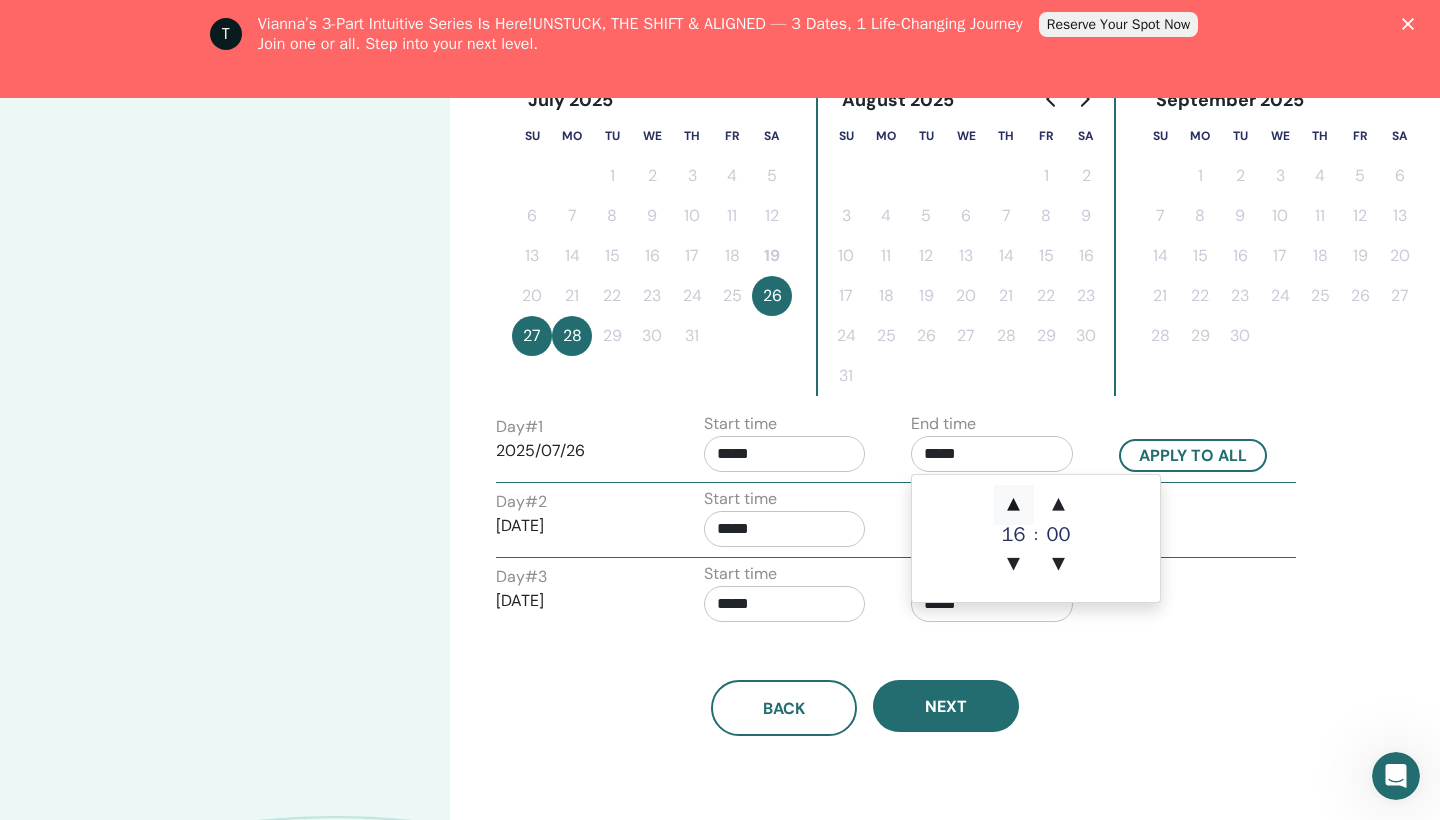click on "▲" at bounding box center (1014, 505) 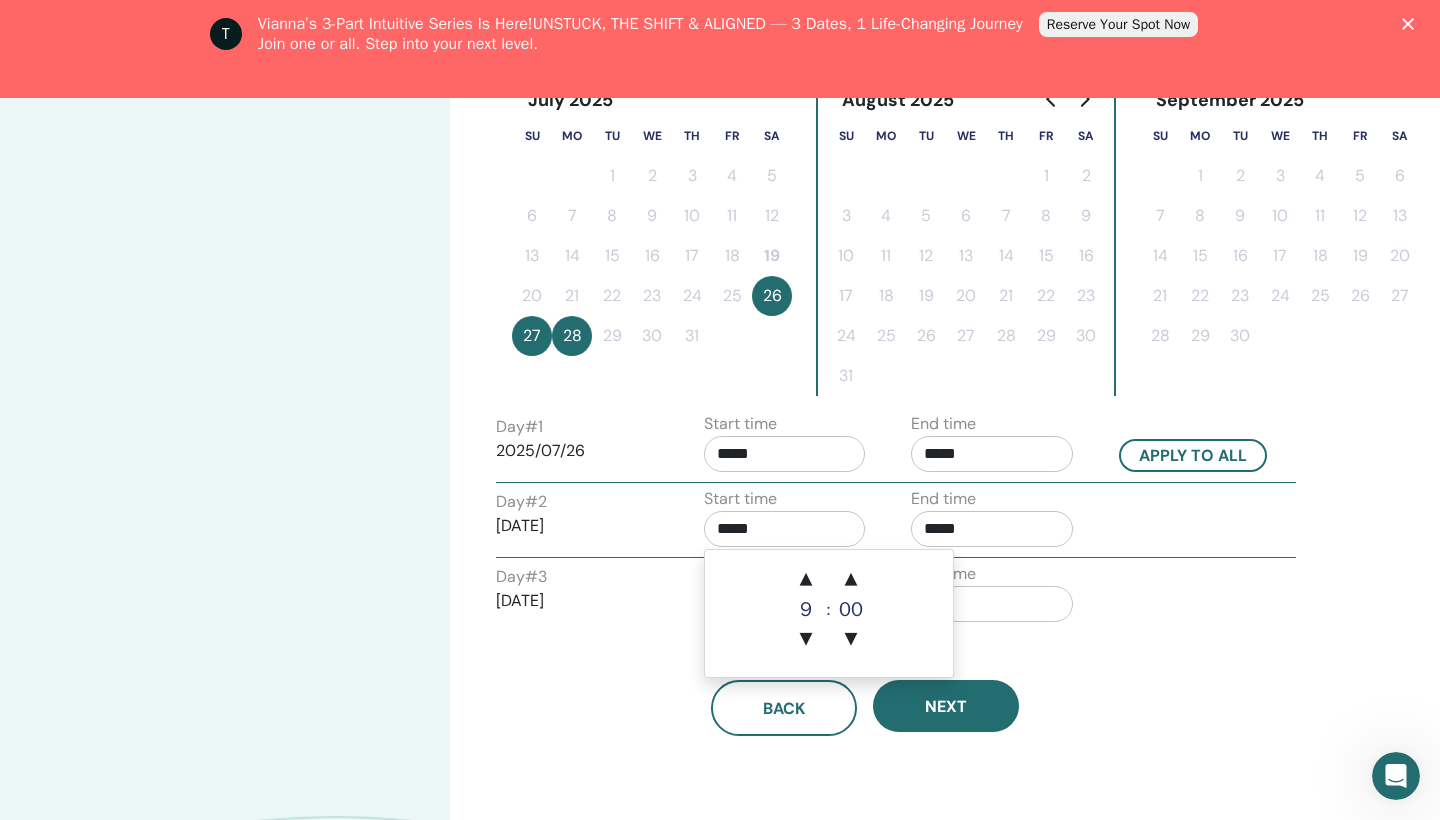click on "*****" at bounding box center [785, 529] 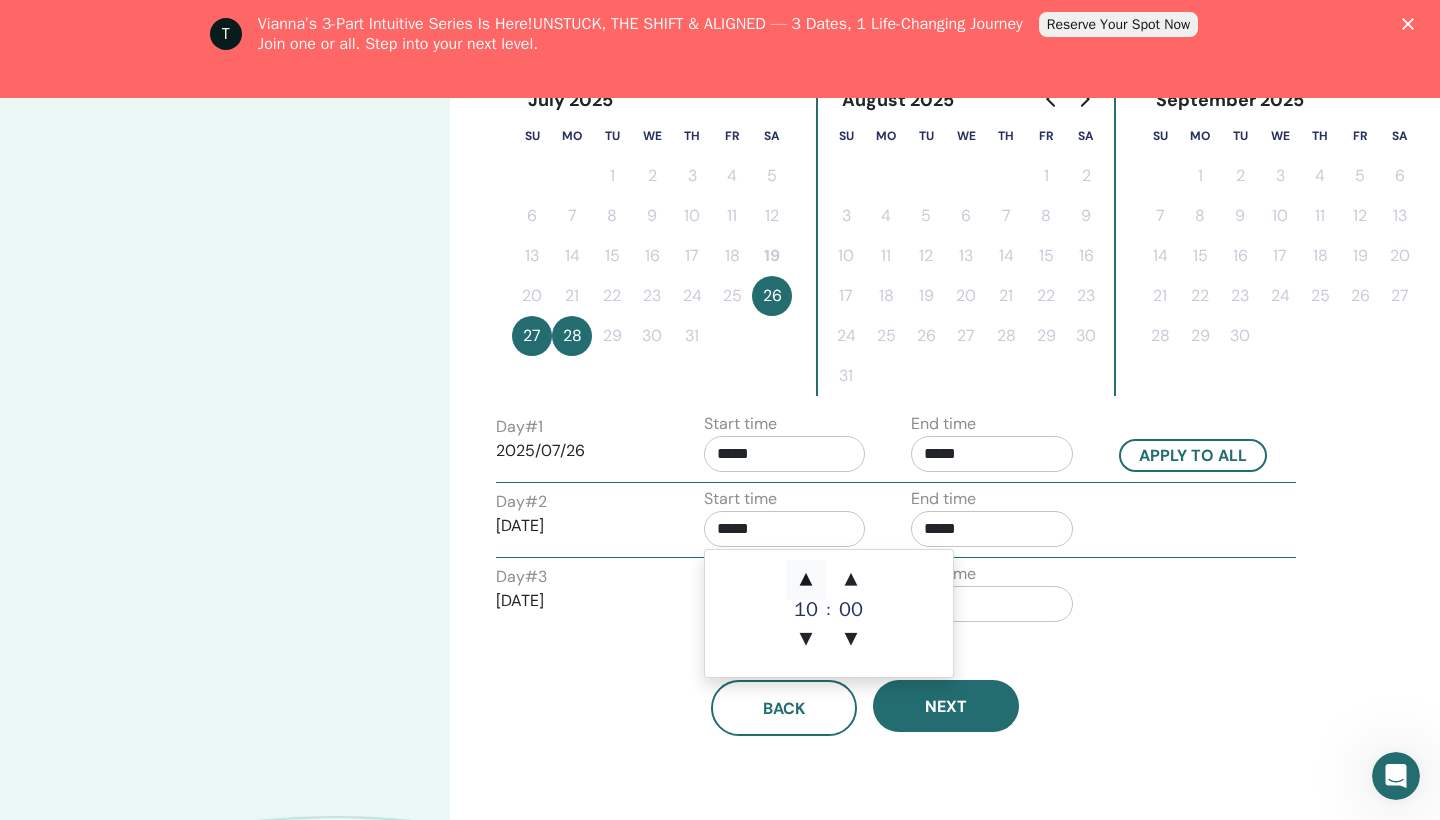 click on "▲" at bounding box center [806, 580] 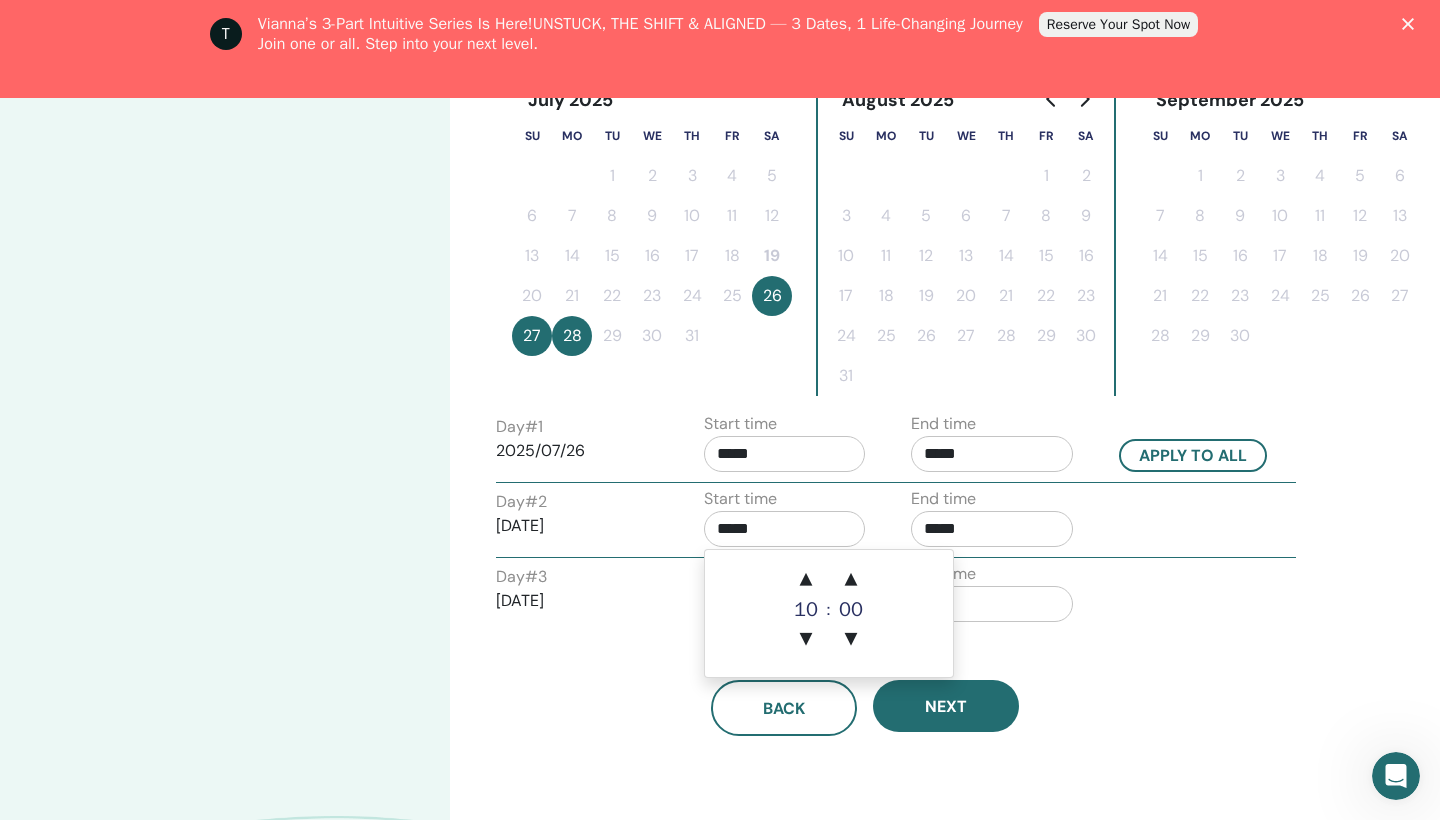 click on "*****" at bounding box center [992, 529] 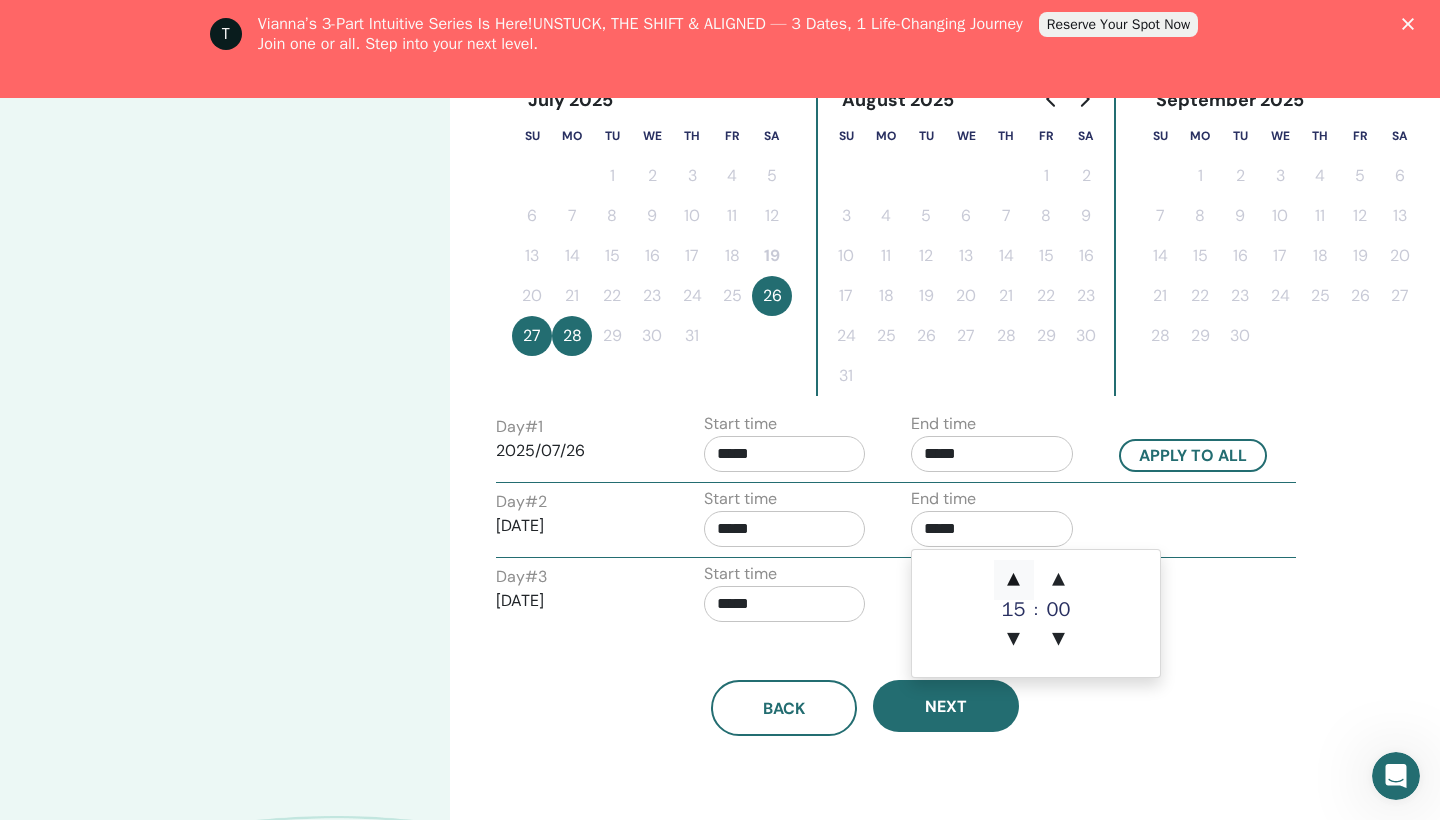 click on "▲" at bounding box center (1014, 580) 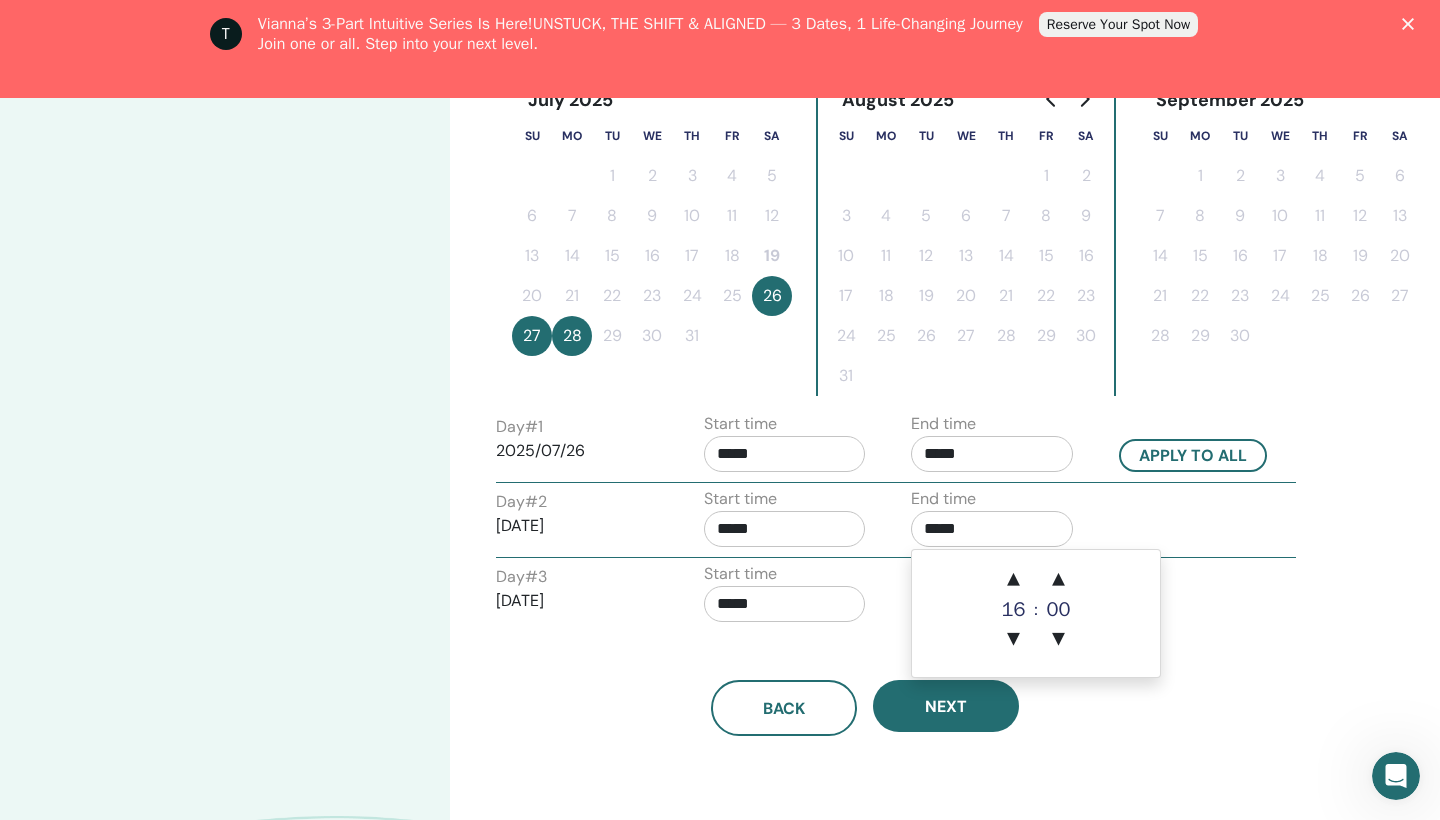 click on "*****" at bounding box center [785, 604] 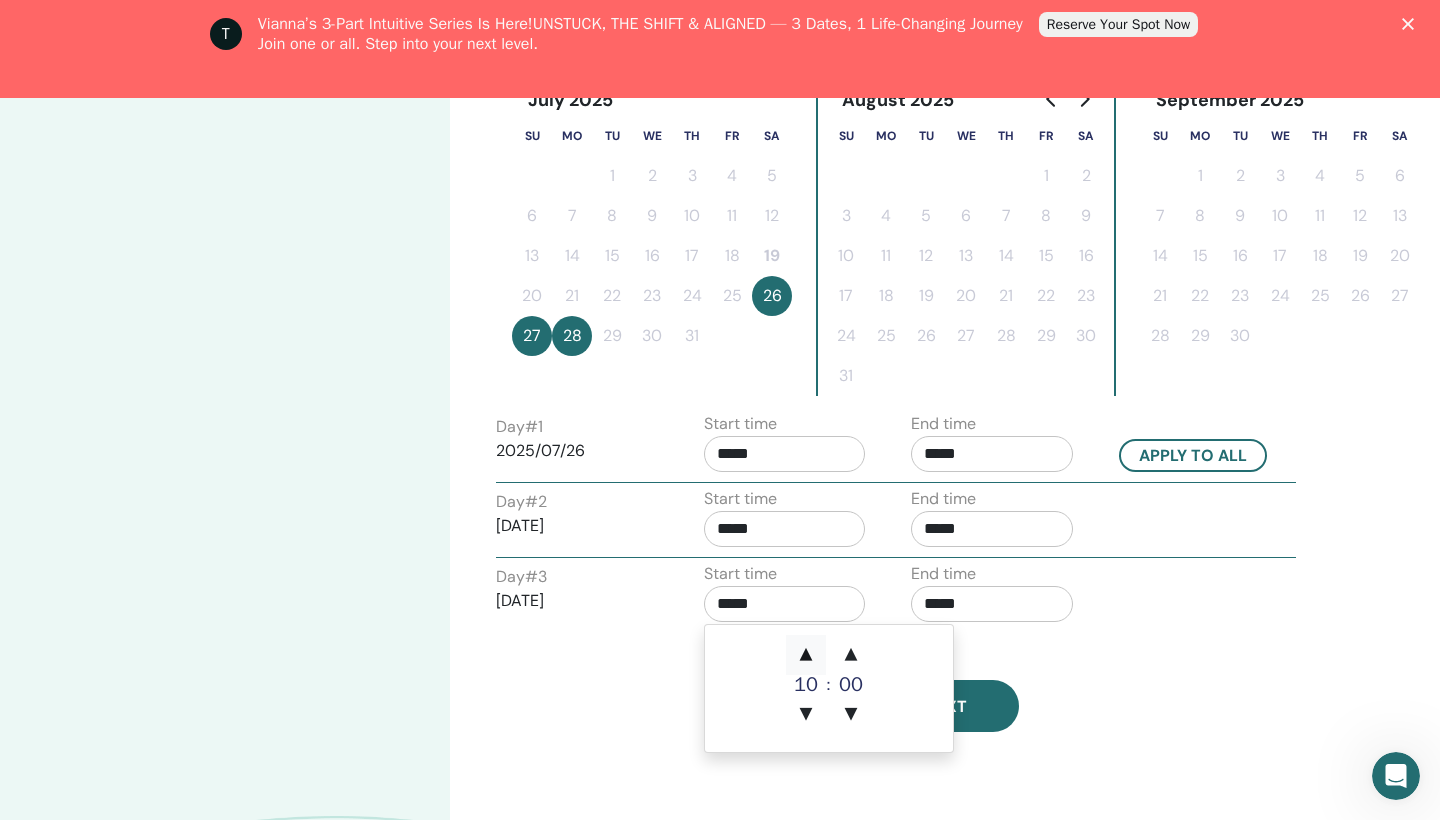 click on "▲" at bounding box center (806, 655) 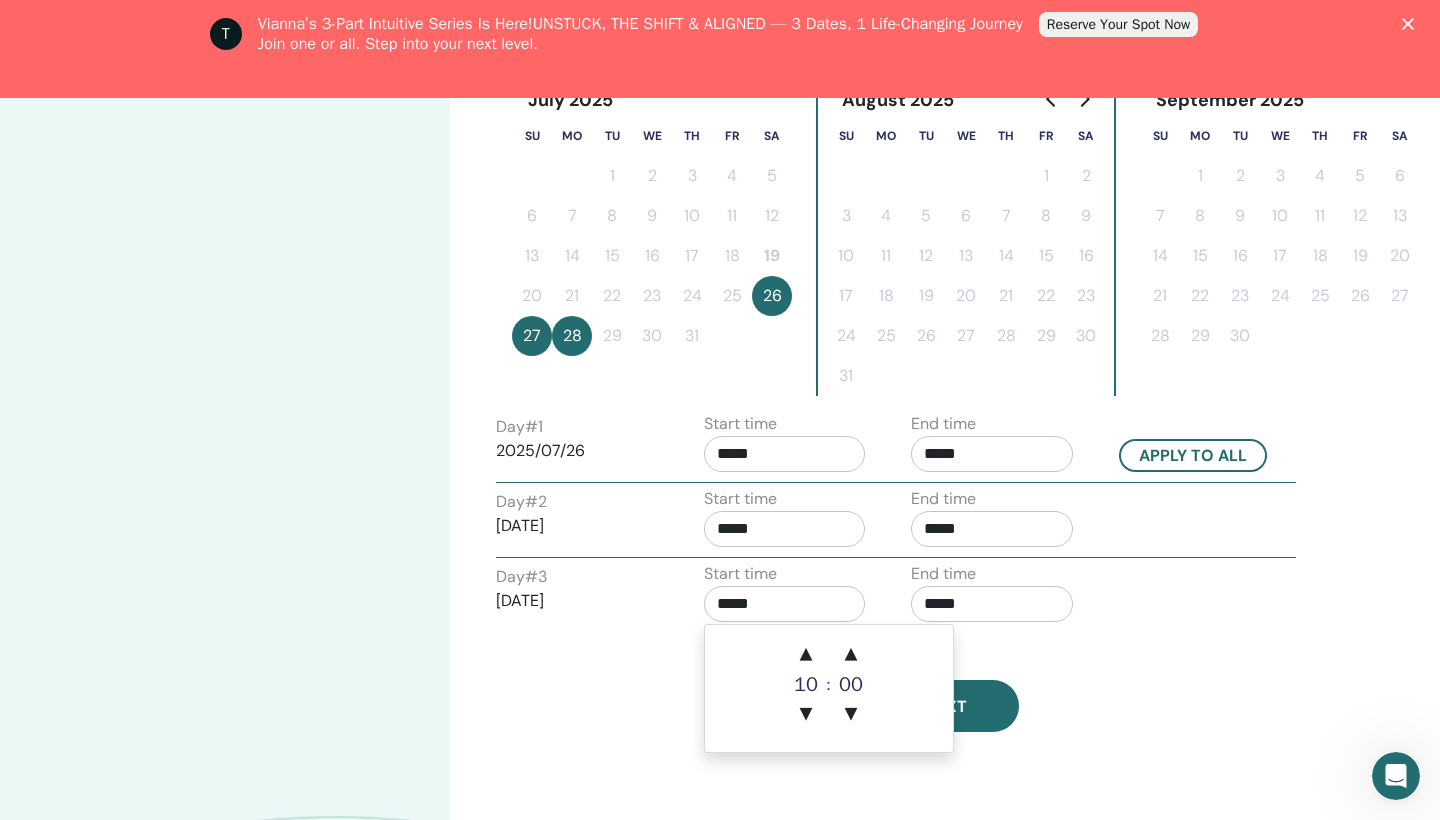 click on "*****" at bounding box center (992, 604) 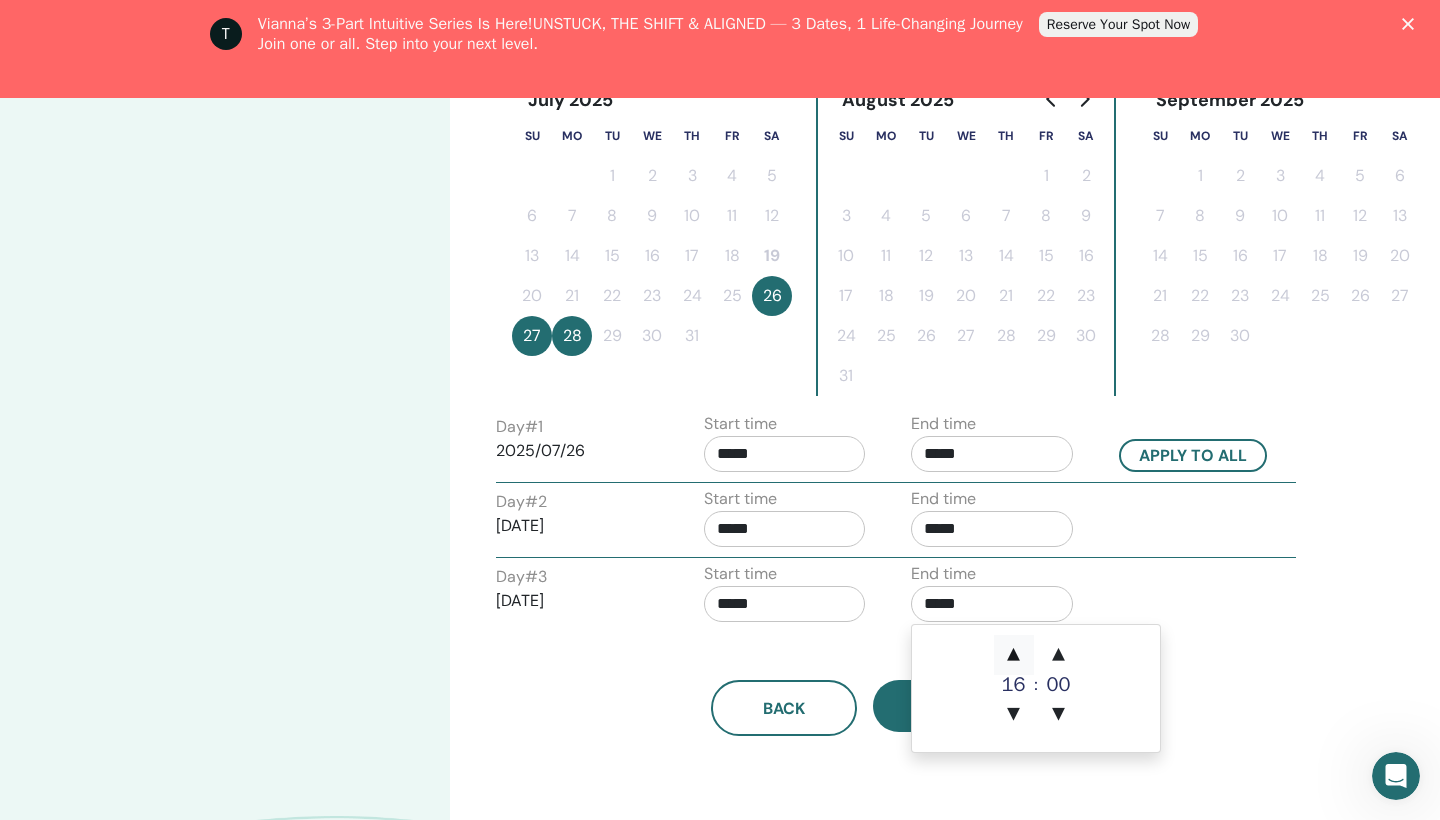 click on "▲" at bounding box center [1014, 655] 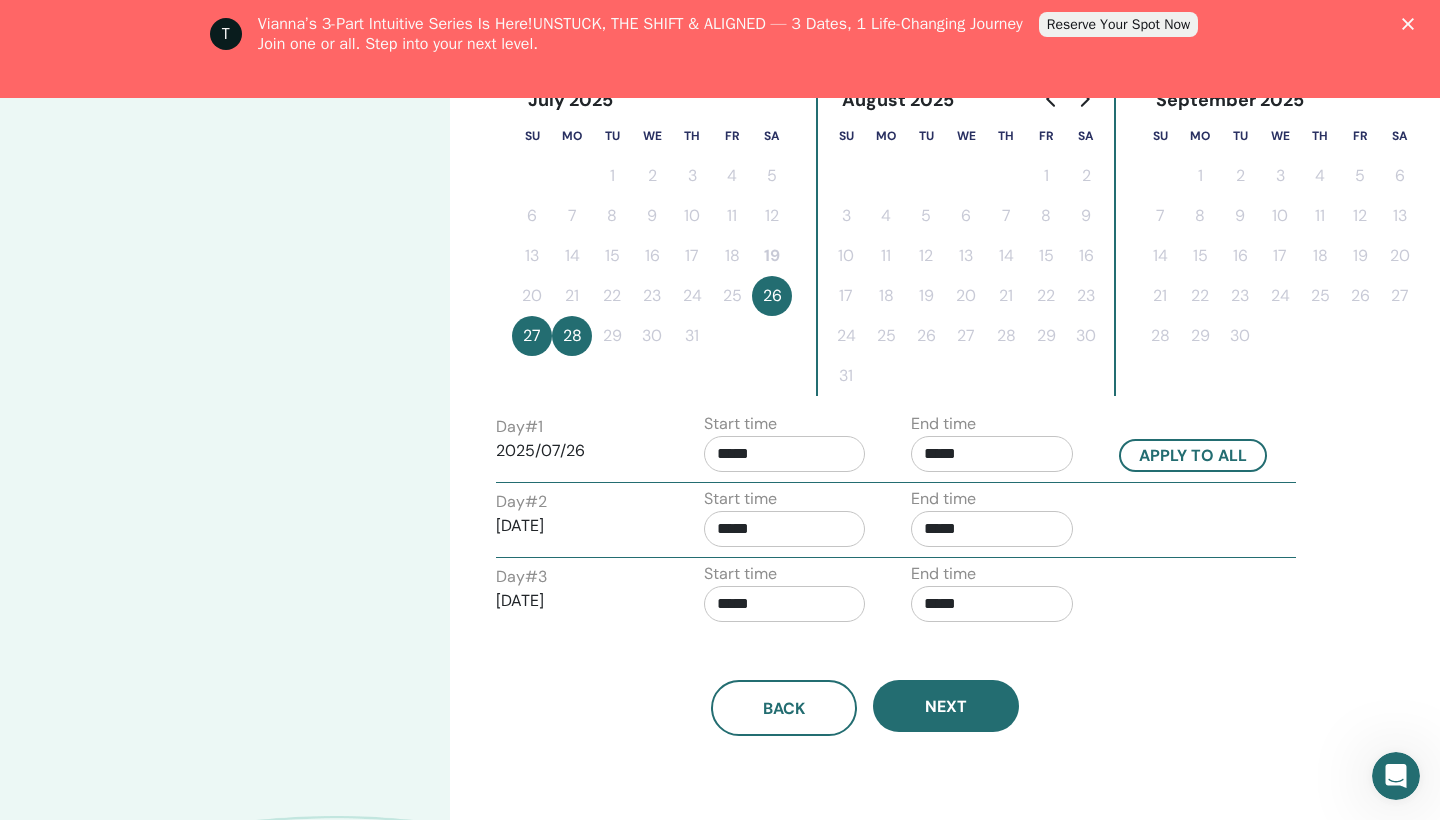 click on "Day  # 2 [DATE] Start time ***** End time *****" at bounding box center (896, 522) 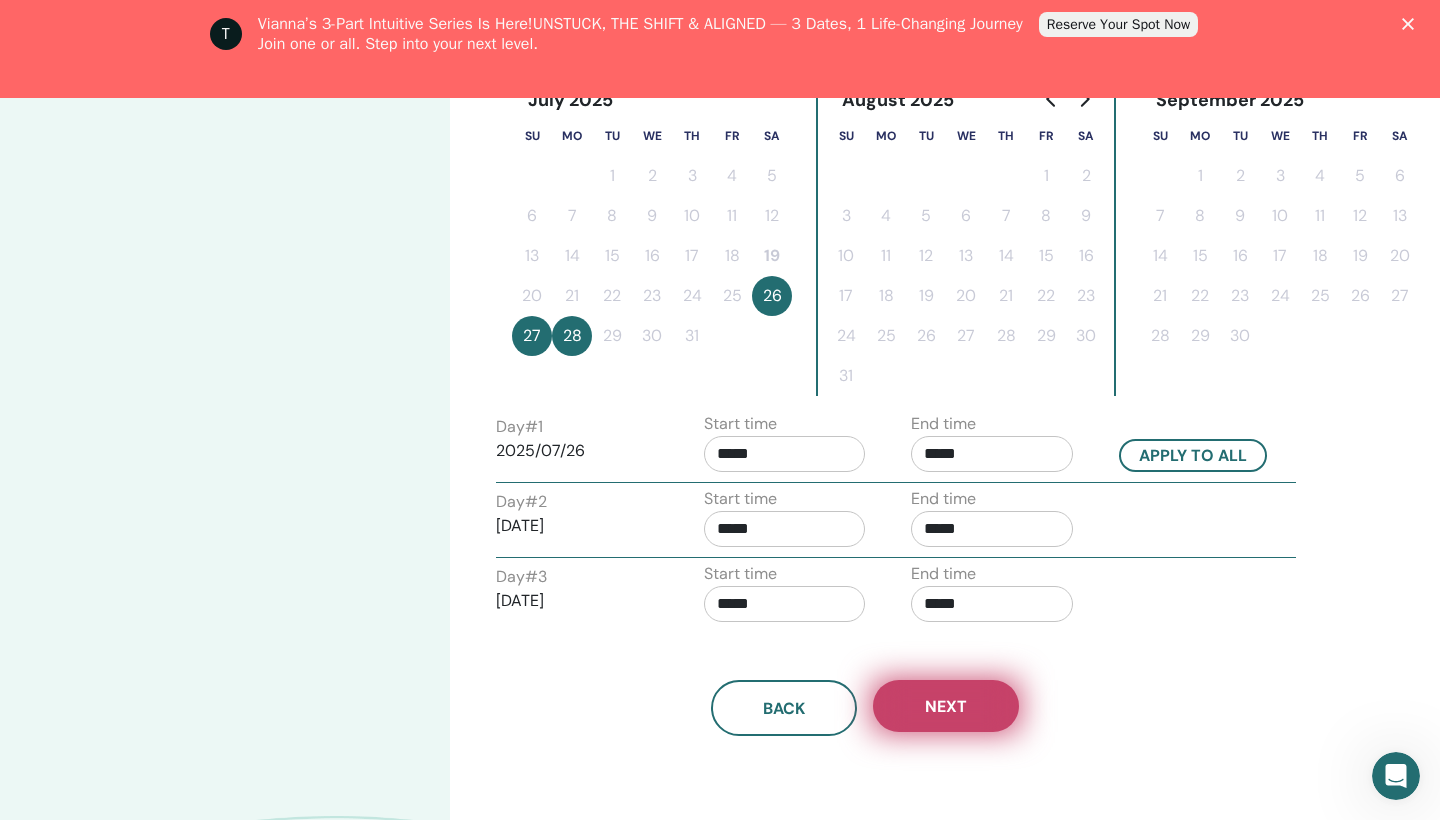 click on "Next" at bounding box center [946, 706] 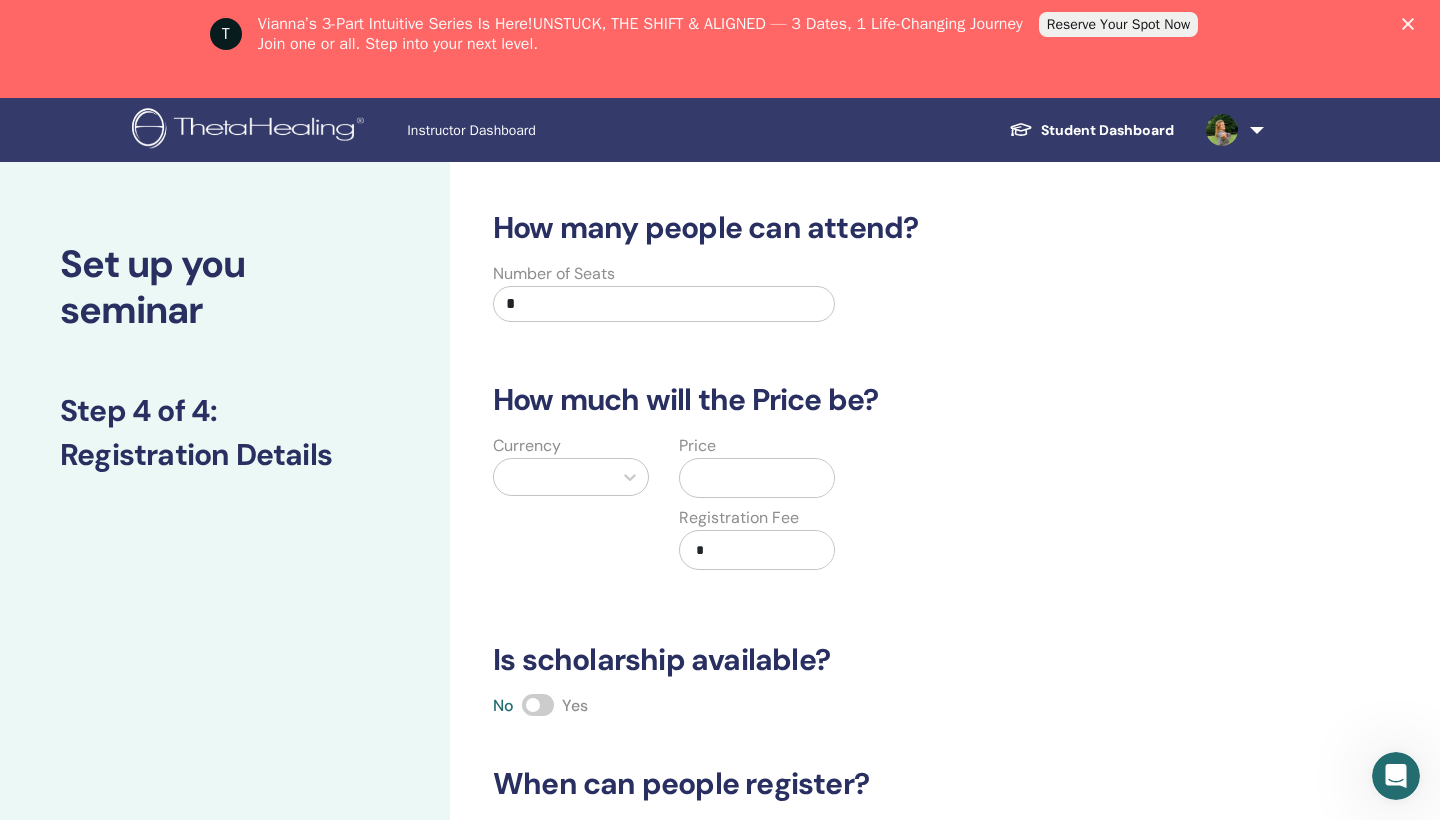 scroll, scrollTop: 0, scrollLeft: 0, axis: both 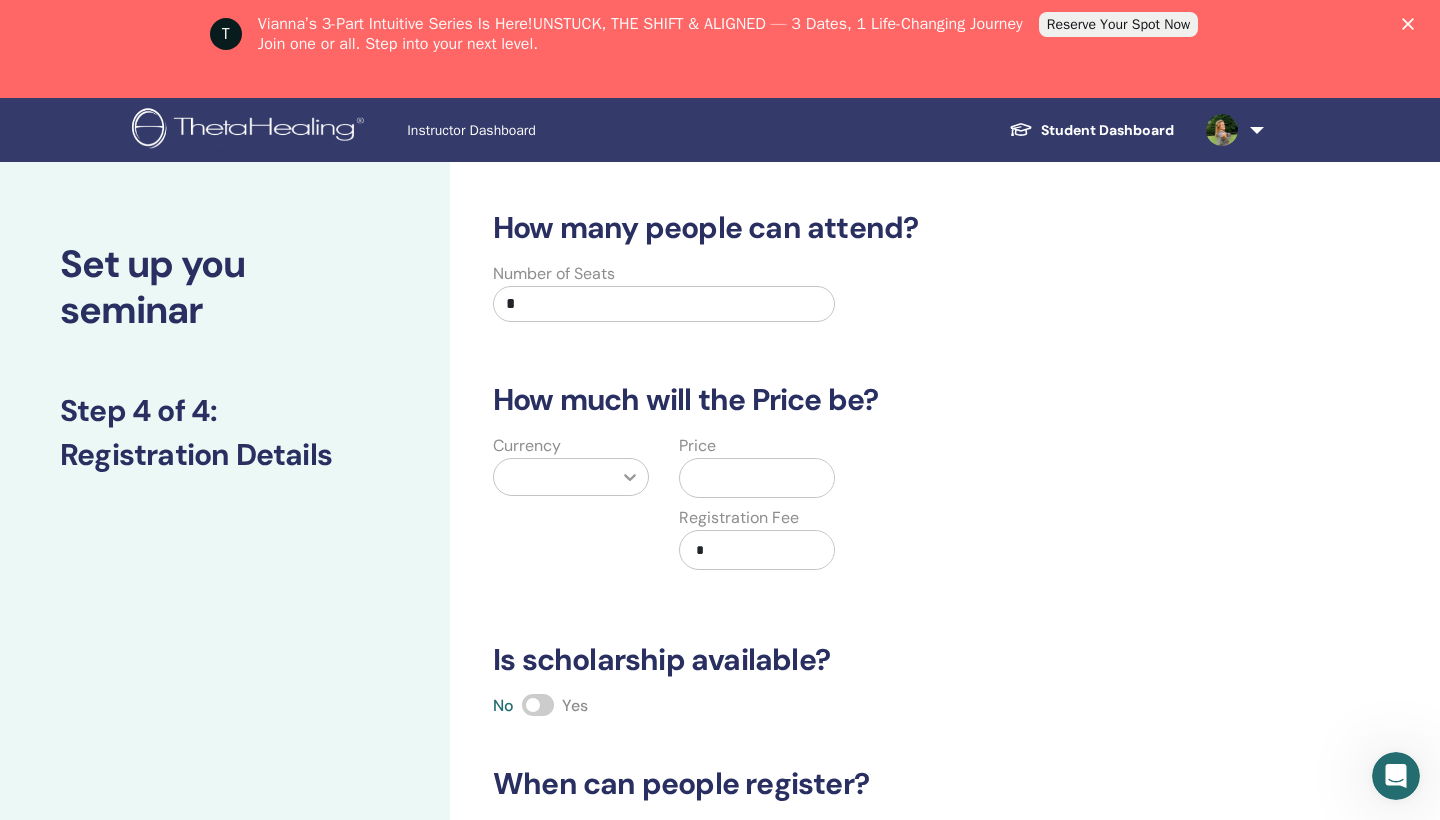 type on "*" 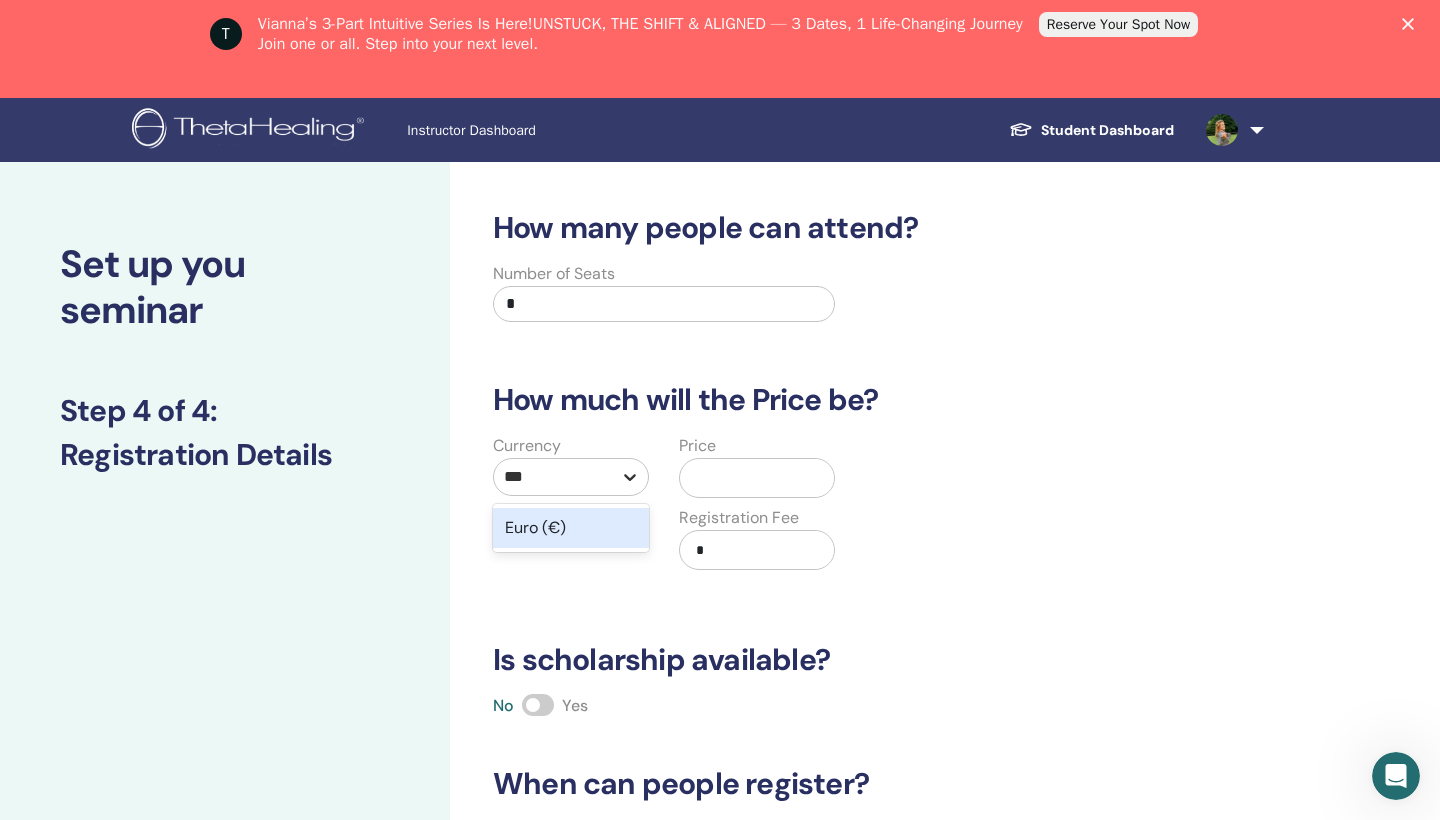 type on "****" 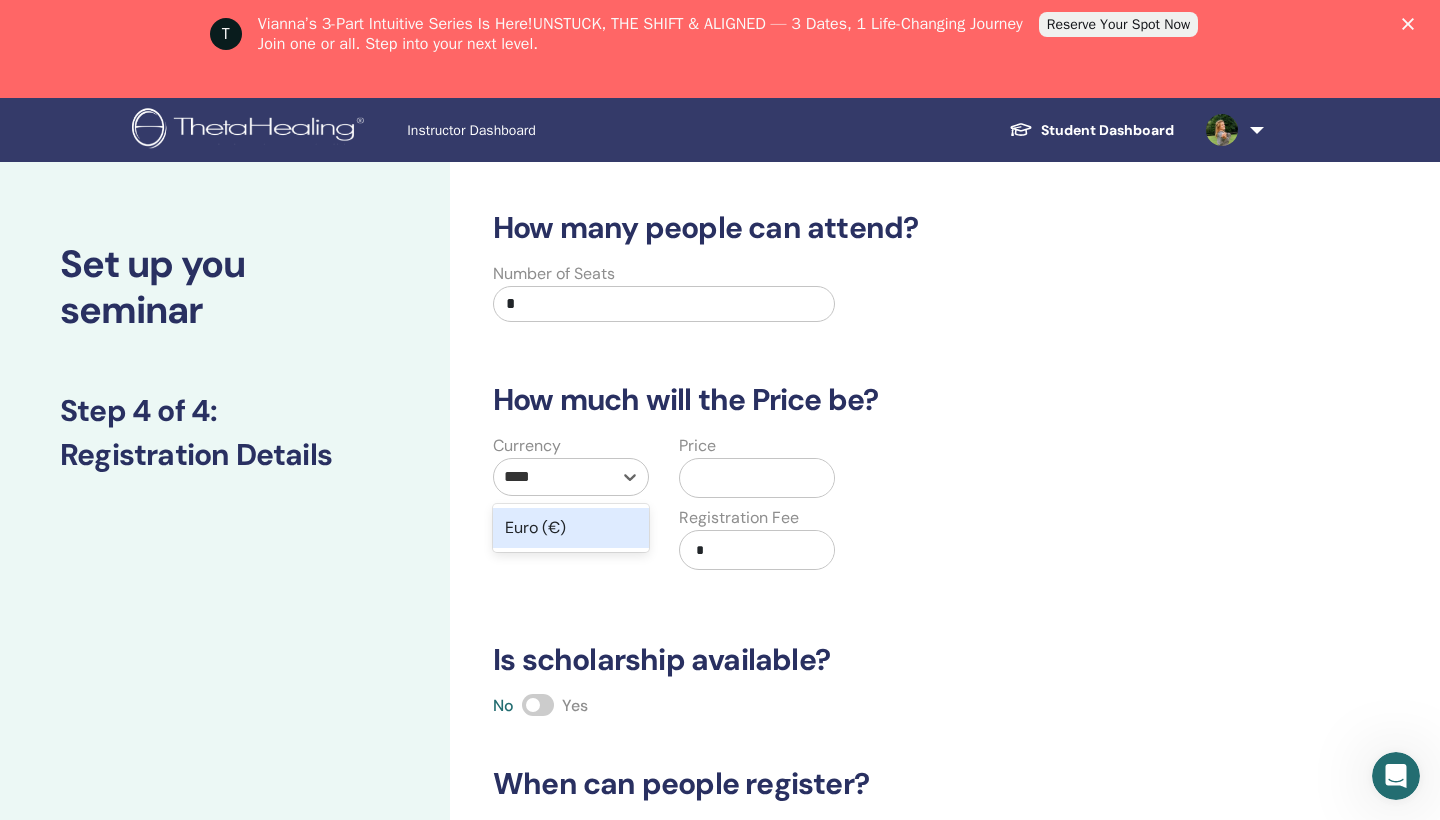 click on "Euro (€)" at bounding box center [571, 528] 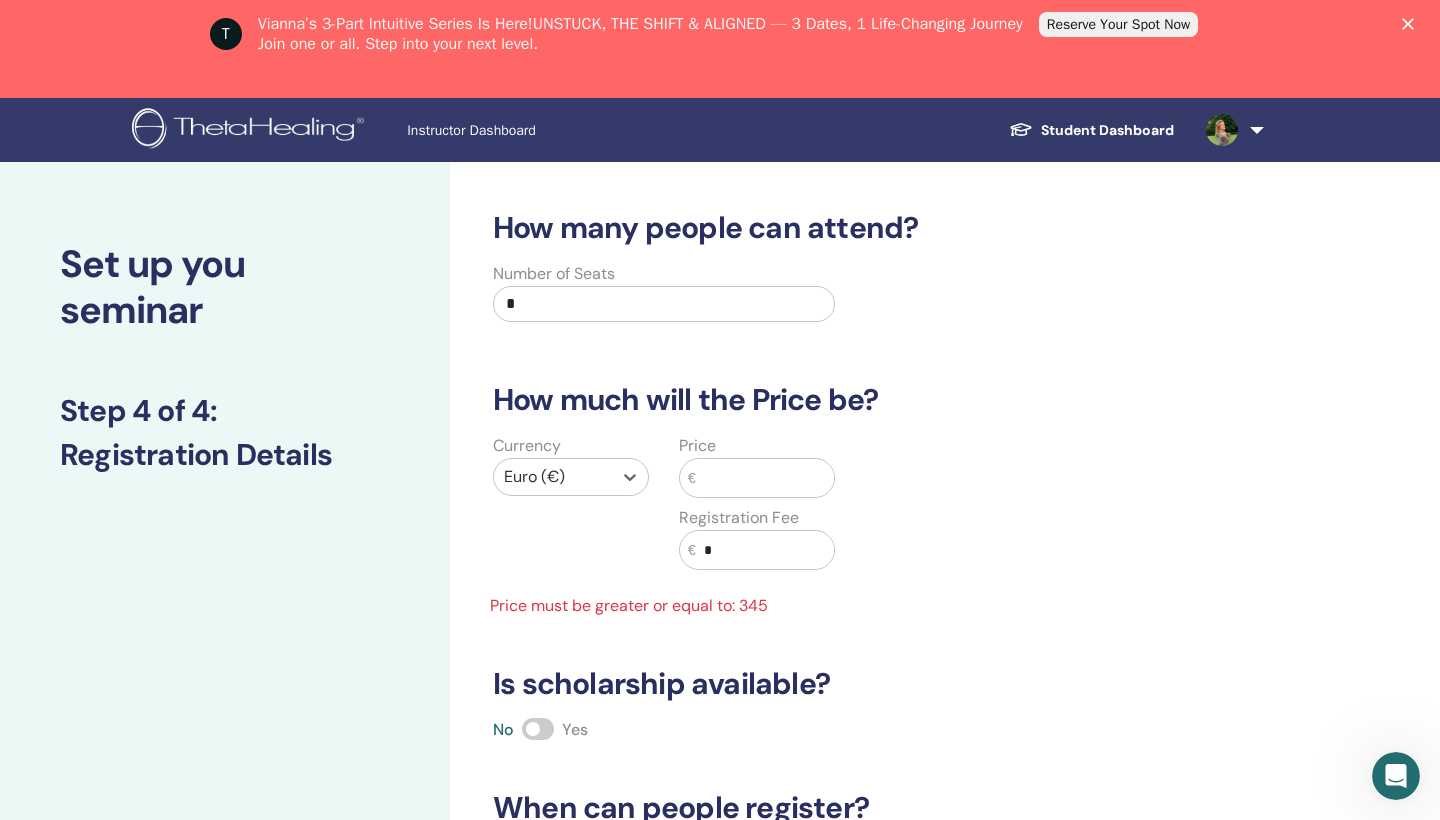 click at bounding box center [765, 478] 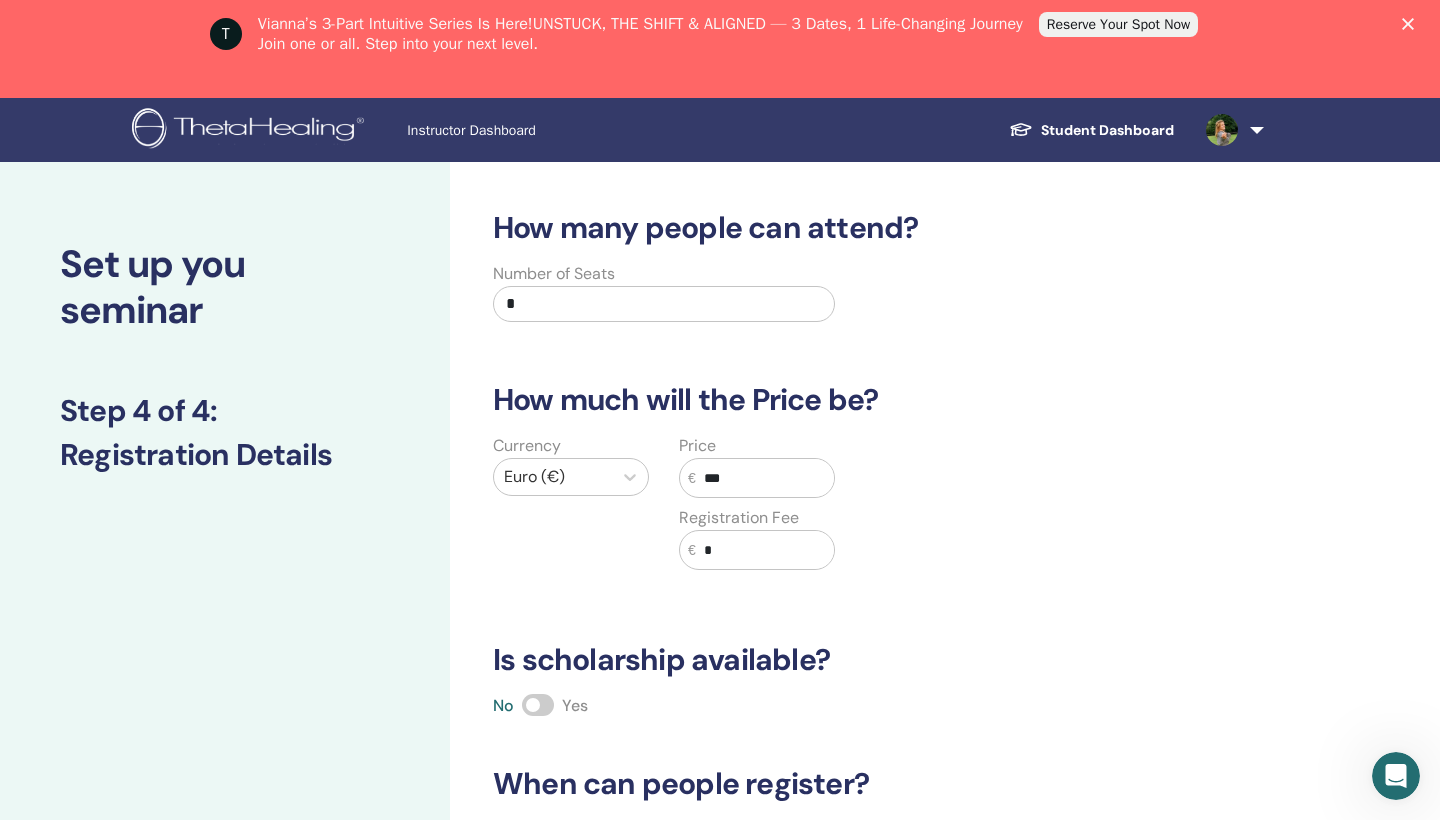 click on "Currency Euro (€) Price € *** Registration Fee € *" at bounding box center [850, 514] 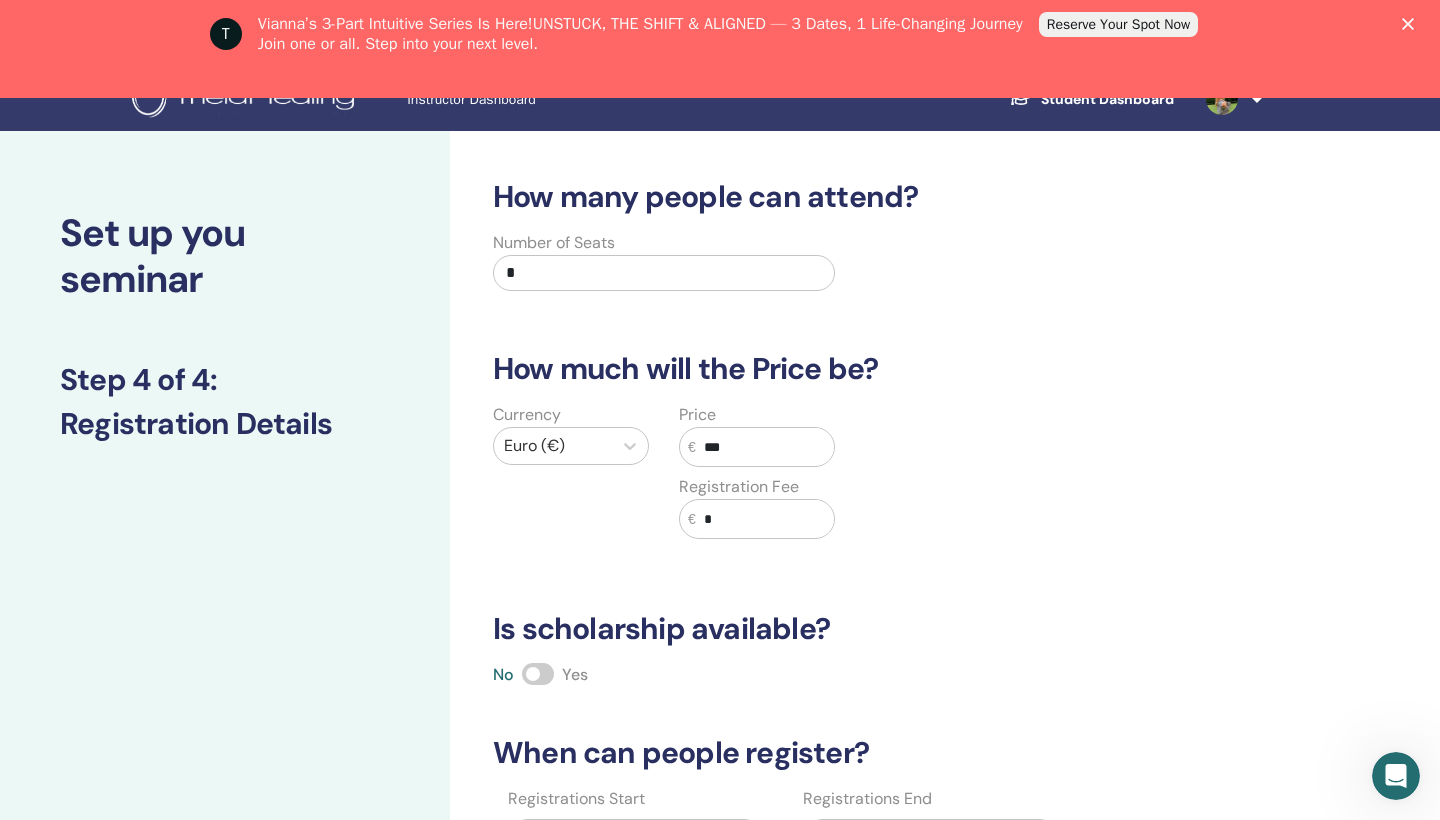 scroll, scrollTop: 28, scrollLeft: 0, axis: vertical 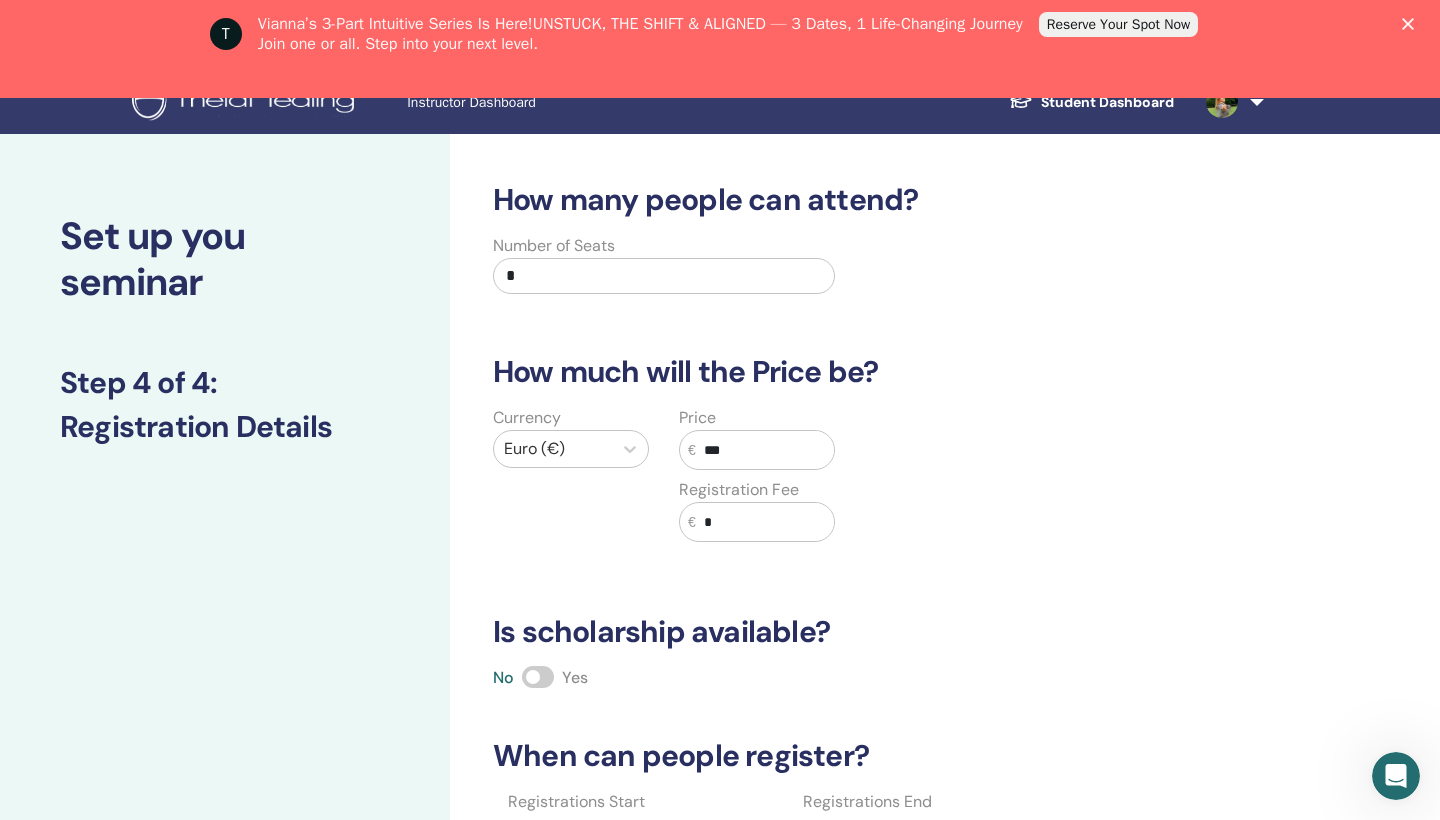 click on "***" at bounding box center (765, 450) 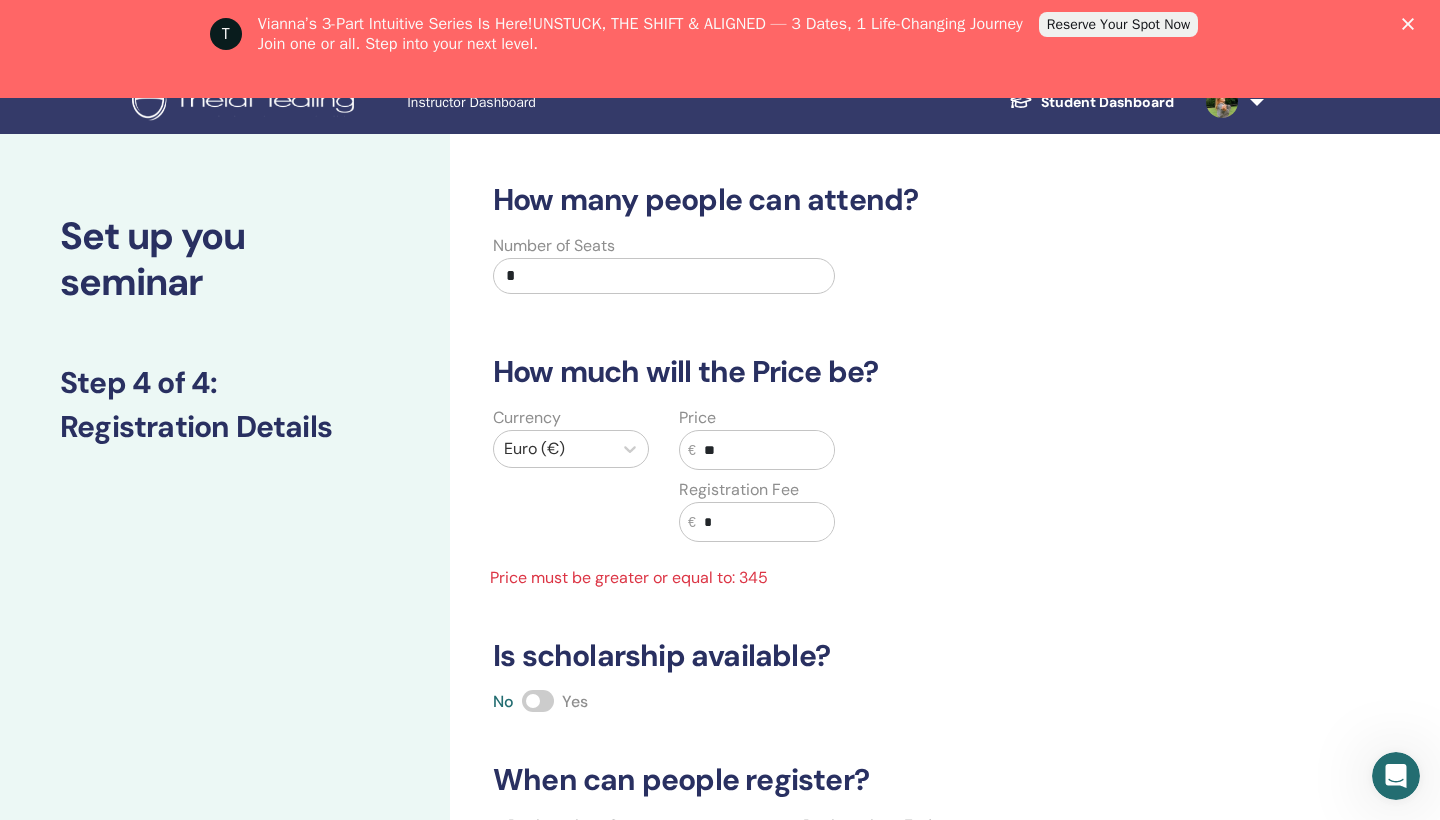 type on "*" 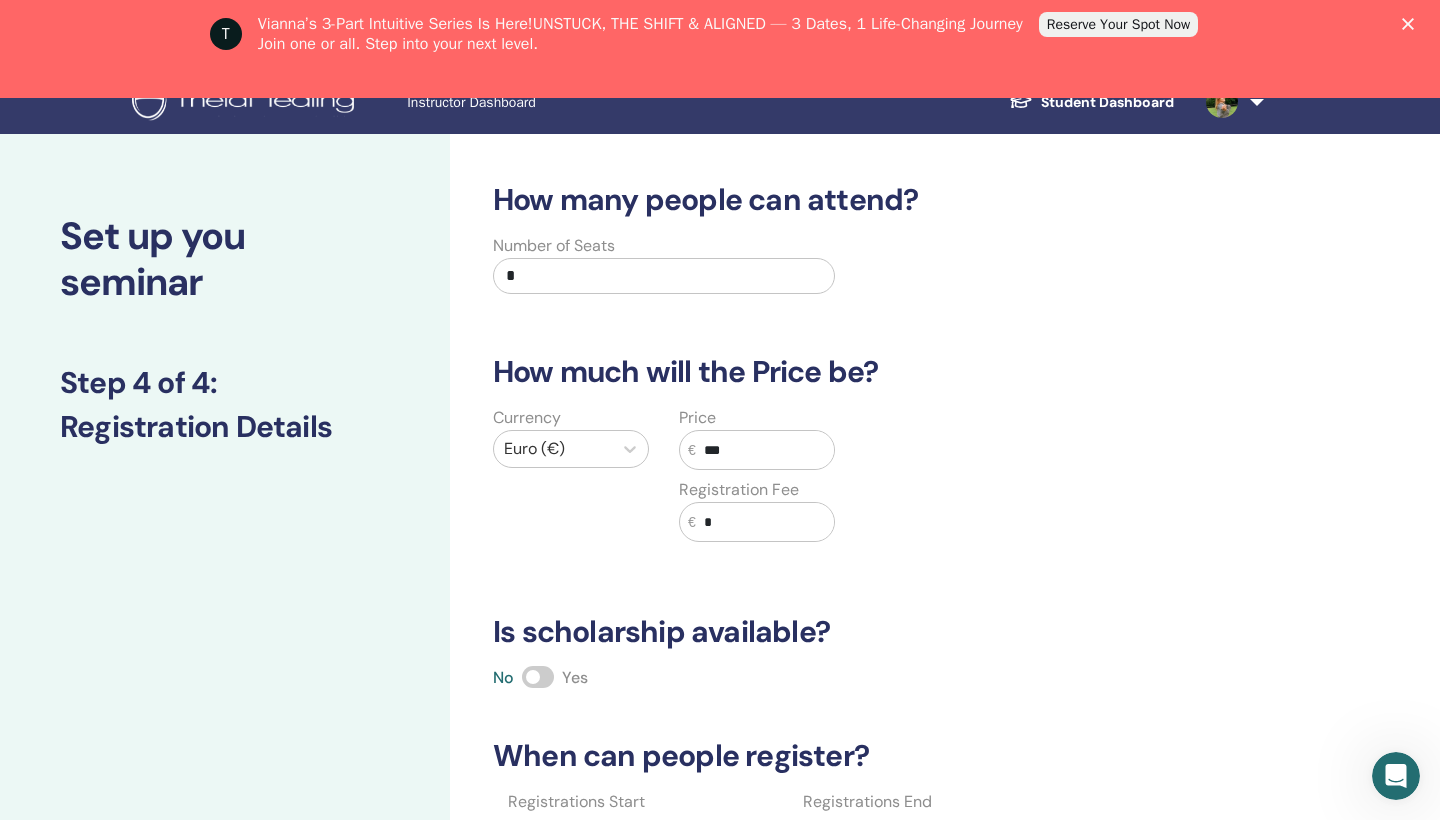 type on "***" 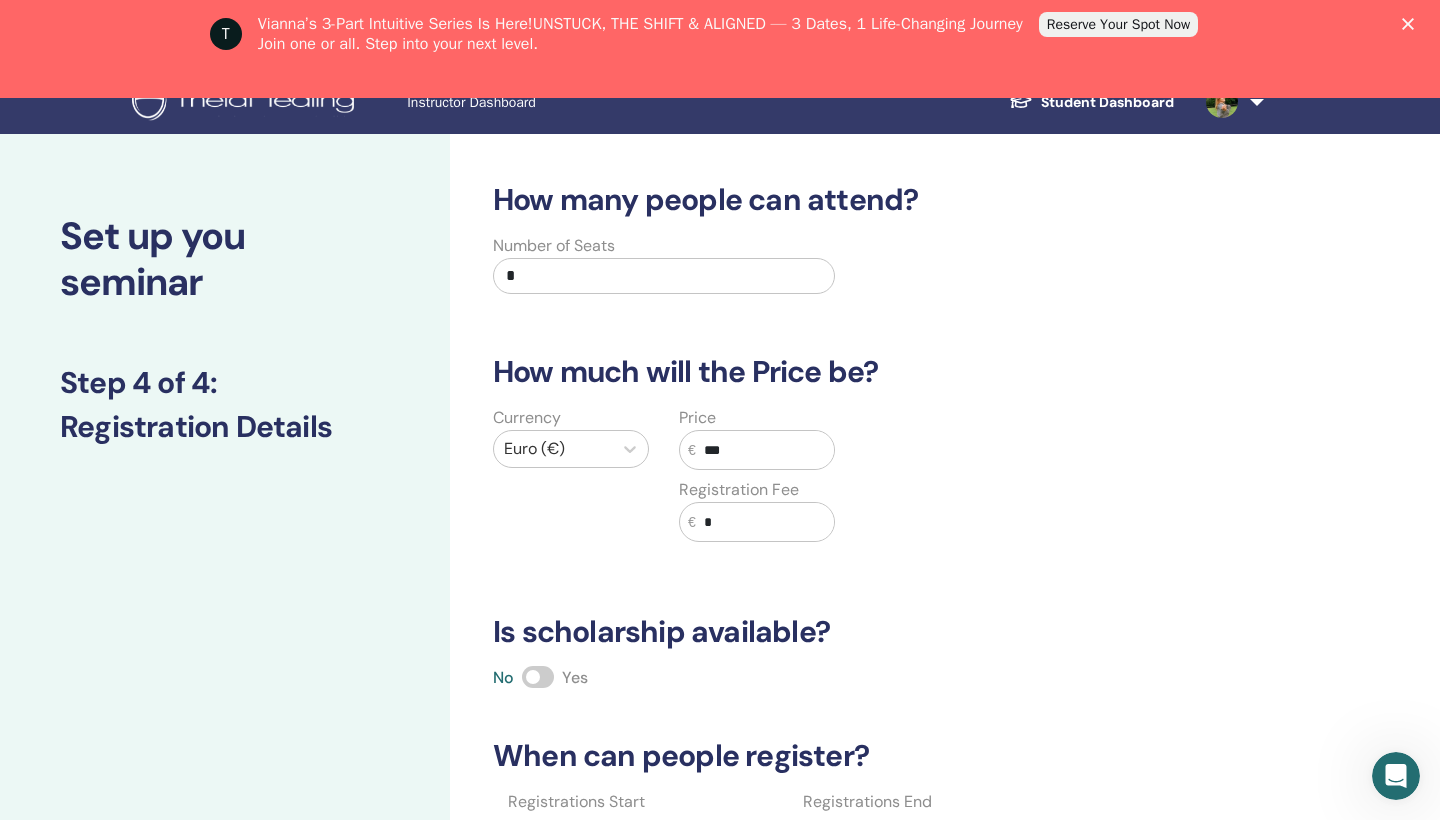 click on "*" at bounding box center [765, 522] 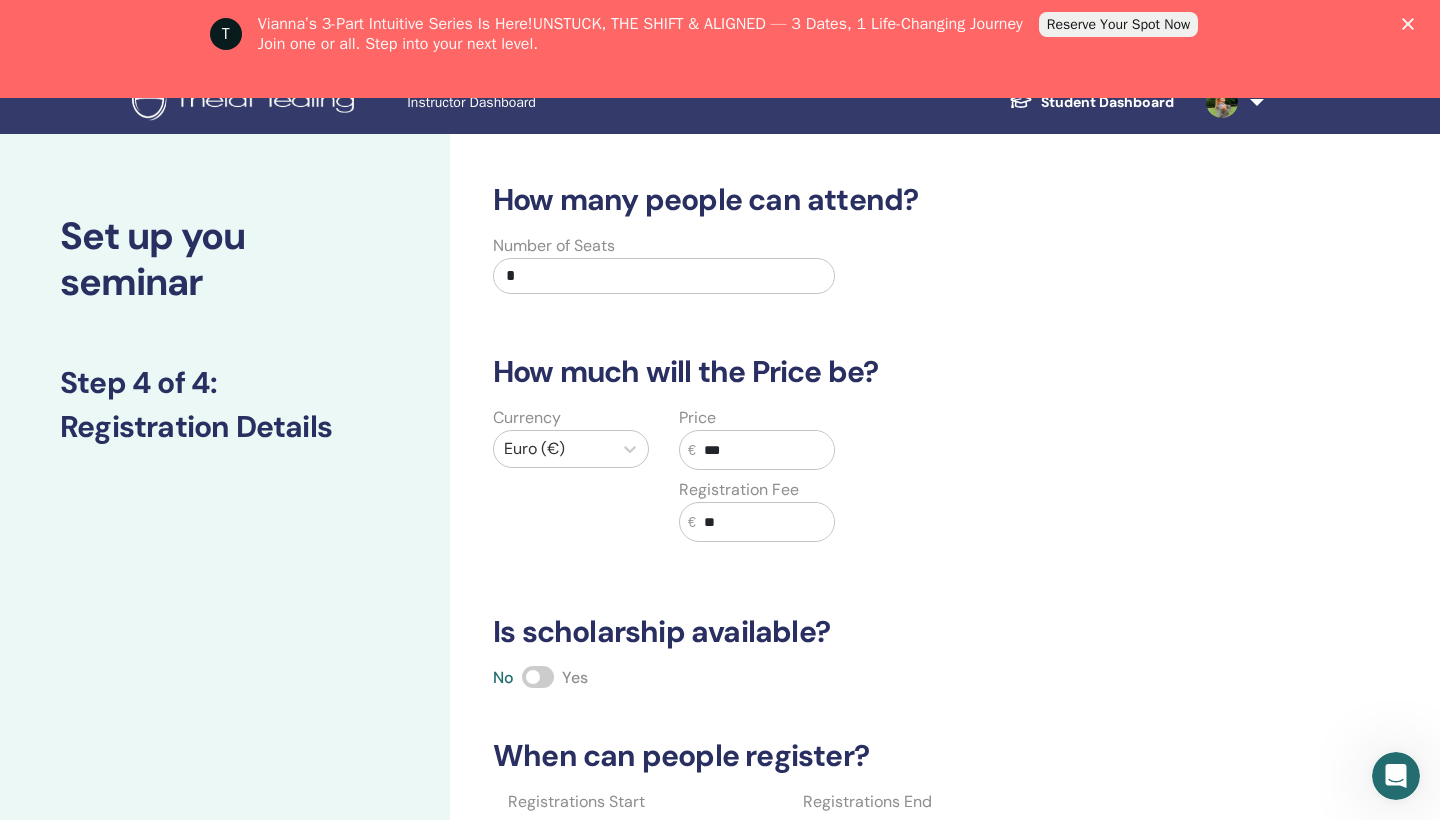type on "*" 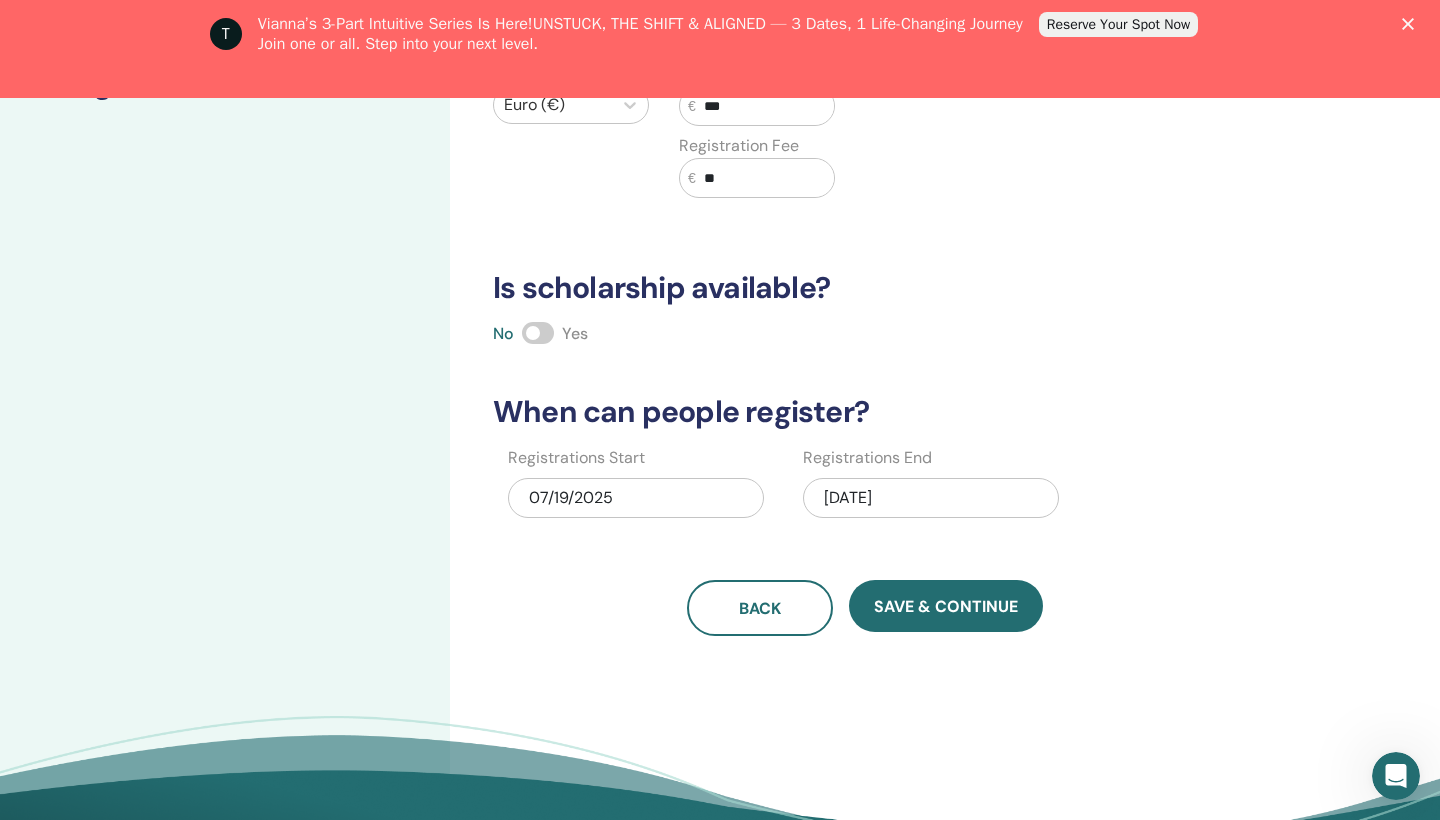 scroll, scrollTop: 377, scrollLeft: 0, axis: vertical 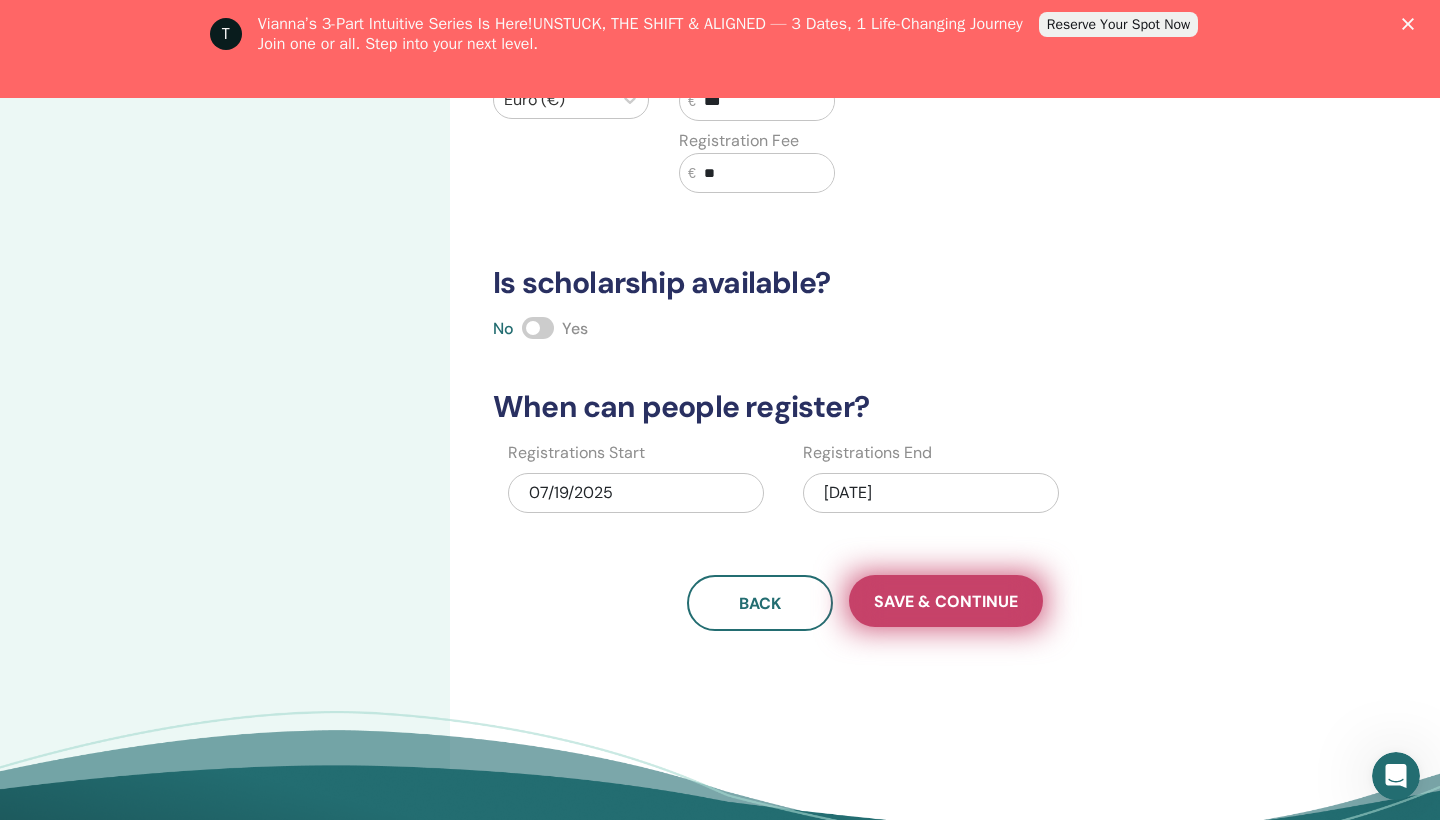 type on "**" 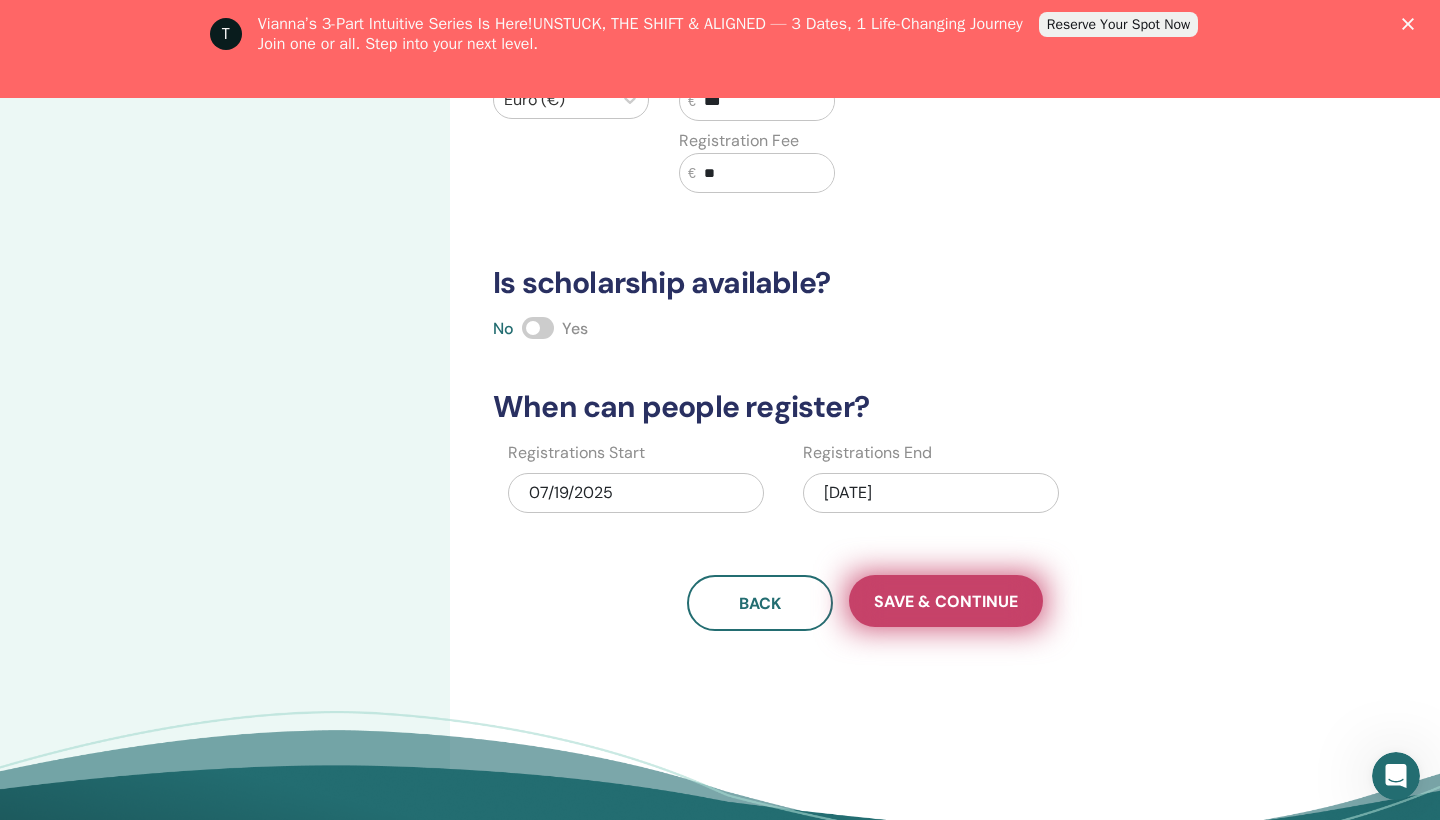 click on "Save & Continue" at bounding box center (946, 601) 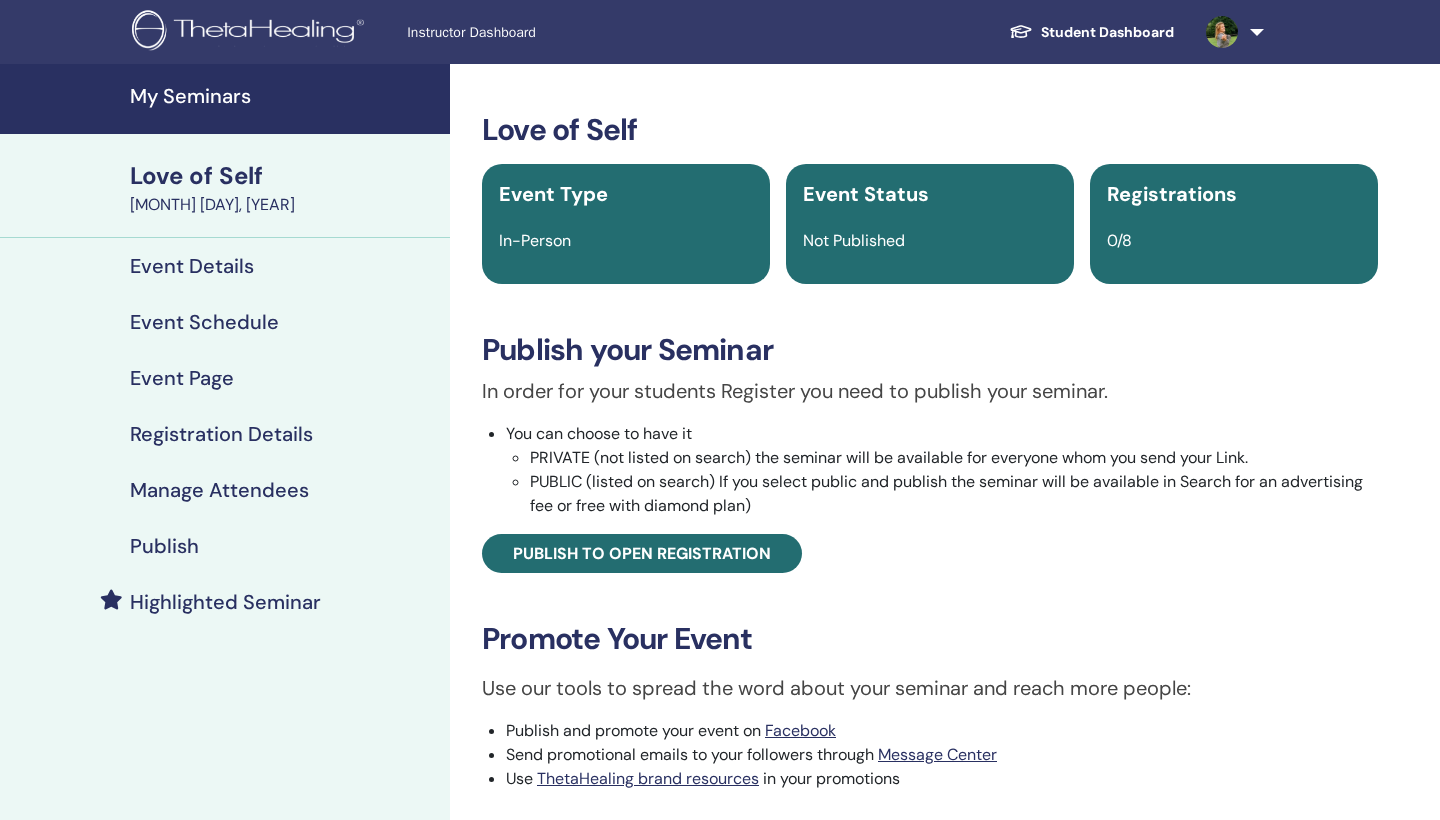 scroll, scrollTop: 0, scrollLeft: 0, axis: both 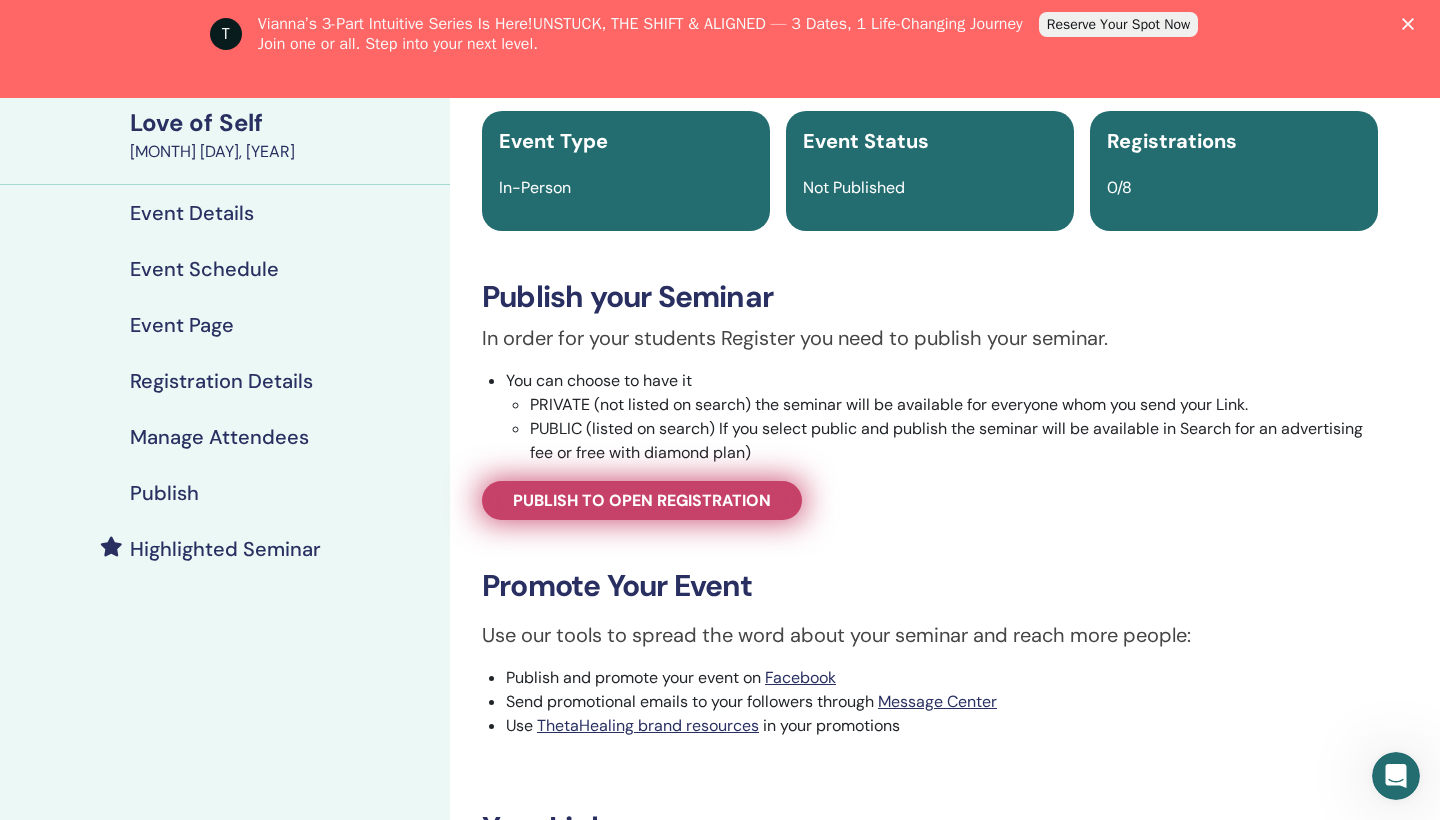 click on "Publish to open registration" at bounding box center (642, 500) 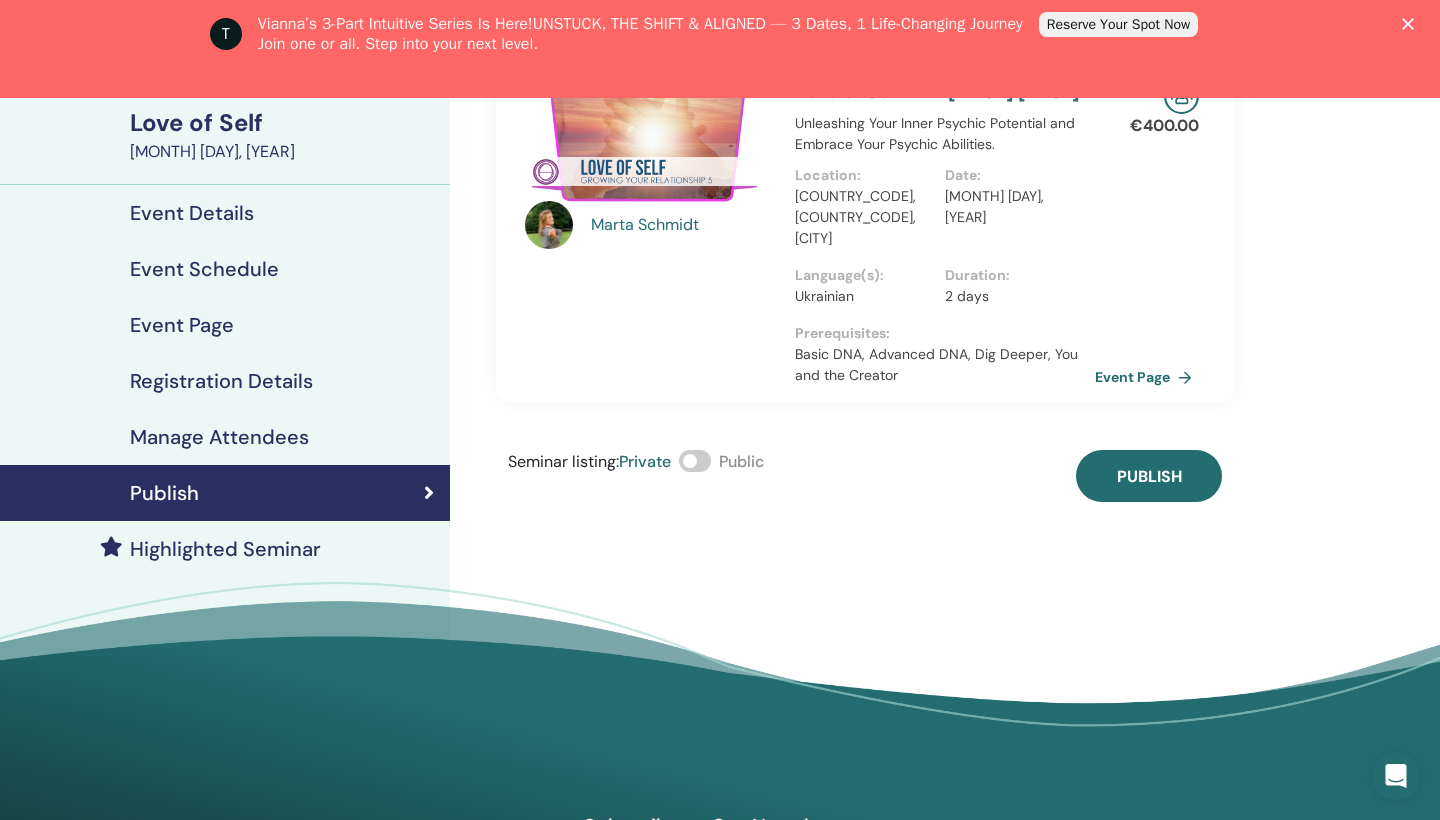 click on "Reserve Your Spot Now" at bounding box center [1118, 24] 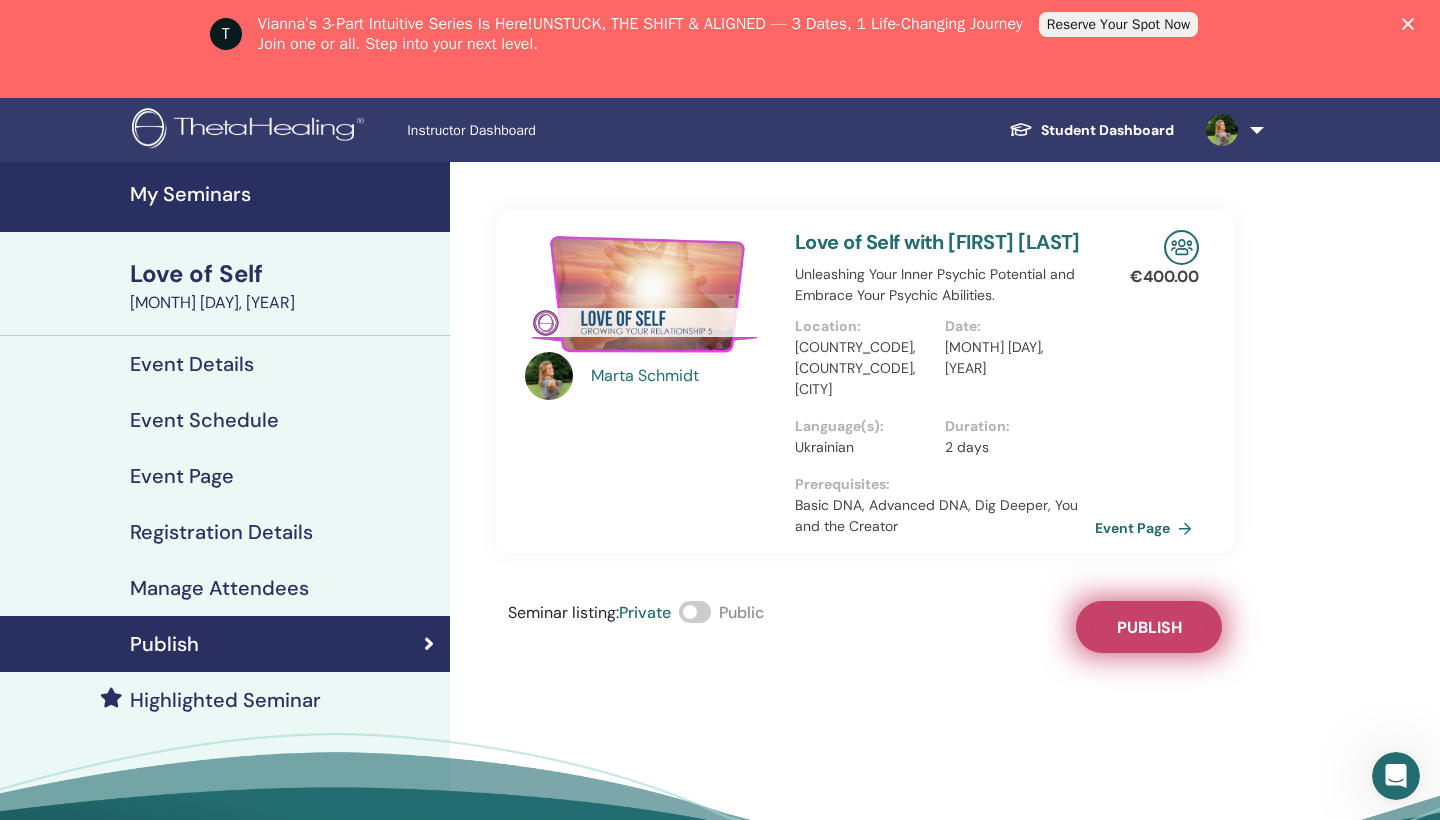 click on "Publish" at bounding box center (1149, 627) 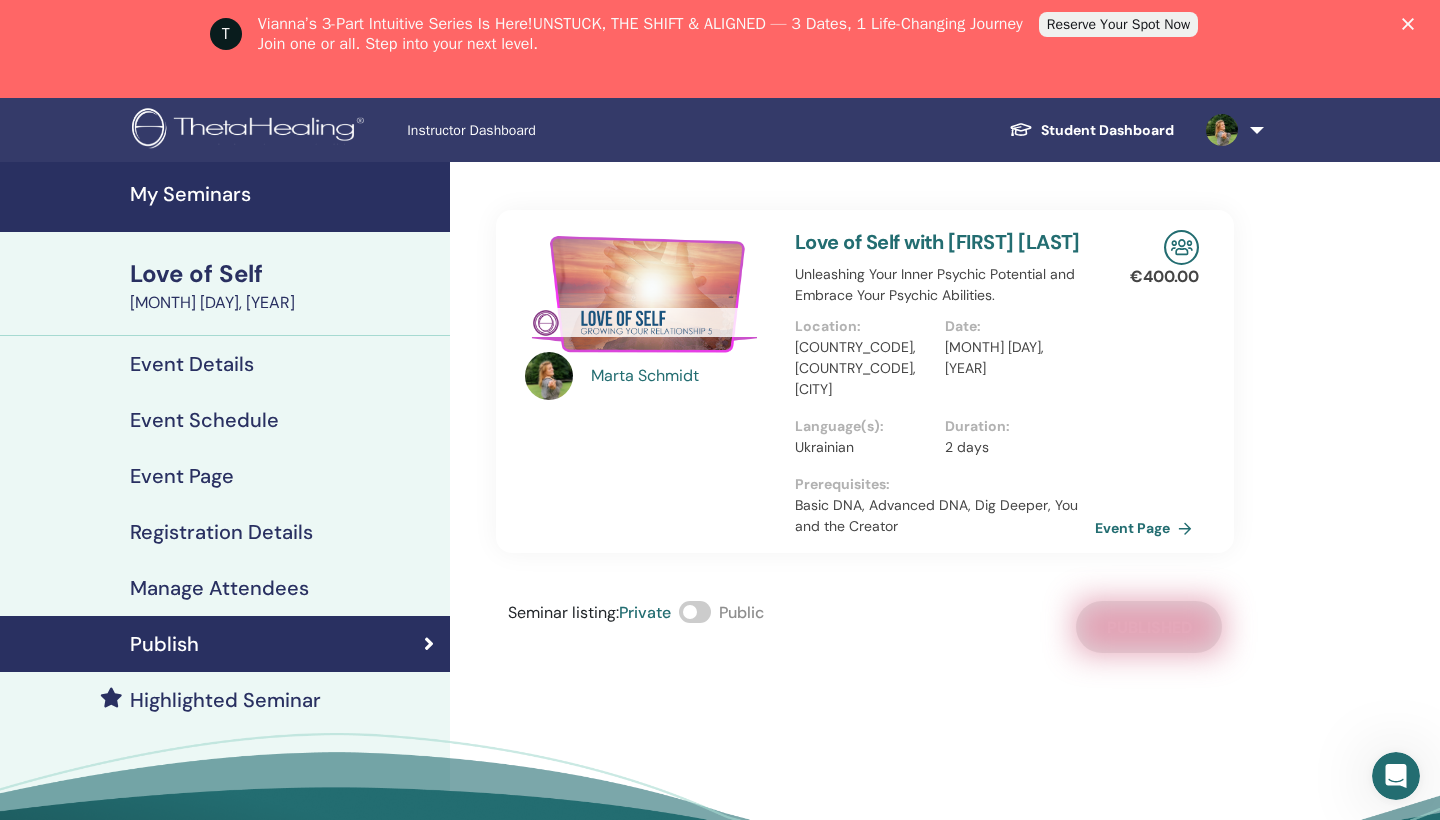 click on "Marta   Schmidt Love of Self with Marta Schmidt Unleashing Your Inner Psychic Potential and Embrace Your Psychic Abilities. Location : ESP, VC, Alicante Date : July 26, 2025 Language(s) : Ukrainian Duration : 2 days Prerequisites : Basic DNA, Advanced DNA, Dig Deeper, You and the Creator € 400.00 Event Page Seminar listing :  Private Public Published" at bounding box center [930, 547] 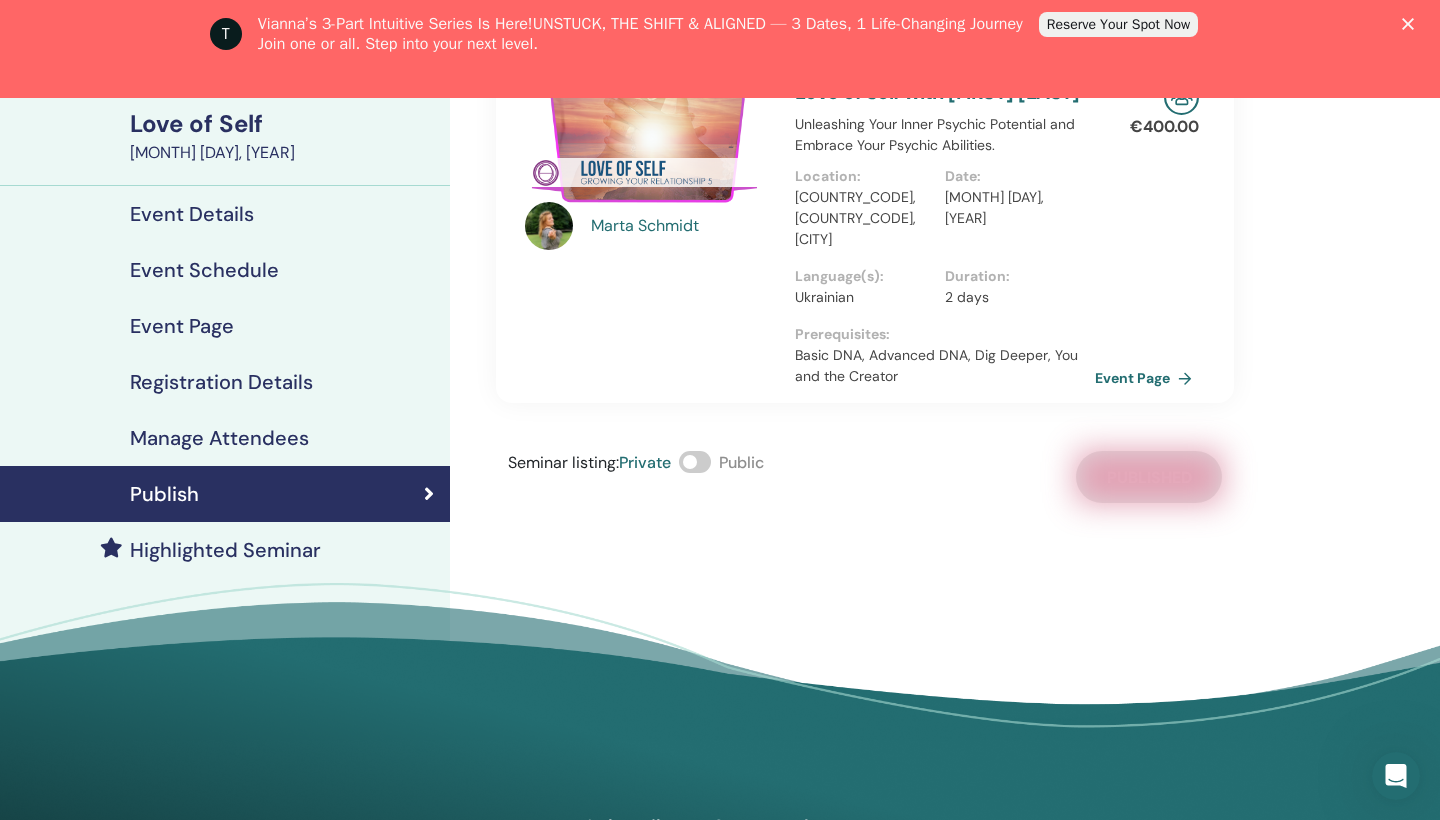 scroll, scrollTop: 154, scrollLeft: 0, axis: vertical 